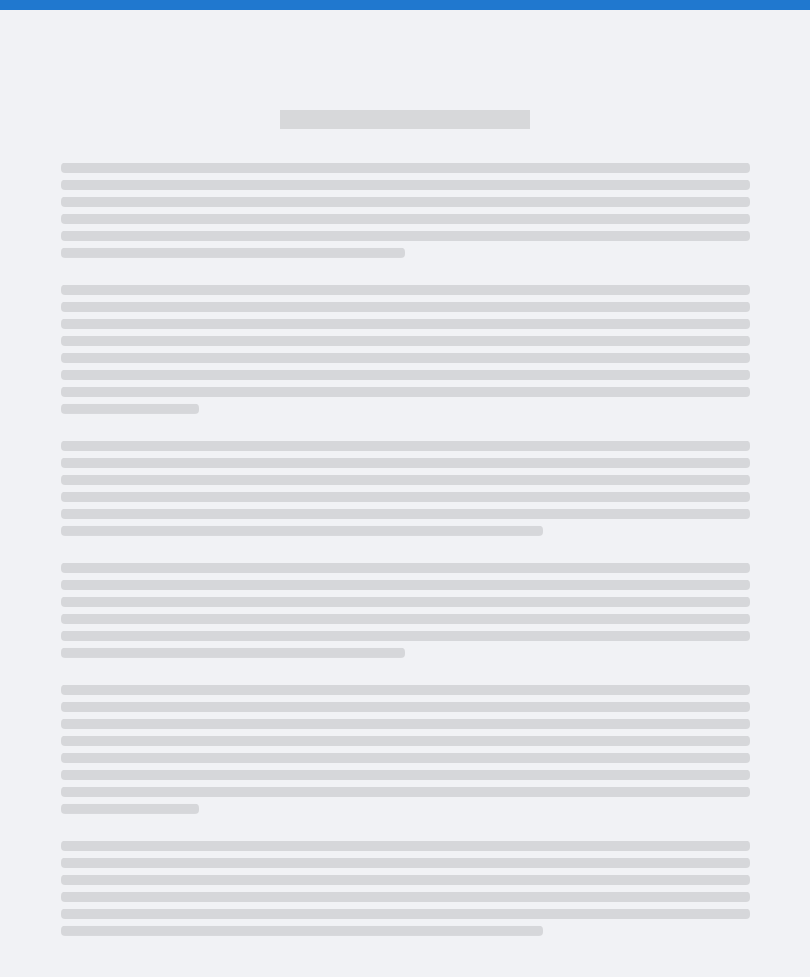 scroll, scrollTop: 0, scrollLeft: 0, axis: both 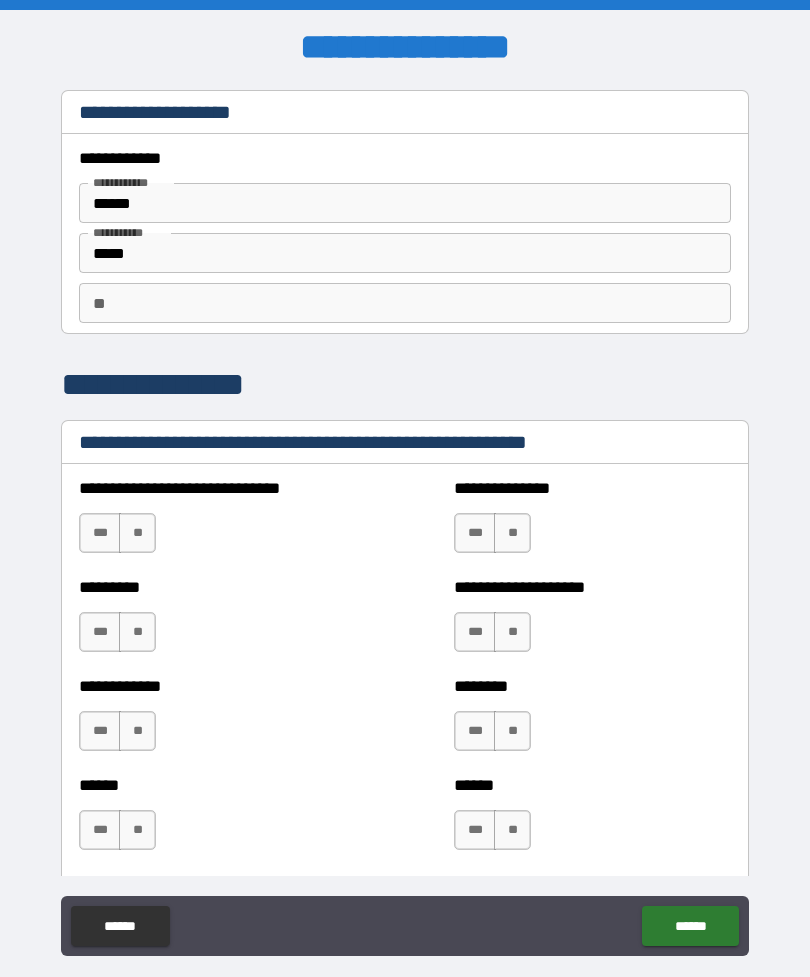 click on "**" at bounding box center [137, 533] 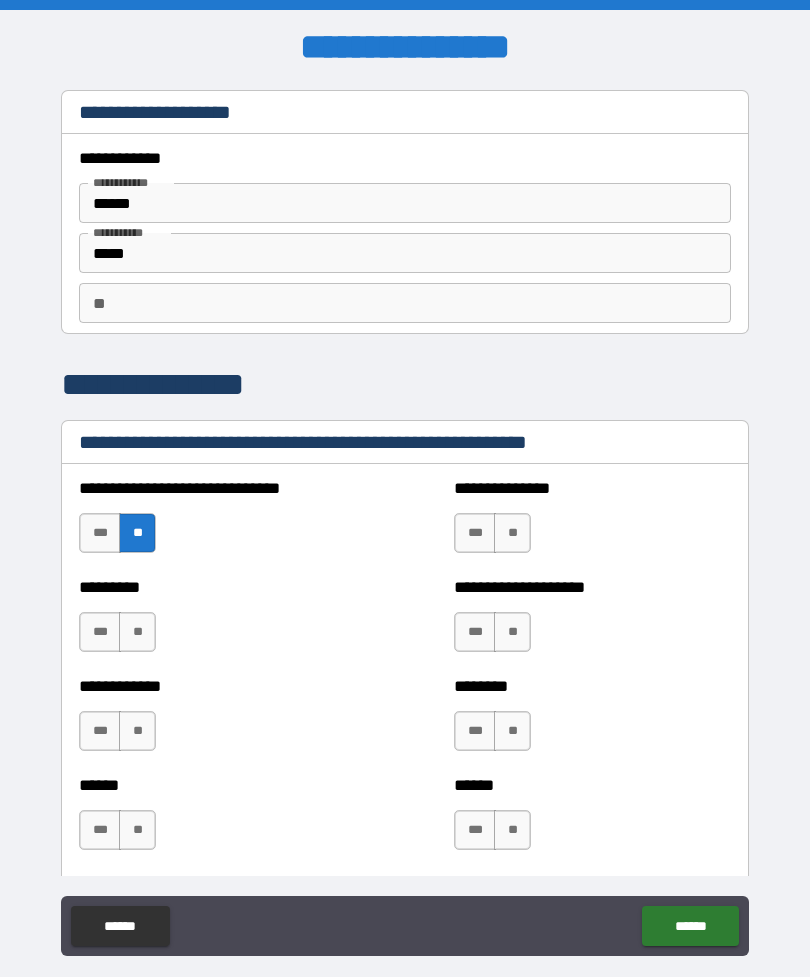 click on "**" at bounding box center [137, 632] 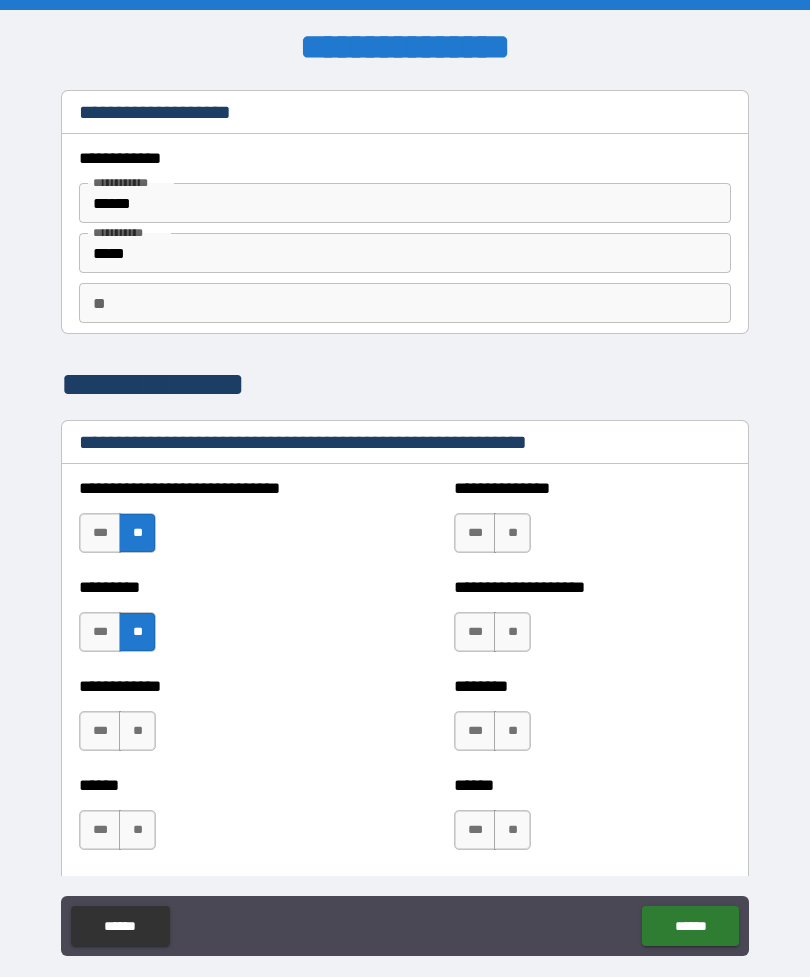 click on "**" at bounding box center (137, 731) 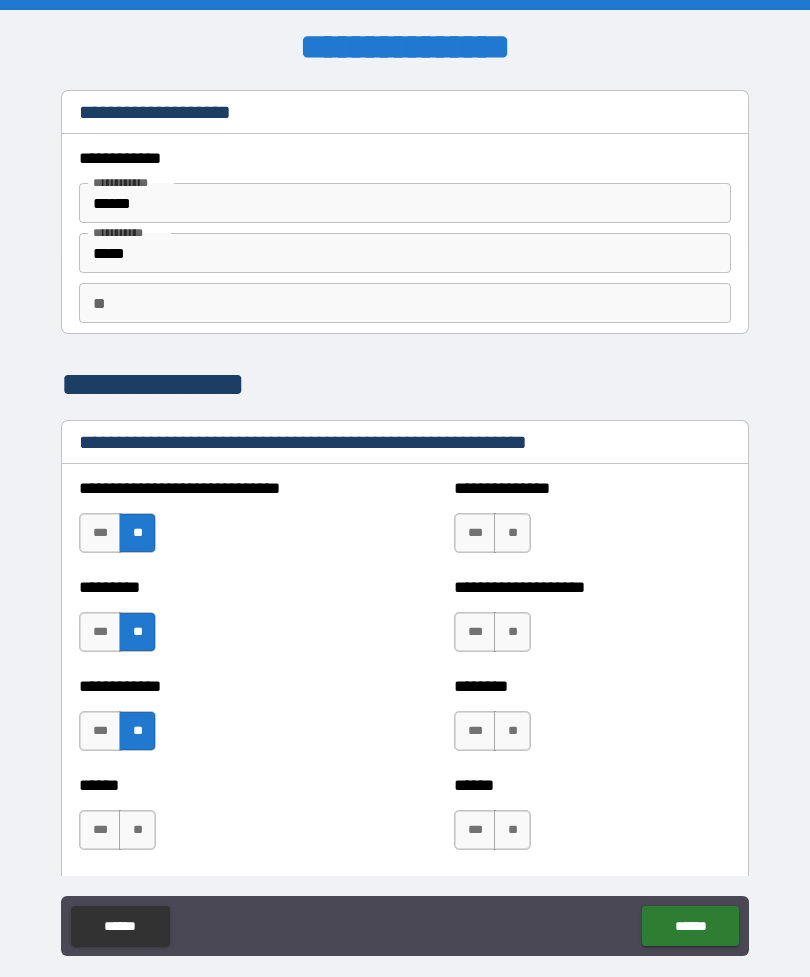 click on "**" at bounding box center [137, 830] 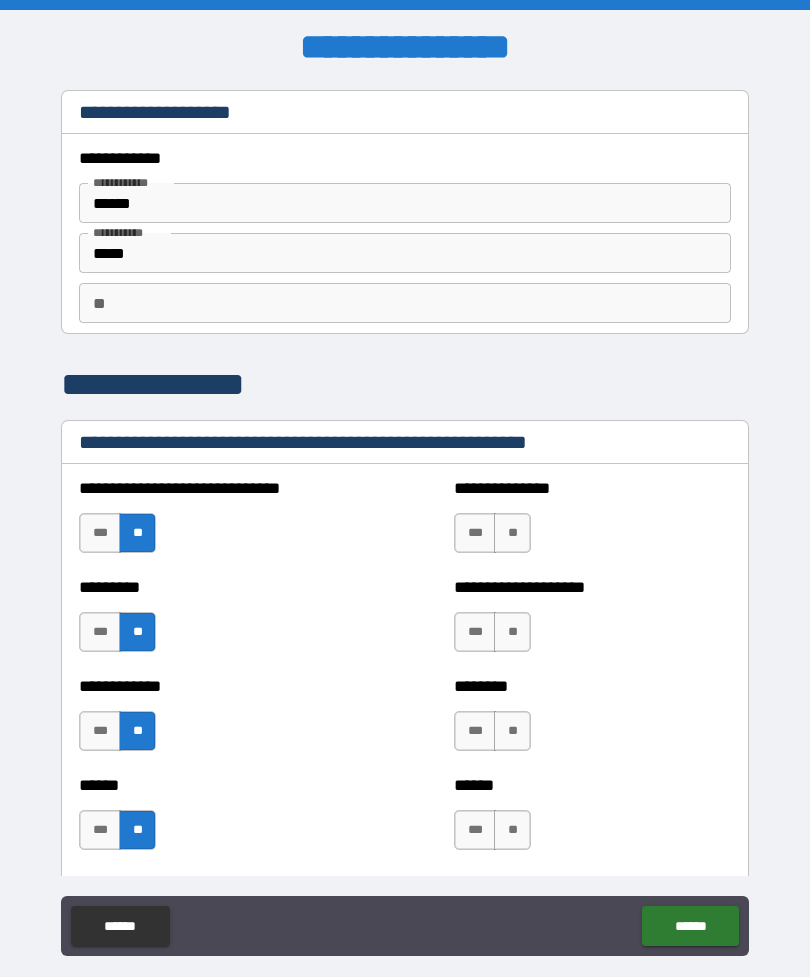 click on "**" at bounding box center (512, 533) 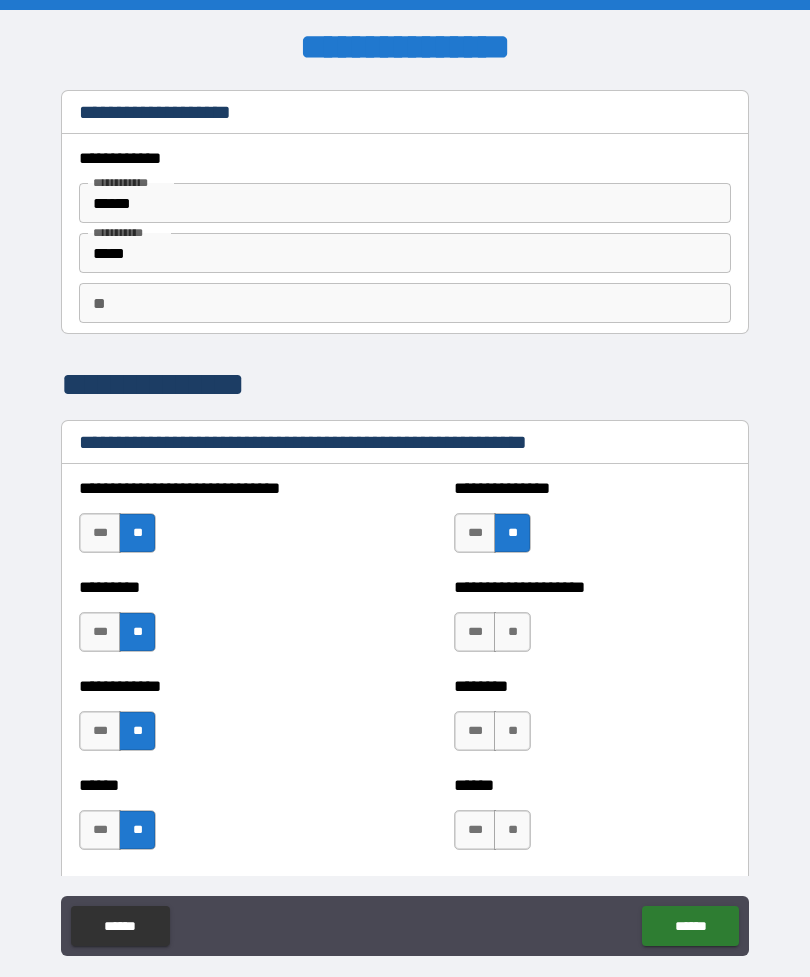 click on "**" at bounding box center (512, 632) 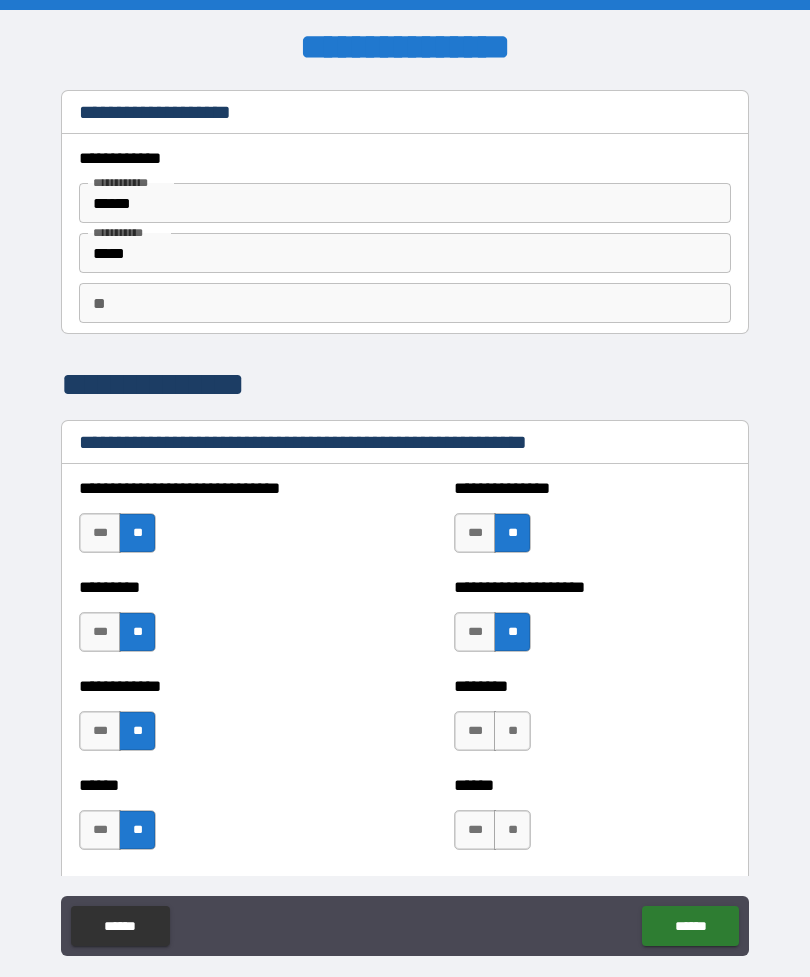 click on "**" at bounding box center [512, 731] 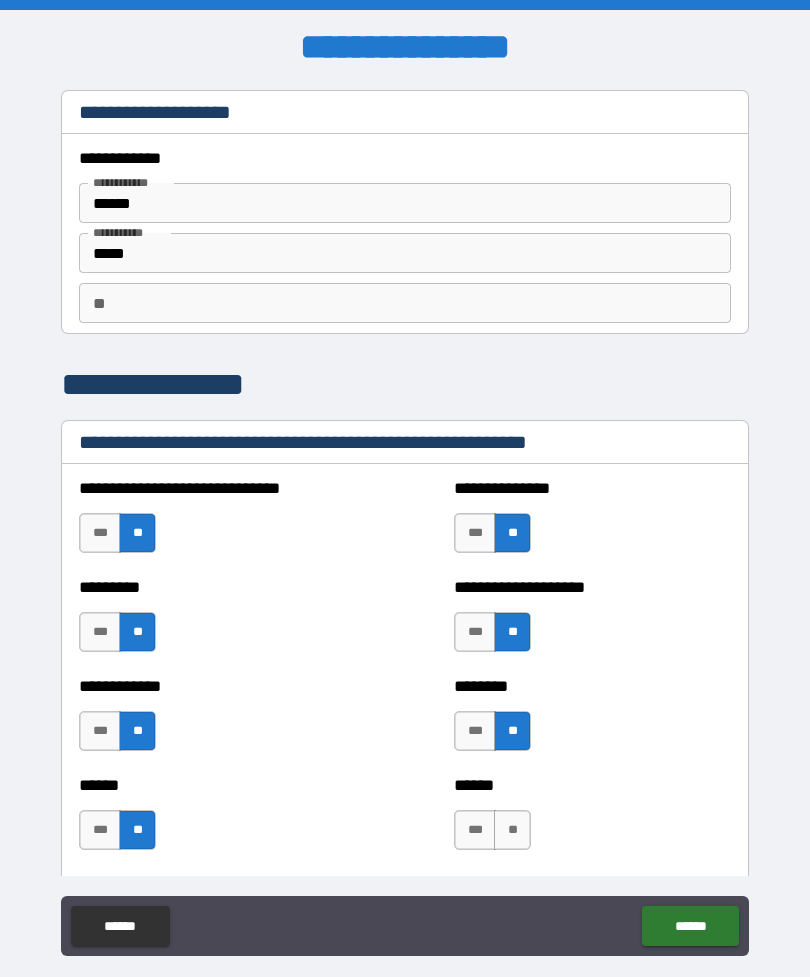 click on "**" at bounding box center (512, 830) 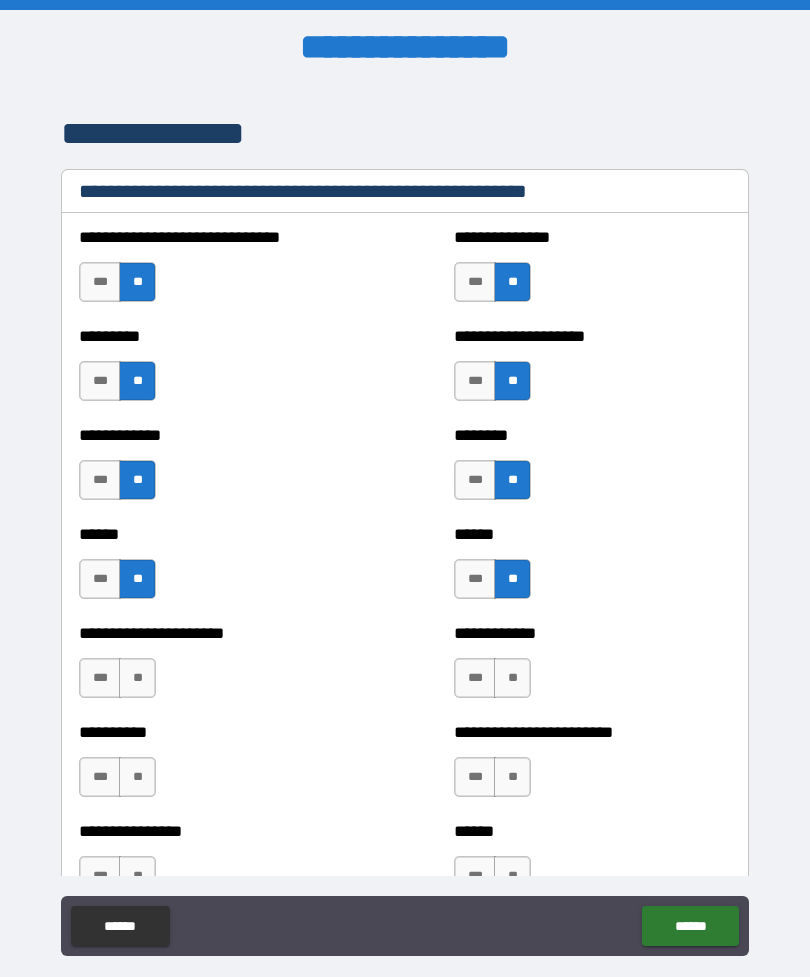 scroll, scrollTop: 254, scrollLeft: 0, axis: vertical 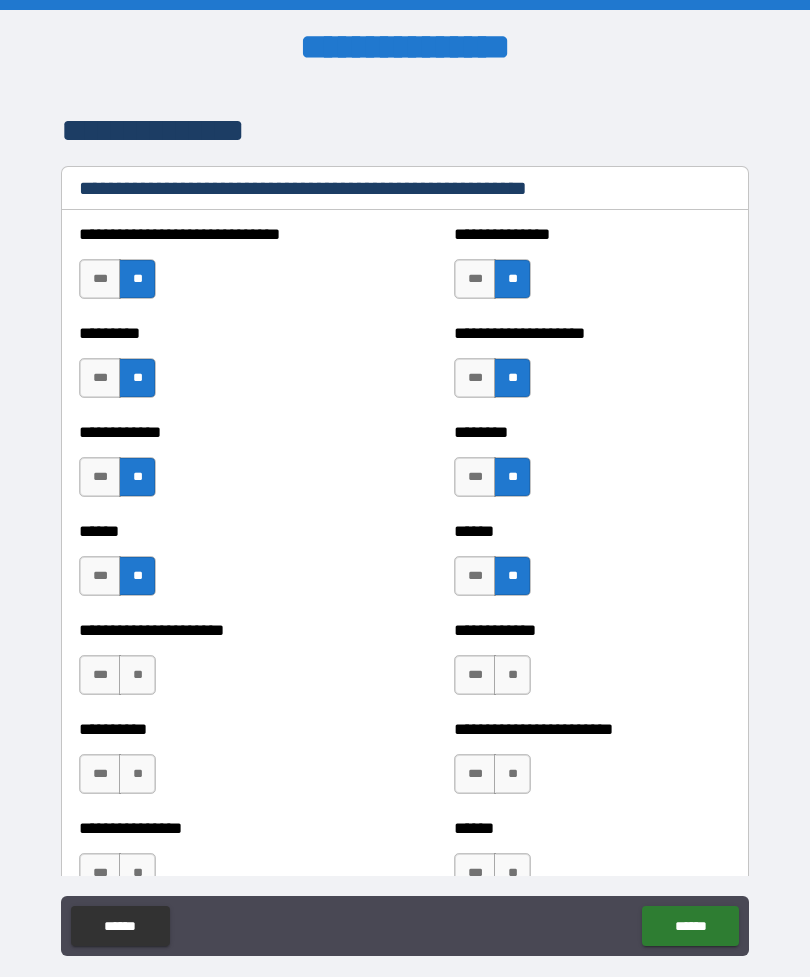 click on "**" at bounding box center (137, 675) 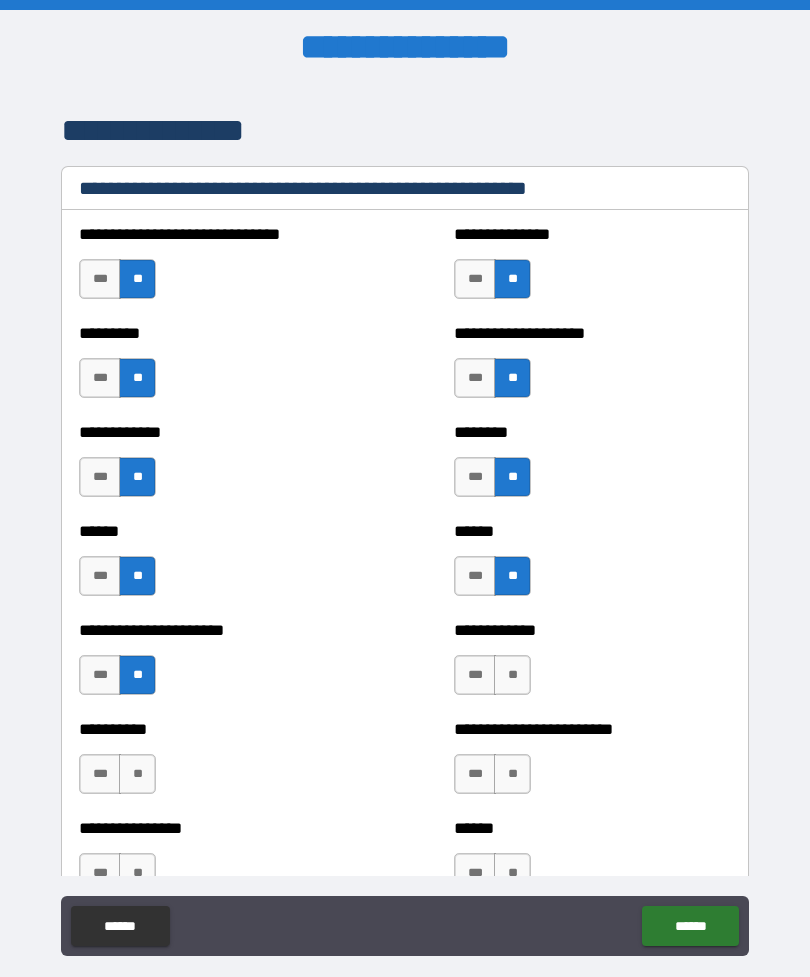 click on "**" at bounding box center [512, 675] 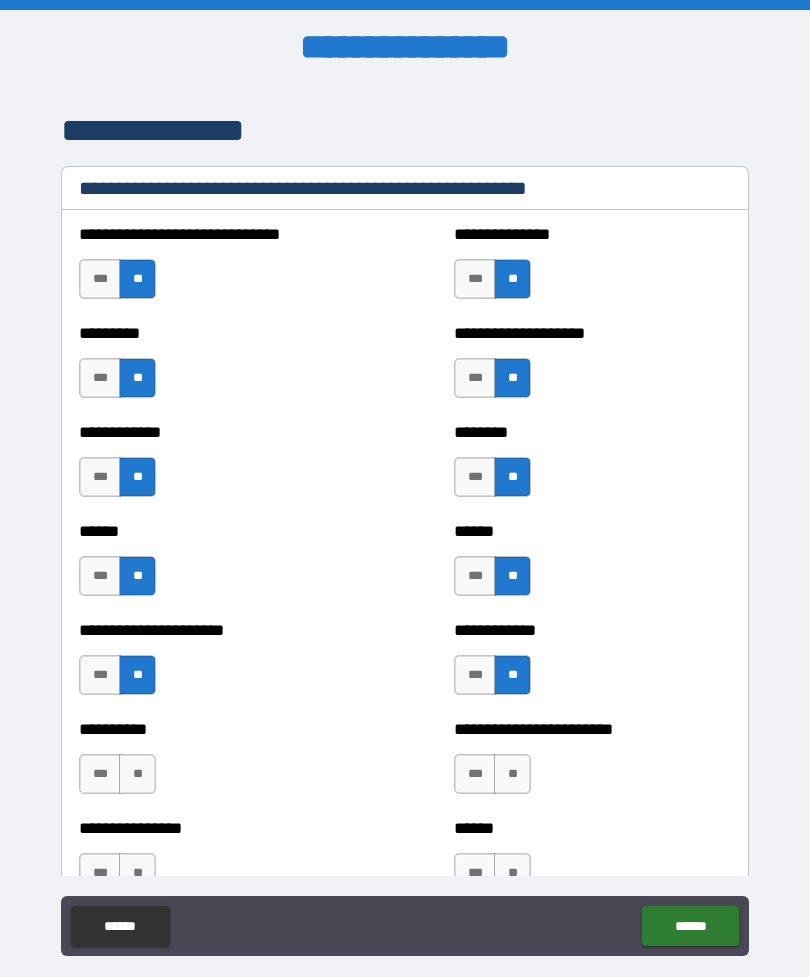 click on "**" at bounding box center (137, 774) 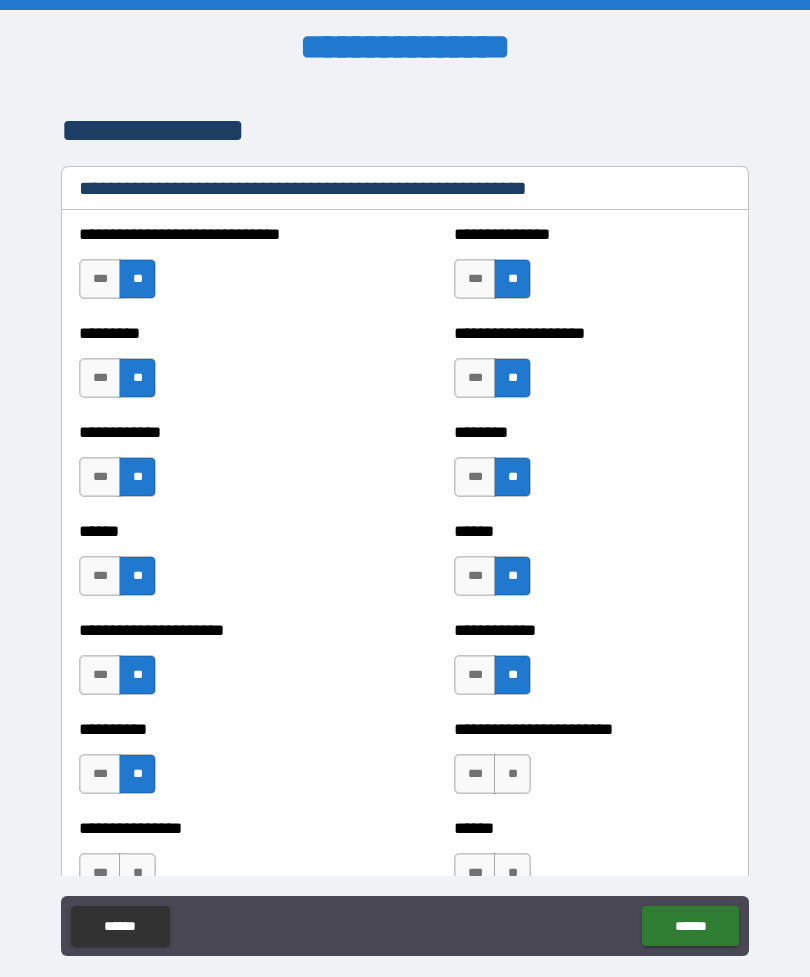 click on "**" at bounding box center (512, 774) 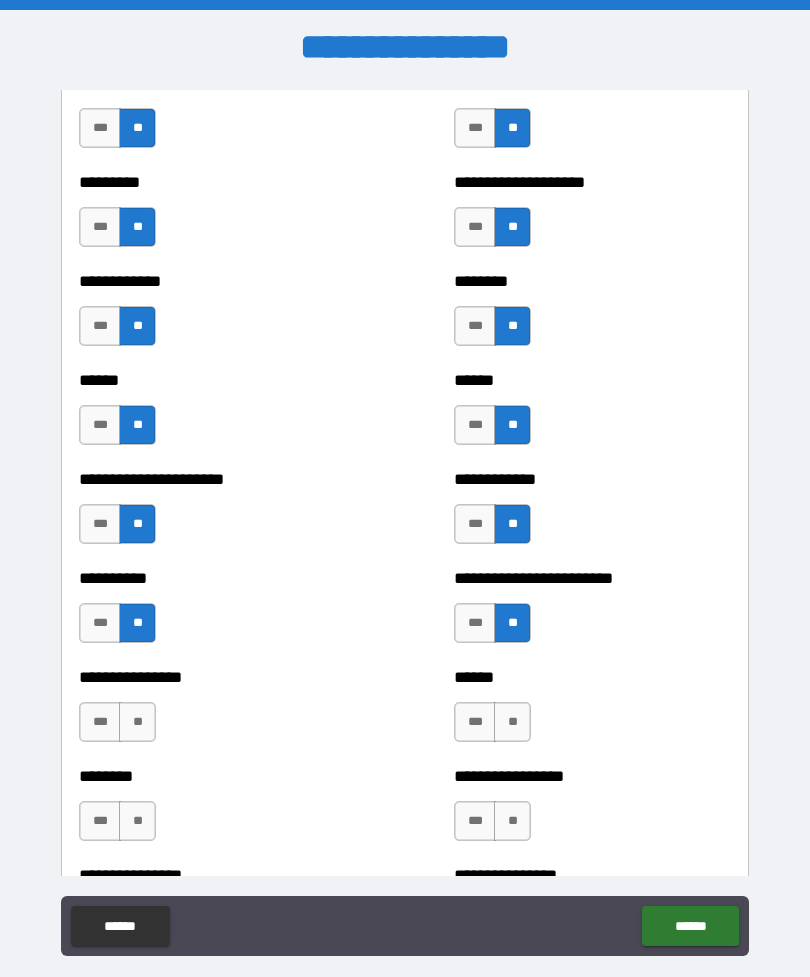 scroll, scrollTop: 441, scrollLeft: 0, axis: vertical 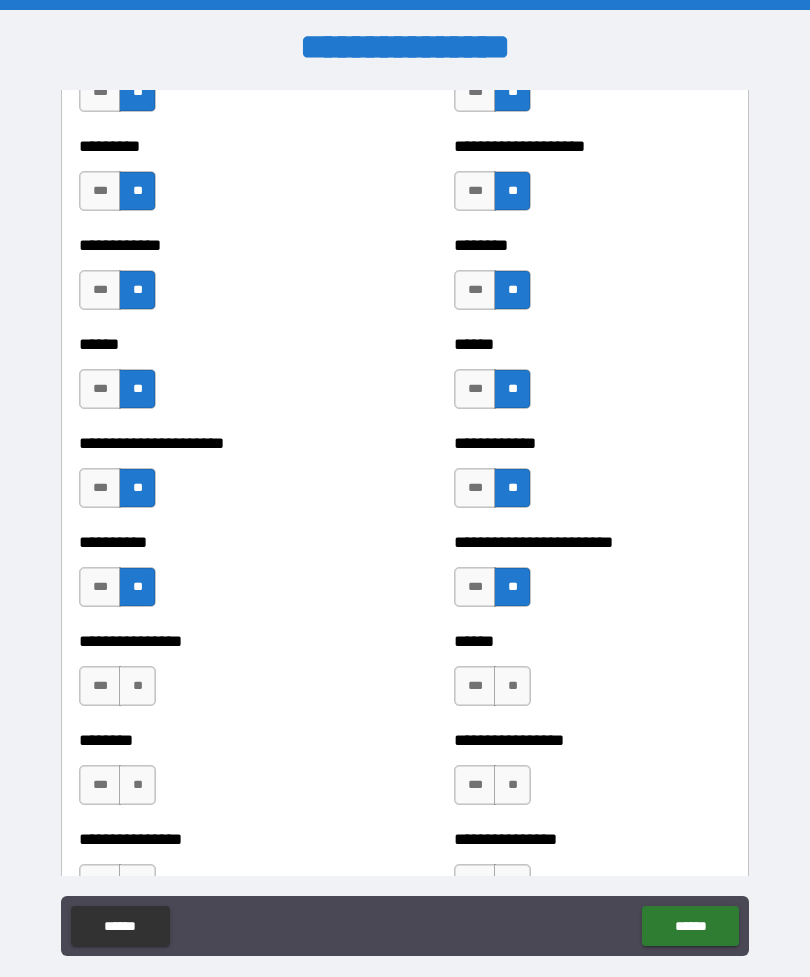 click on "**" at bounding box center (137, 686) 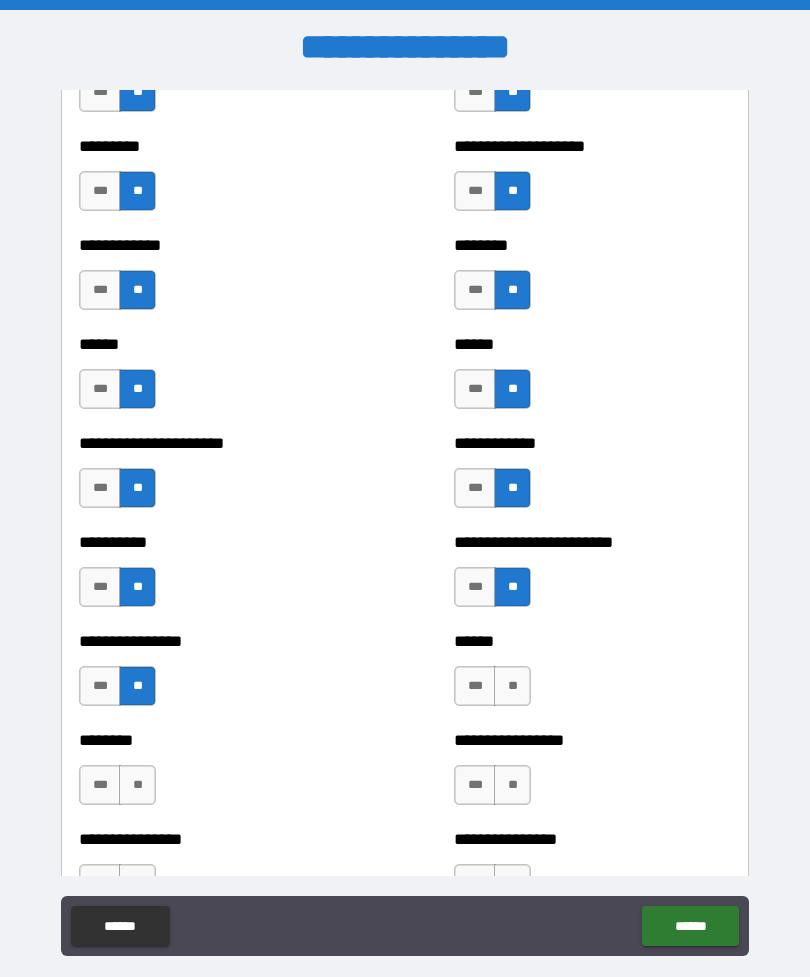 click on "**" at bounding box center (512, 686) 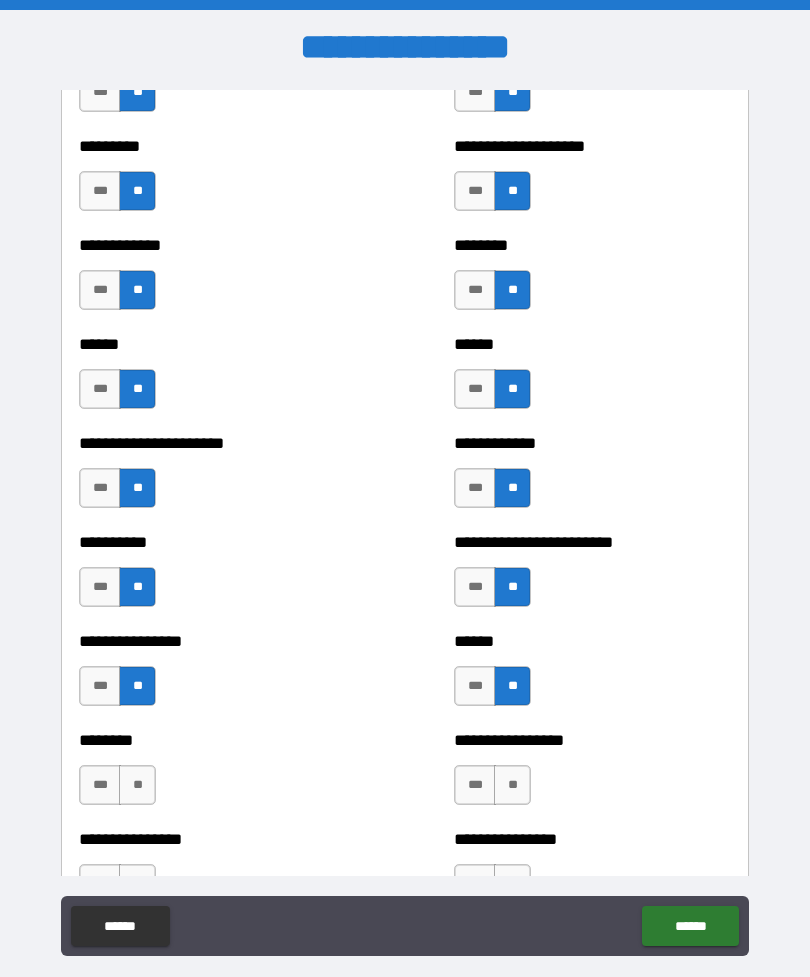click on "**" at bounding box center (137, 785) 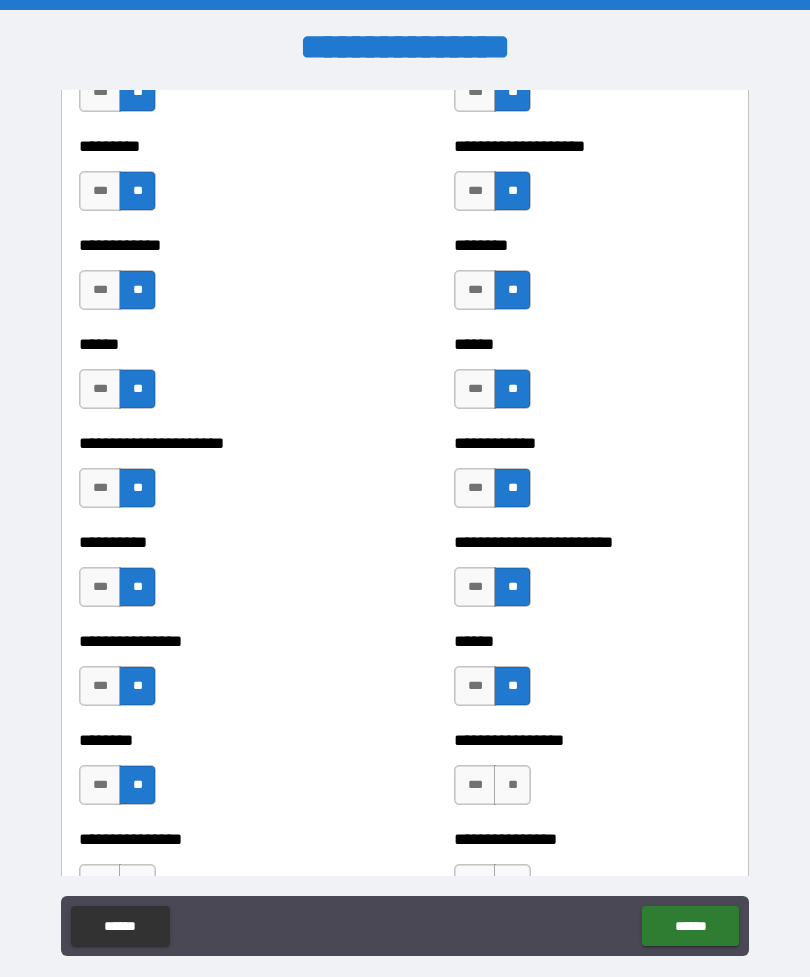 click on "**" at bounding box center [512, 785] 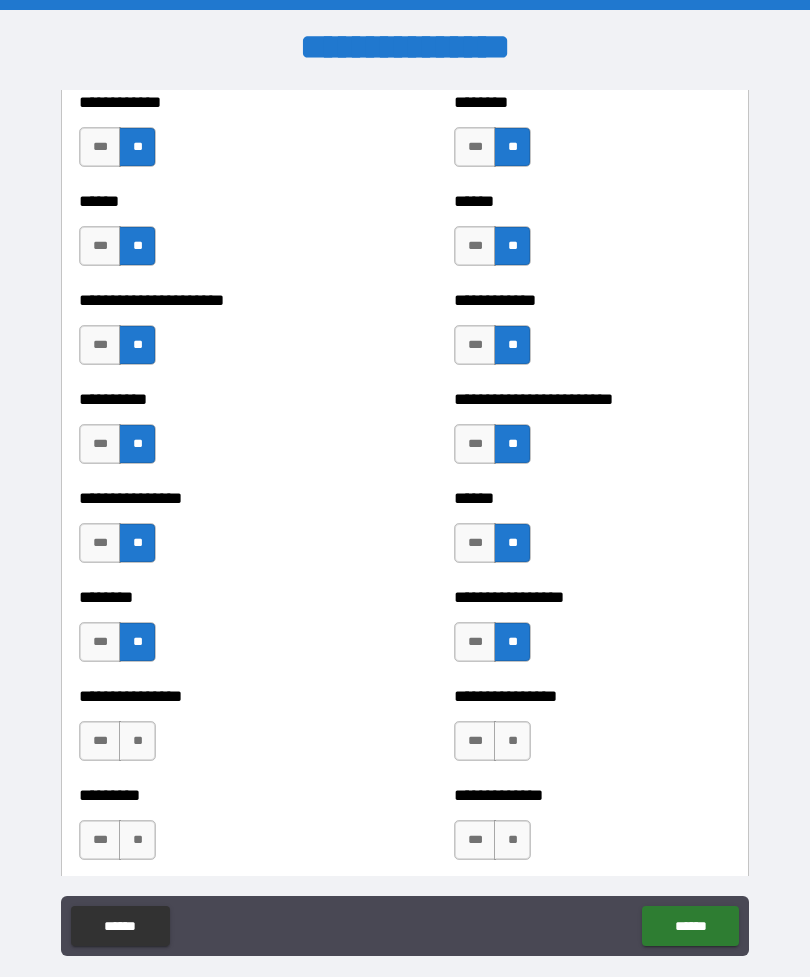 scroll, scrollTop: 597, scrollLeft: 0, axis: vertical 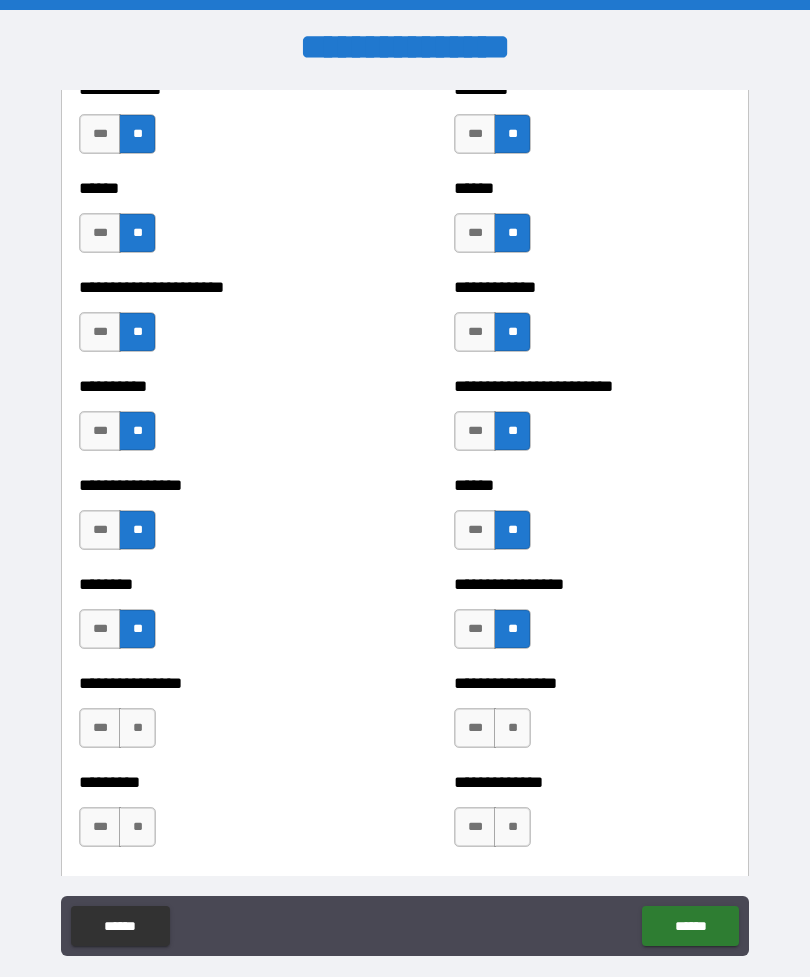 click on "**" at bounding box center (137, 728) 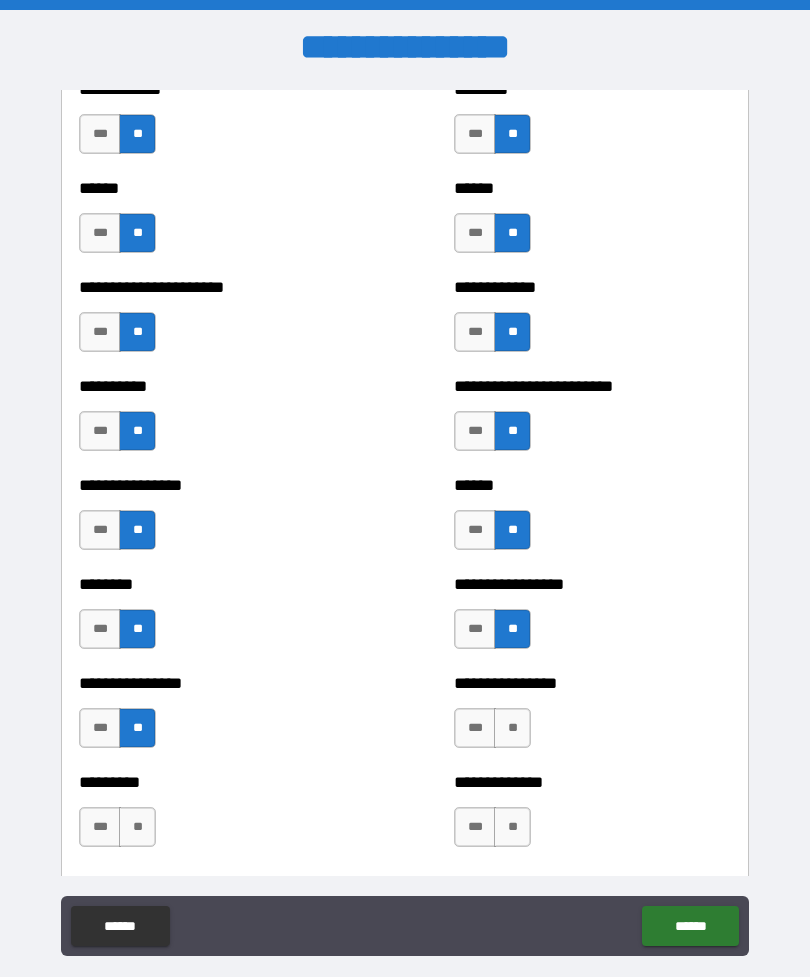 click on "**" at bounding box center (512, 728) 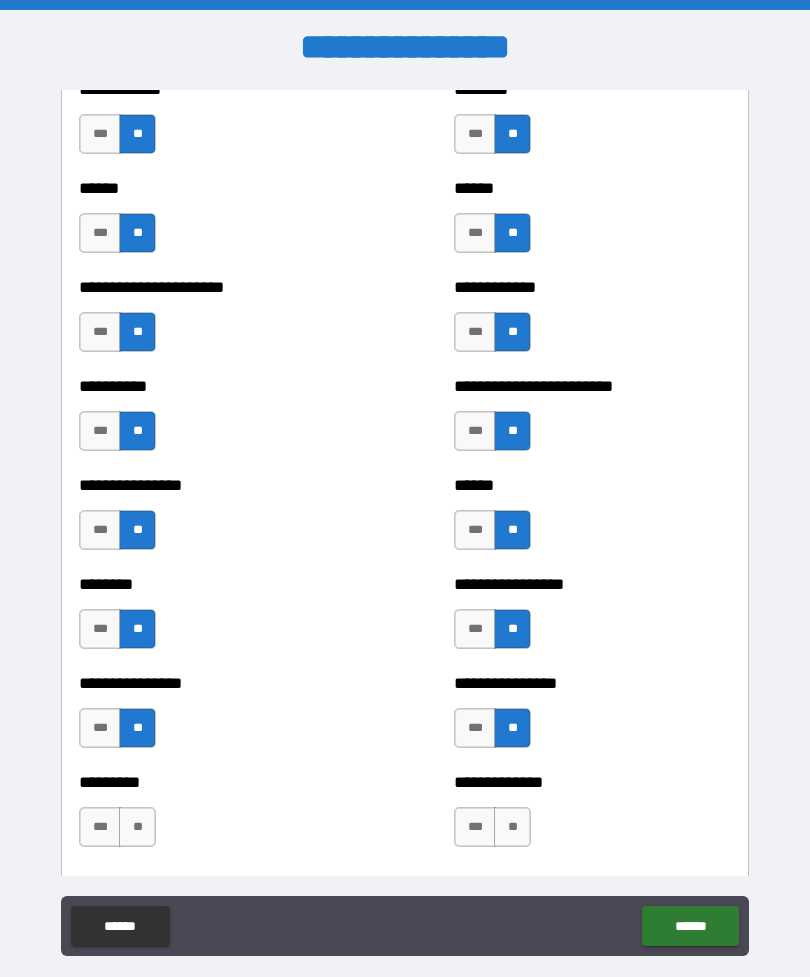 click on "**" at bounding box center [137, 827] 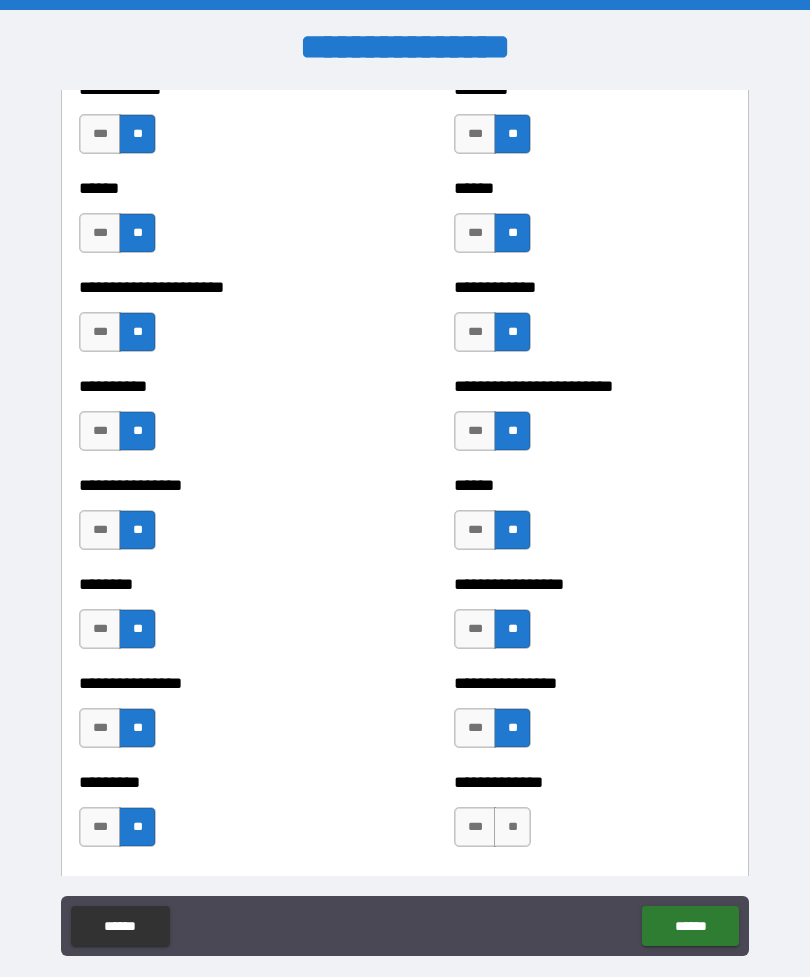 click on "**" at bounding box center (512, 827) 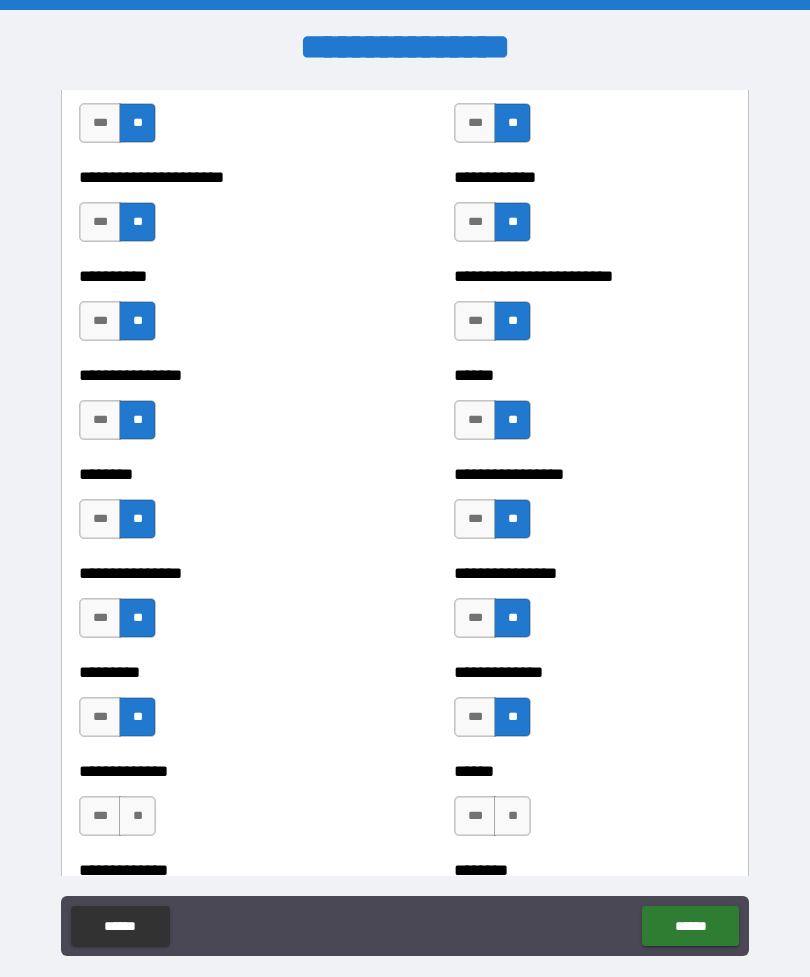 scroll, scrollTop: 747, scrollLeft: 0, axis: vertical 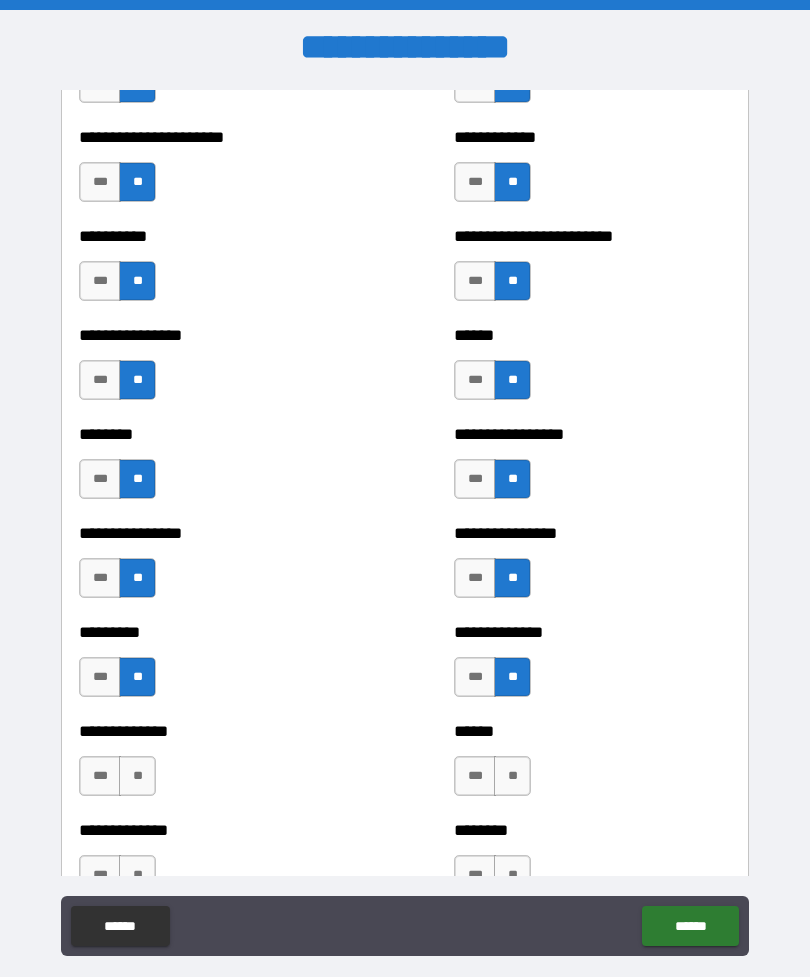 click on "**" at bounding box center (137, 776) 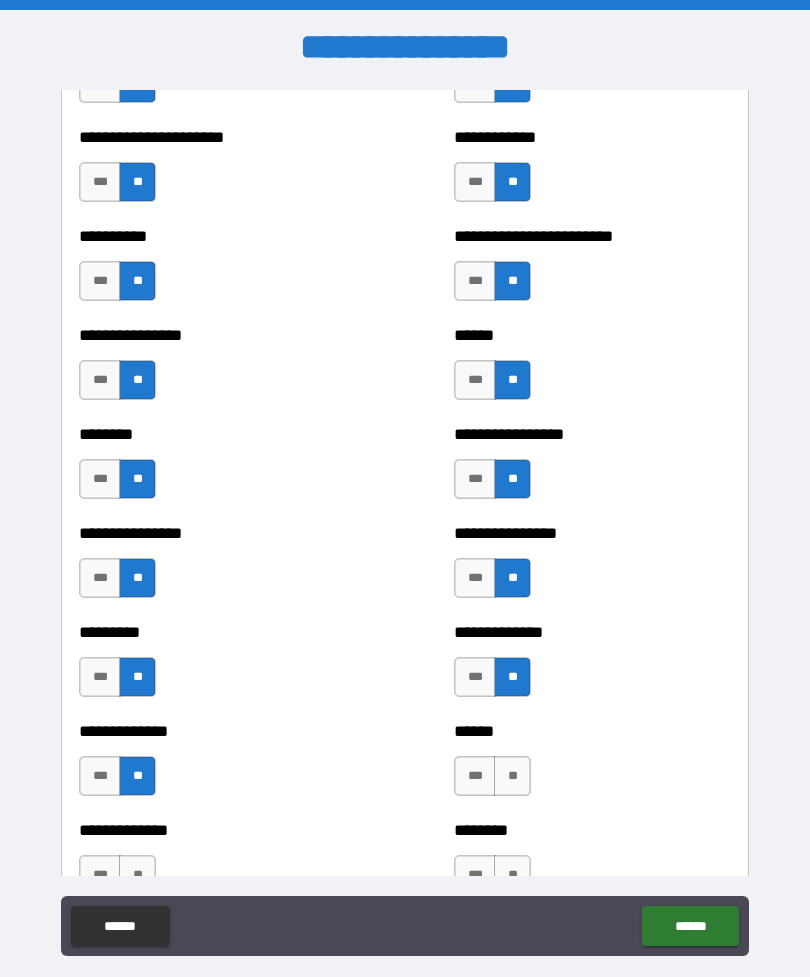 click on "**" at bounding box center (512, 776) 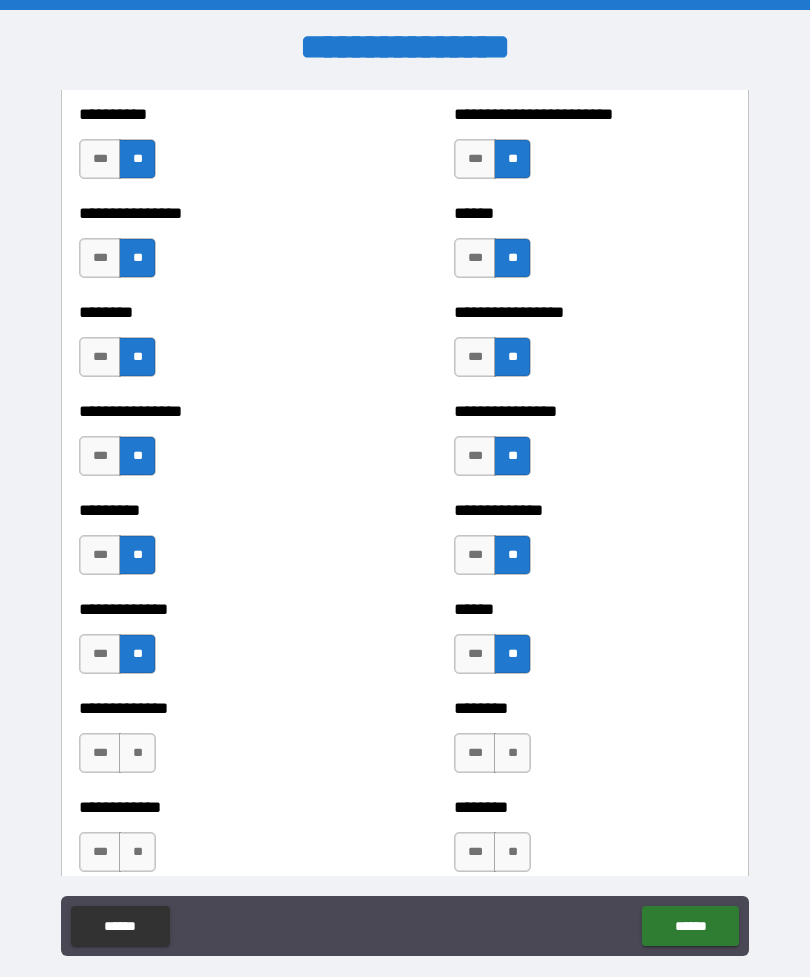 scroll, scrollTop: 885, scrollLeft: 0, axis: vertical 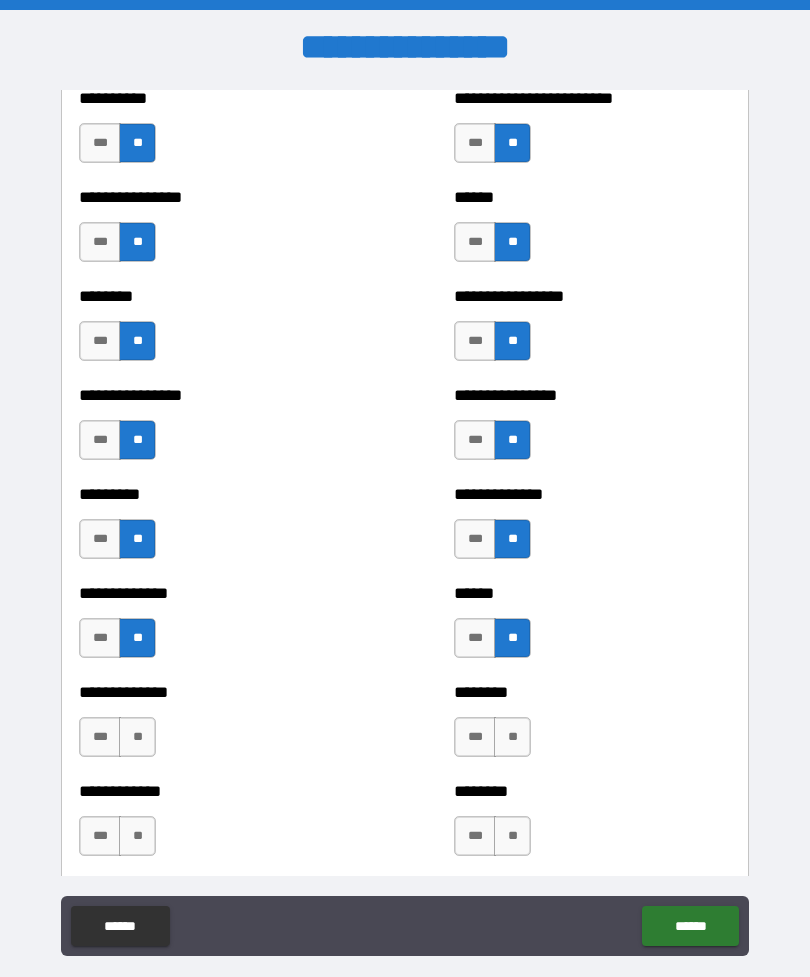click on "**" at bounding box center [137, 737] 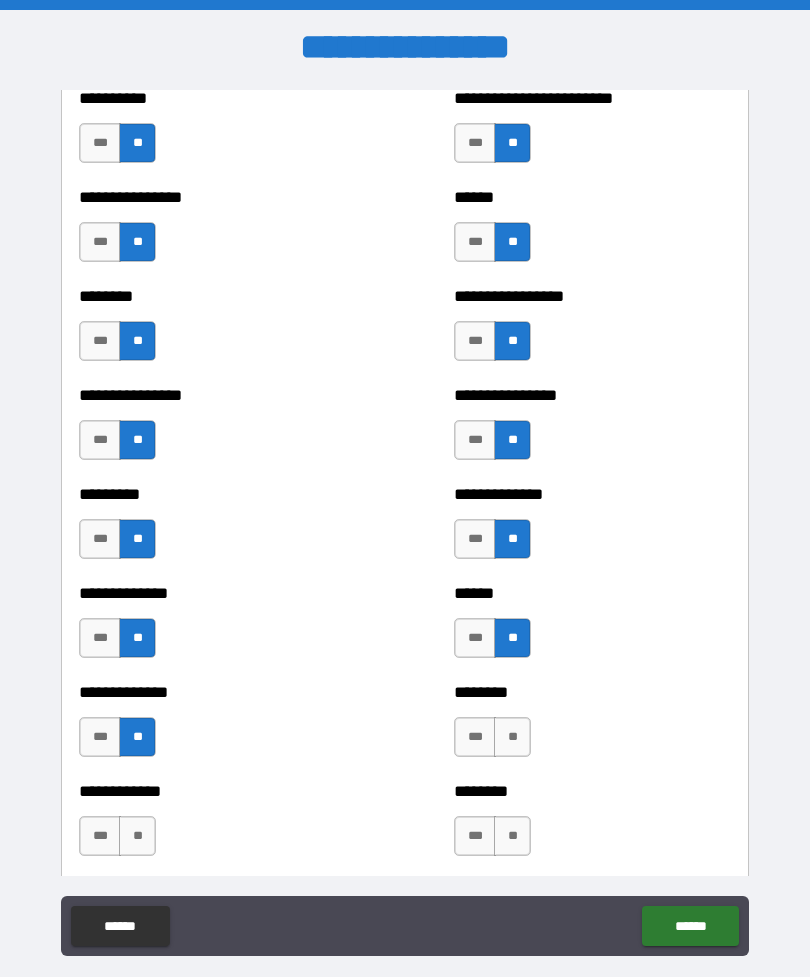 click on "**" at bounding box center (512, 737) 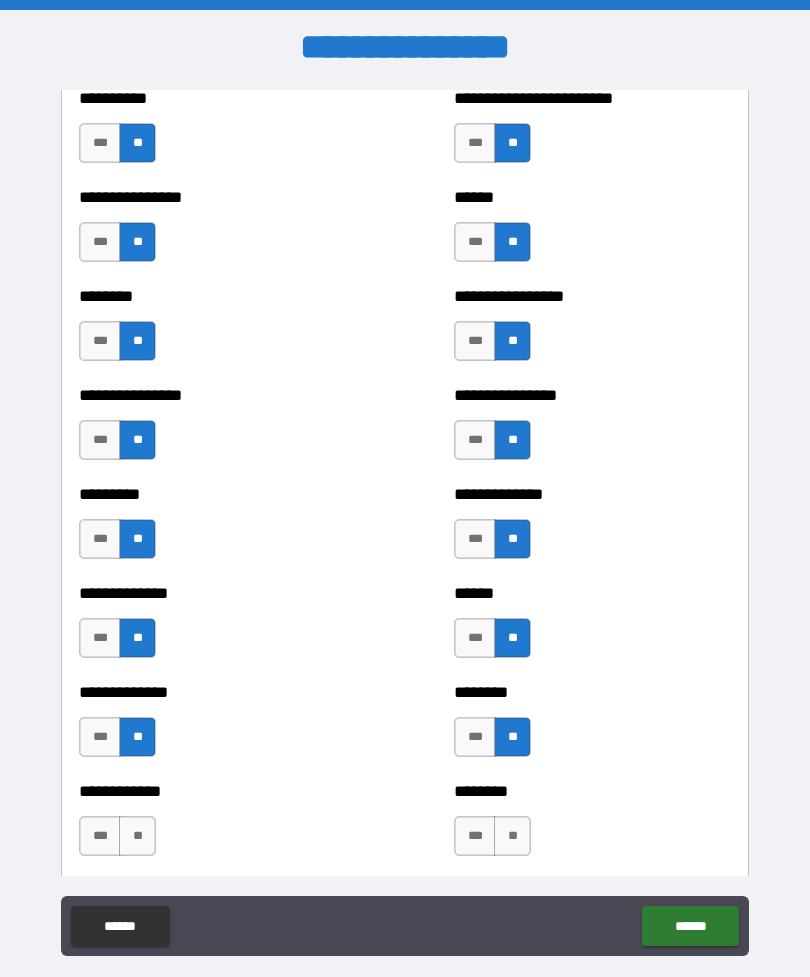 click on "**" at bounding box center (512, 836) 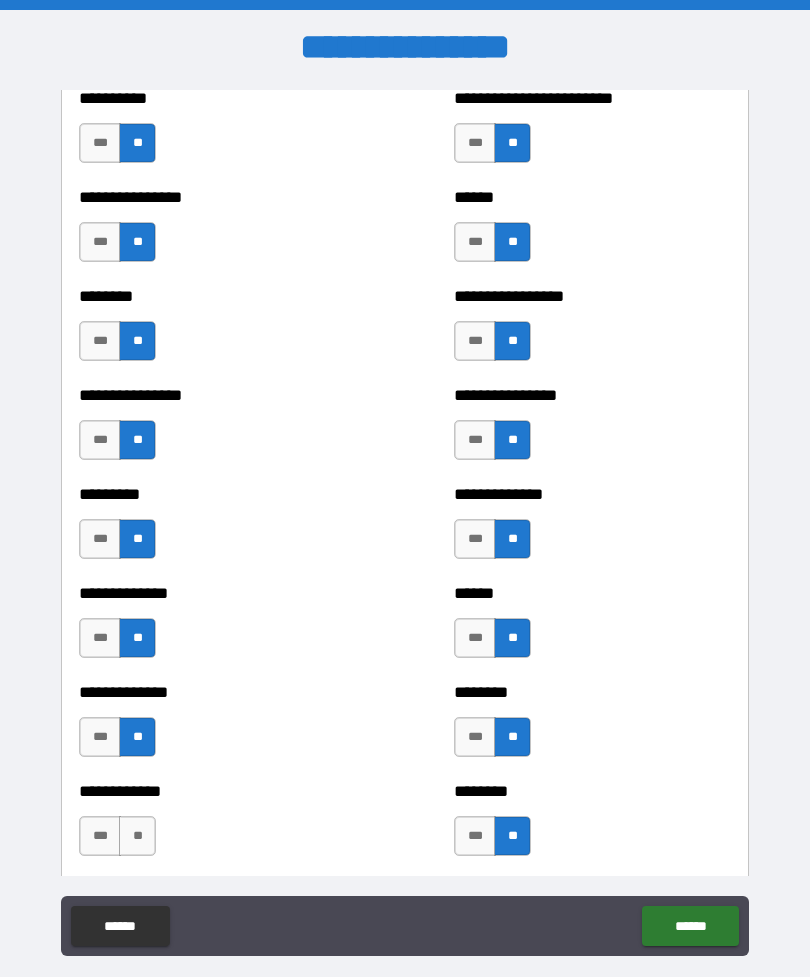 click on "**" at bounding box center (137, 836) 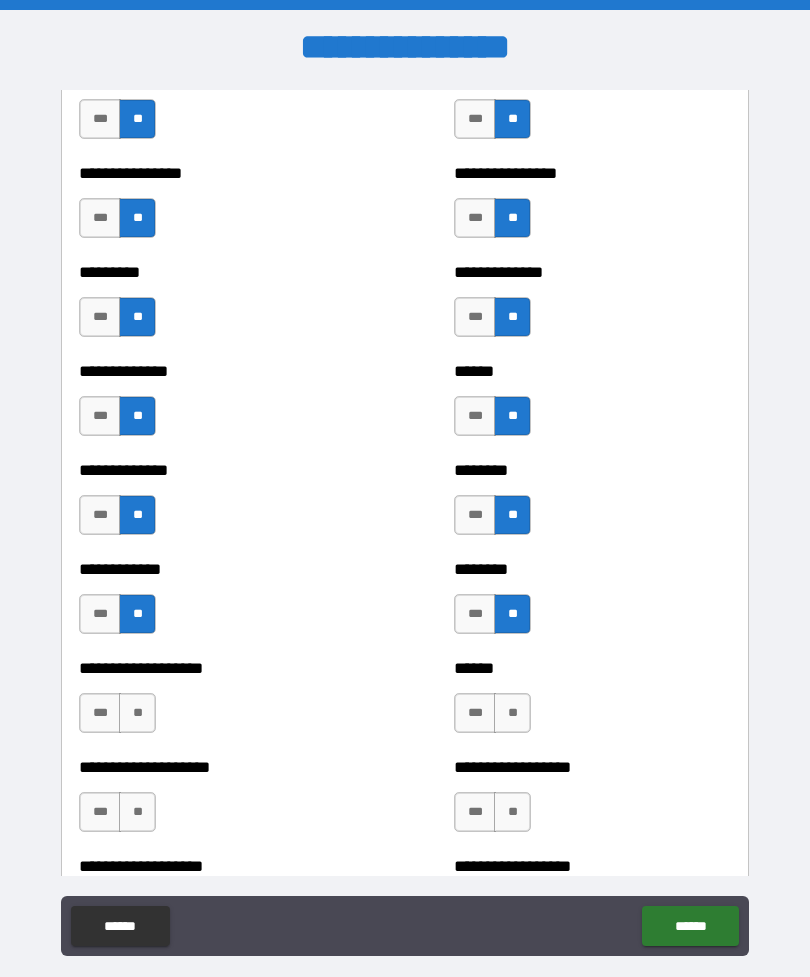 scroll, scrollTop: 1110, scrollLeft: 0, axis: vertical 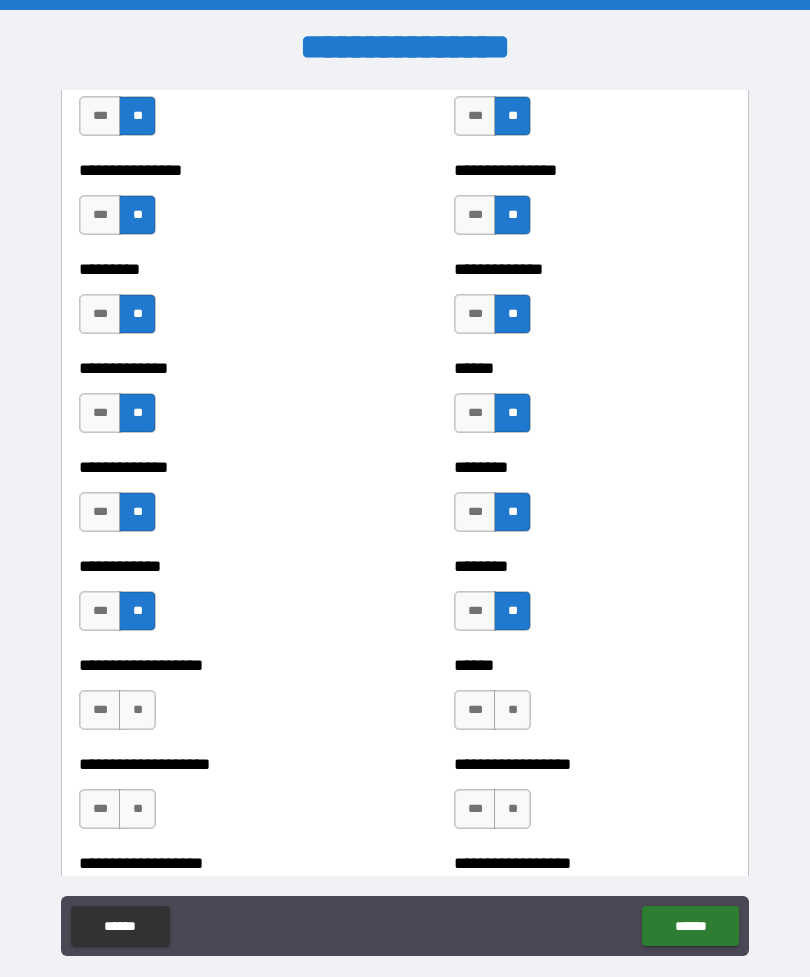 click on "**" at bounding box center (137, 710) 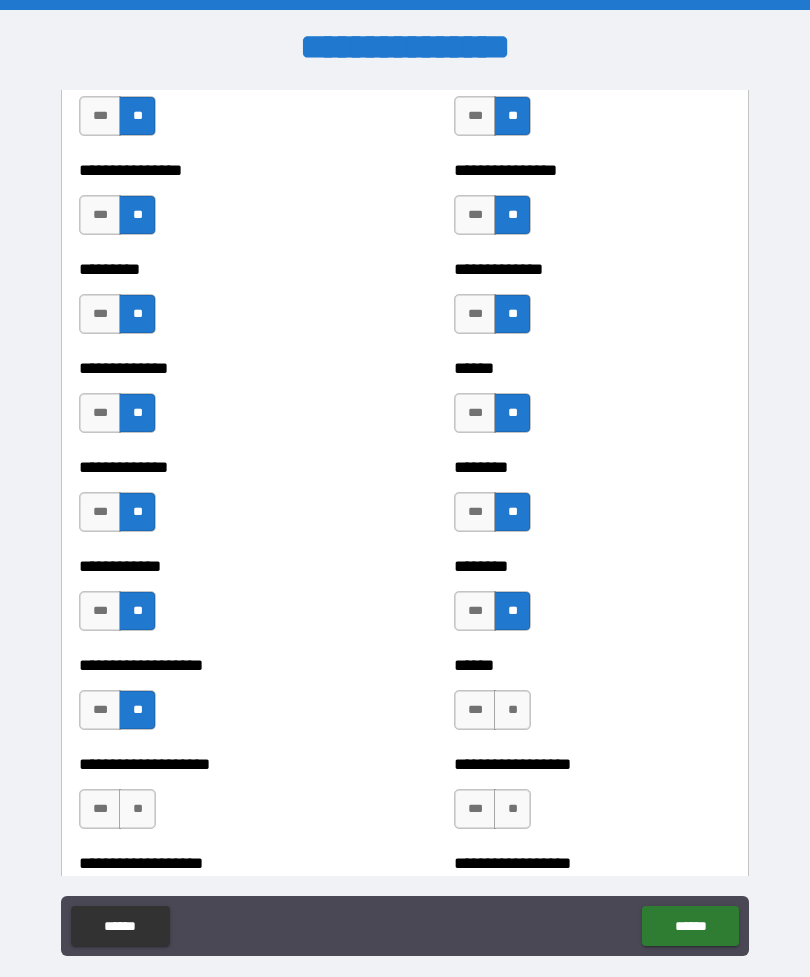 click on "**" at bounding box center (512, 710) 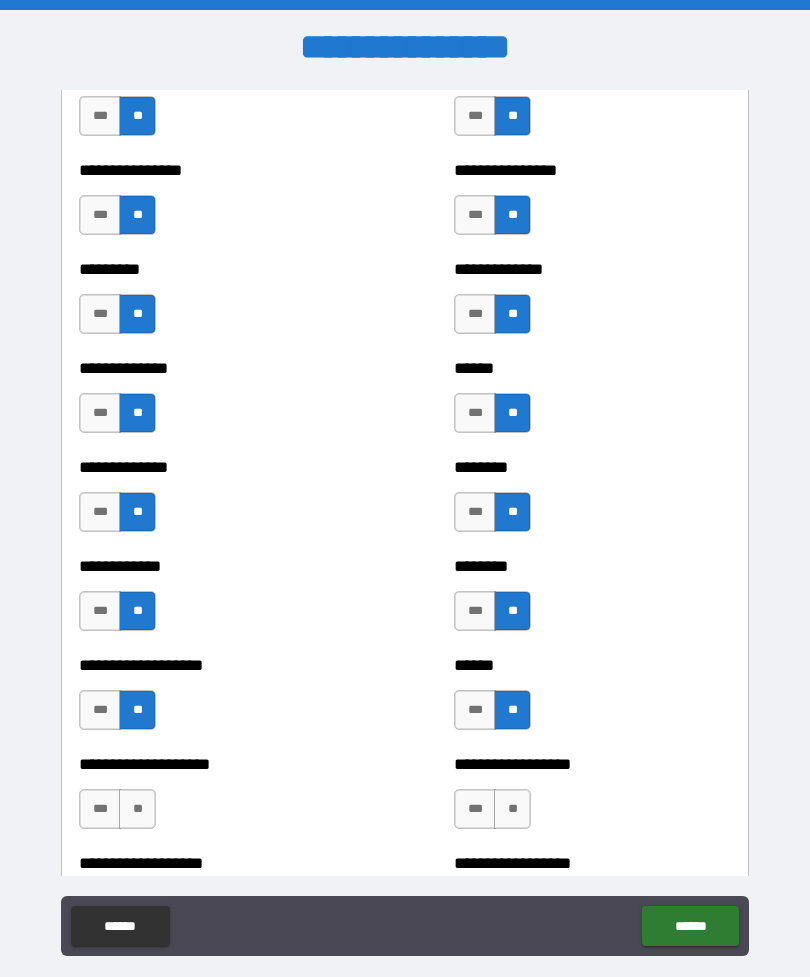 click on "**" at bounding box center (512, 809) 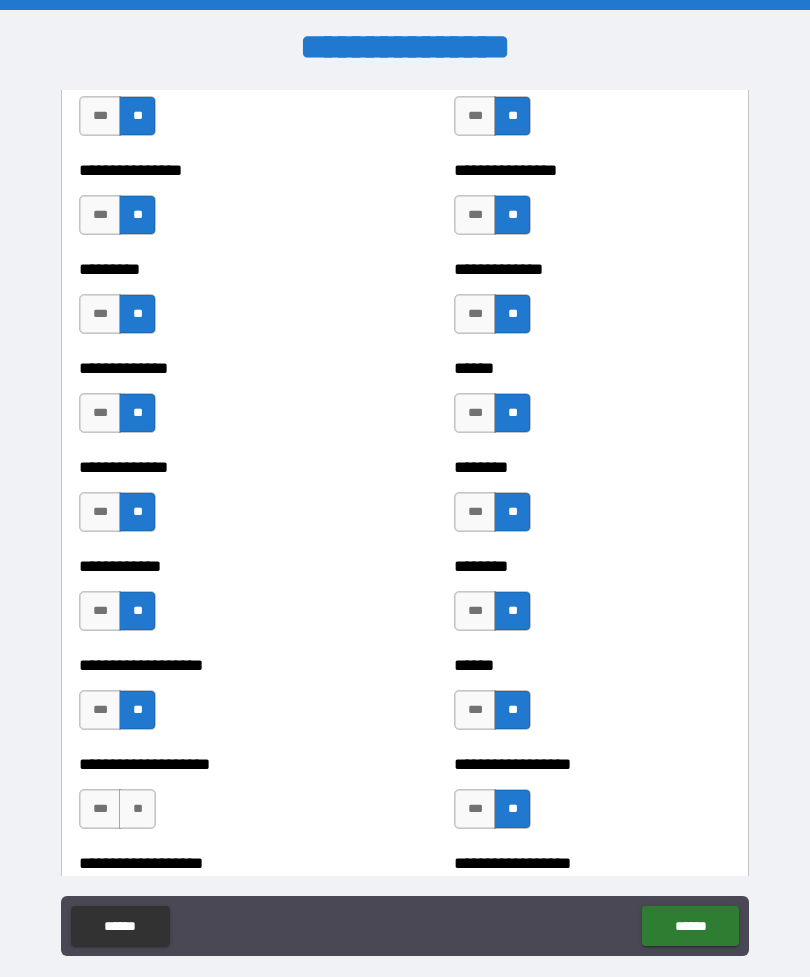 click on "**" at bounding box center [137, 809] 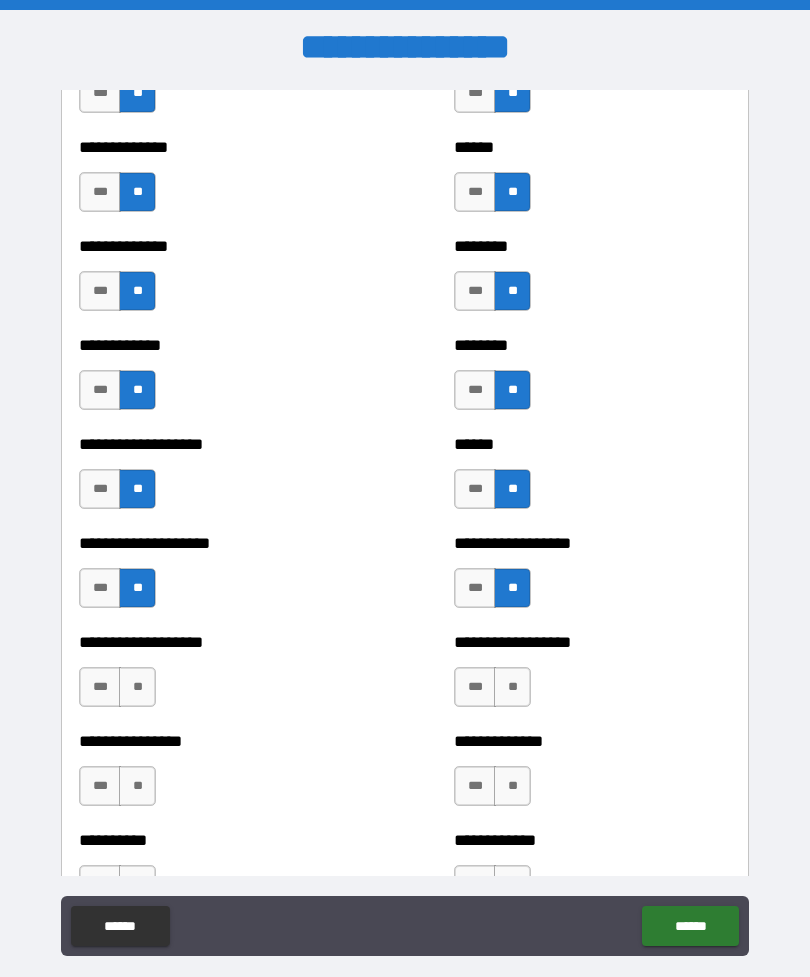 scroll, scrollTop: 1333, scrollLeft: 0, axis: vertical 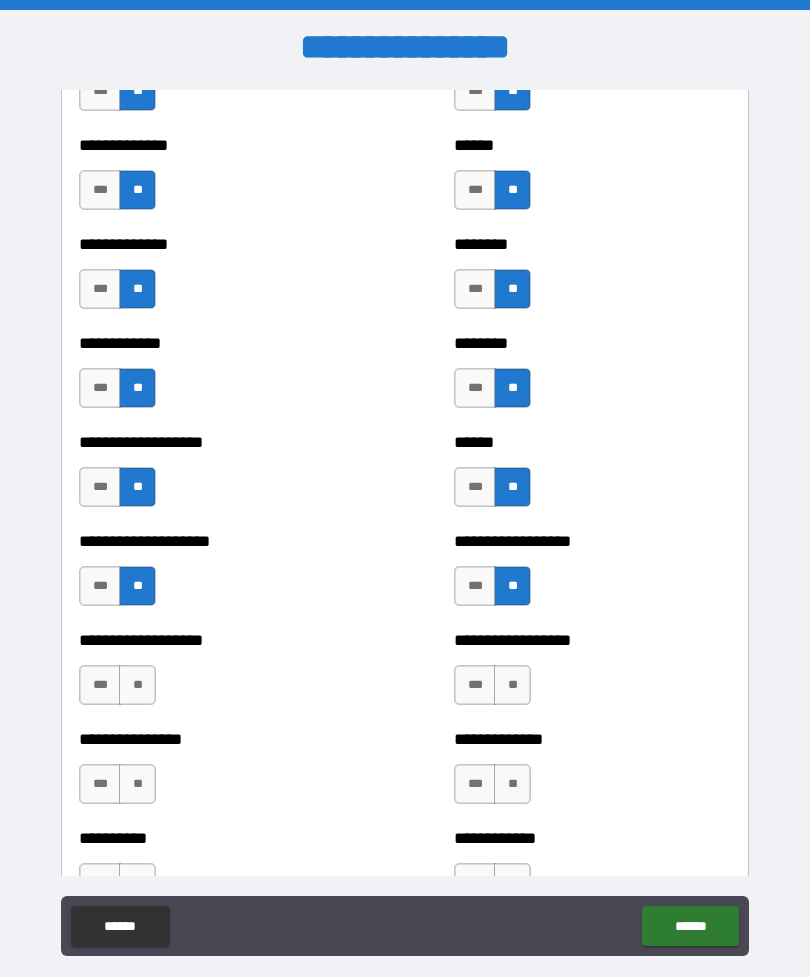 click on "**" at bounding box center (137, 685) 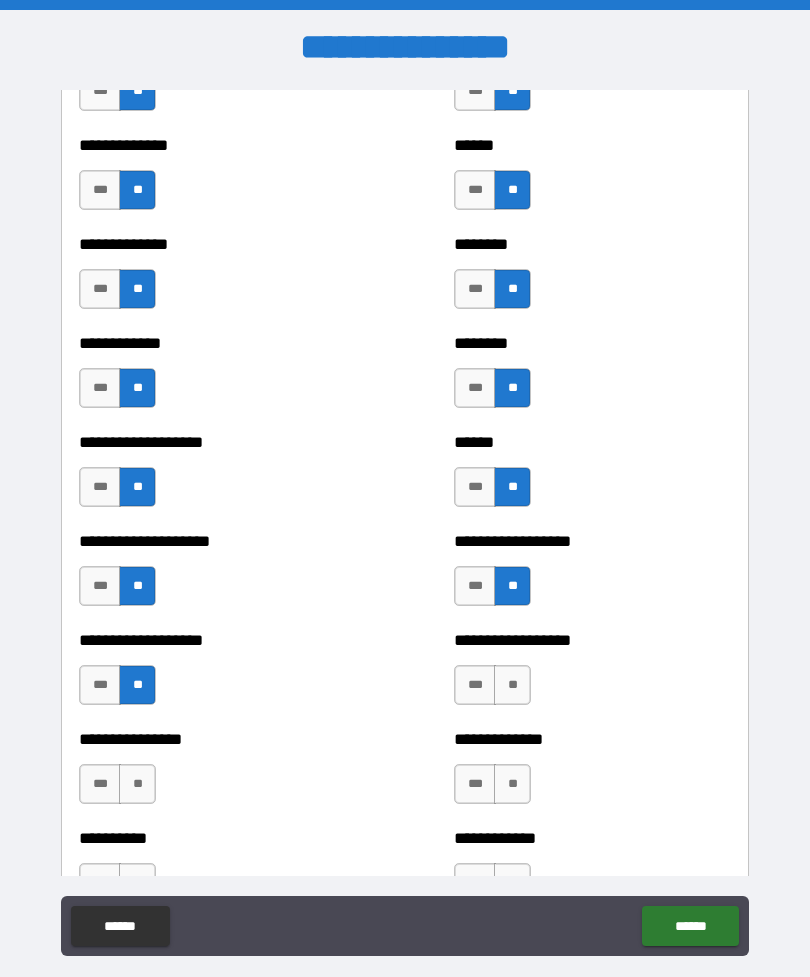click on "**" at bounding box center (512, 685) 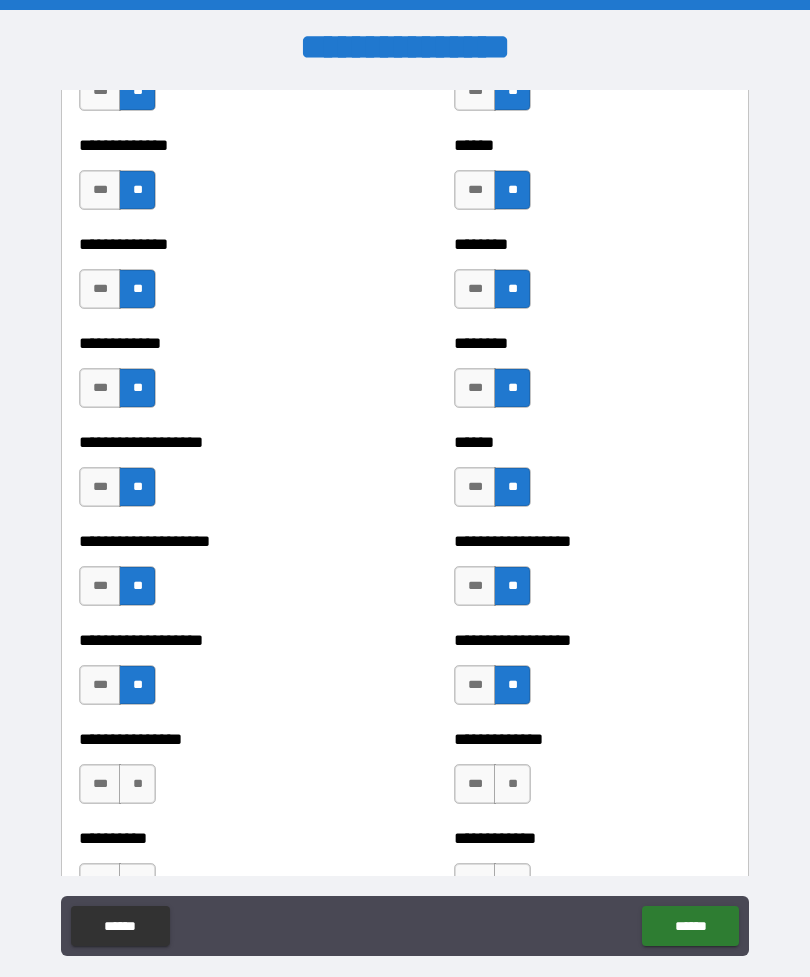 click on "**" at bounding box center (512, 784) 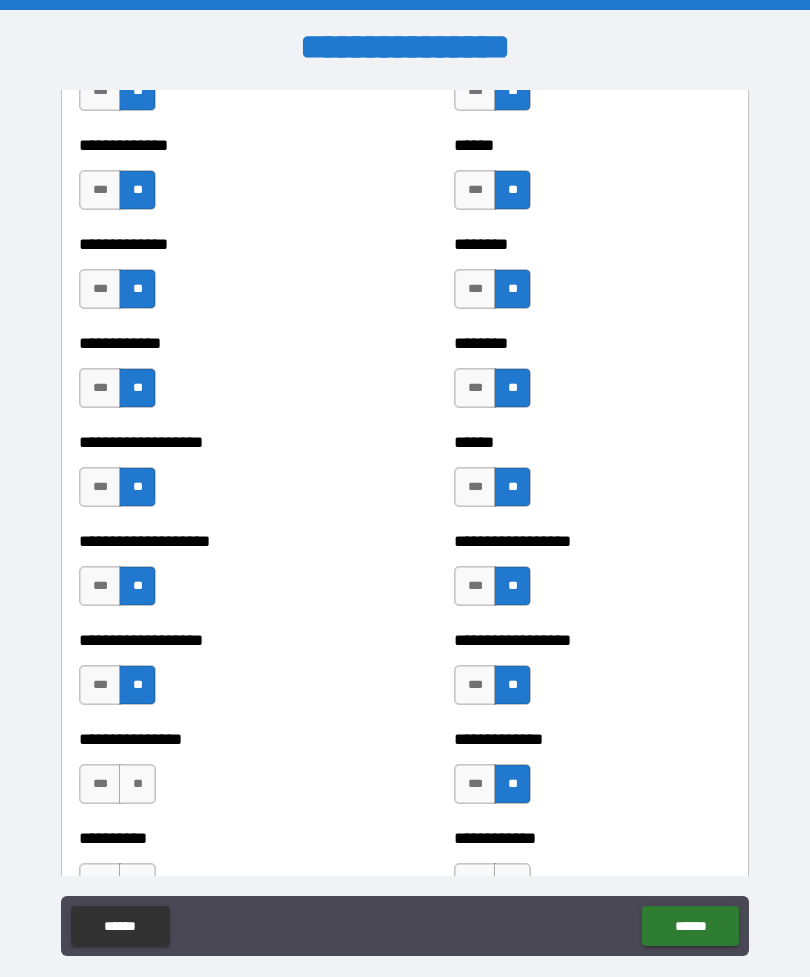 click on "**" at bounding box center [137, 784] 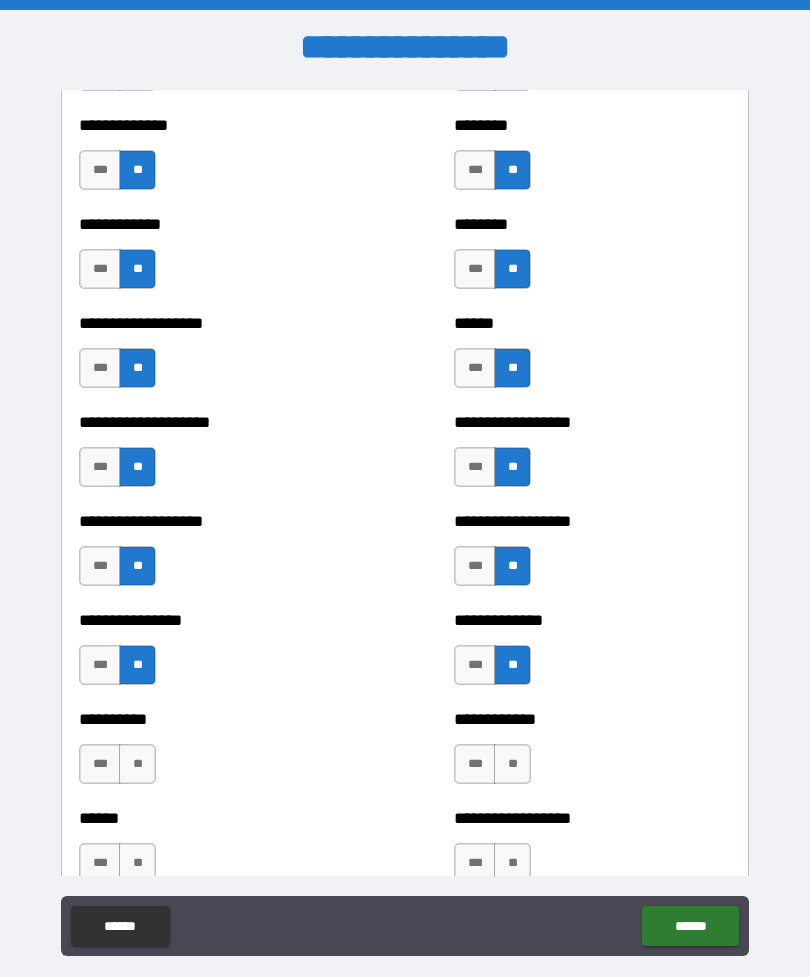 scroll, scrollTop: 1472, scrollLeft: 0, axis: vertical 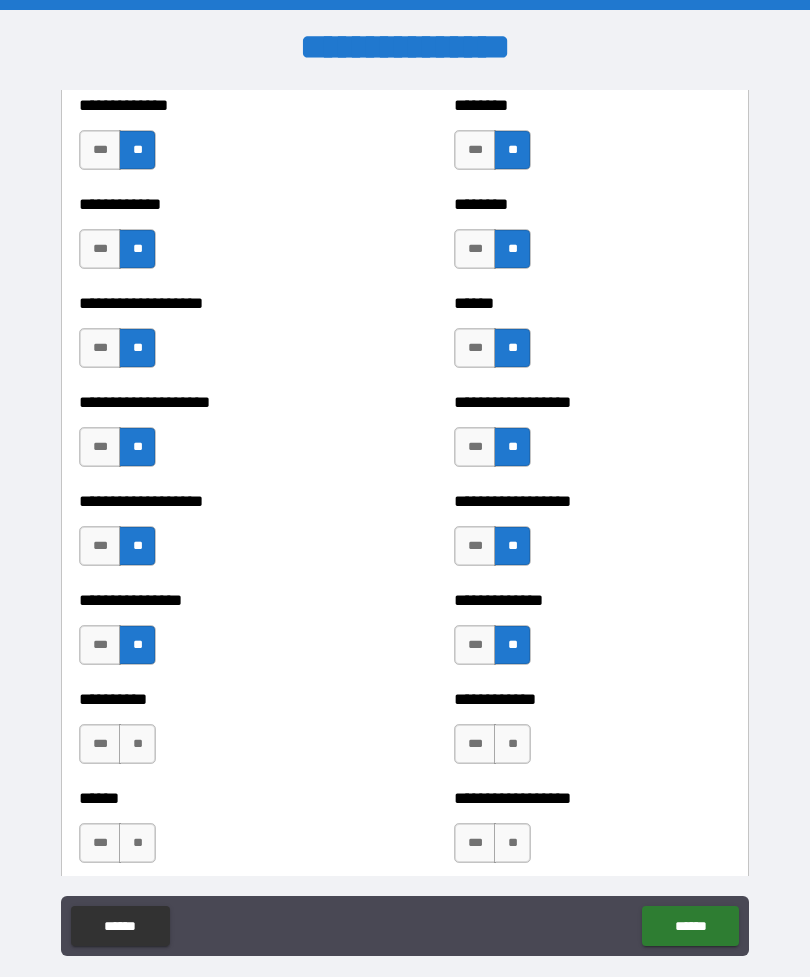 click on "**" at bounding box center [137, 744] 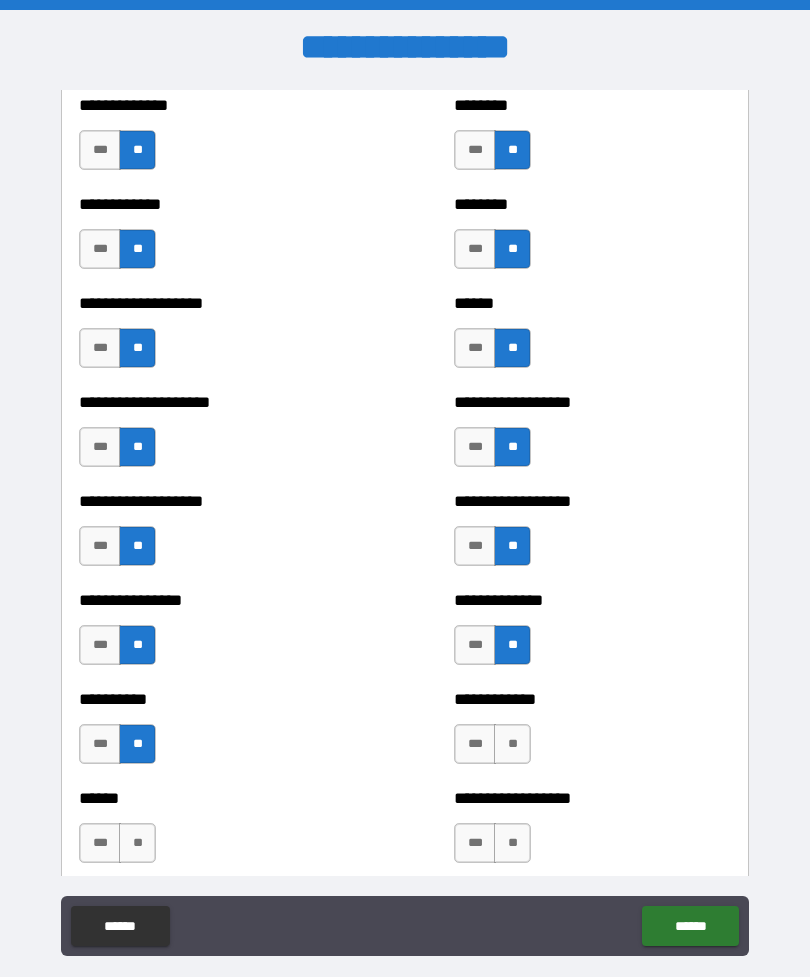 click on "**" at bounding box center [512, 744] 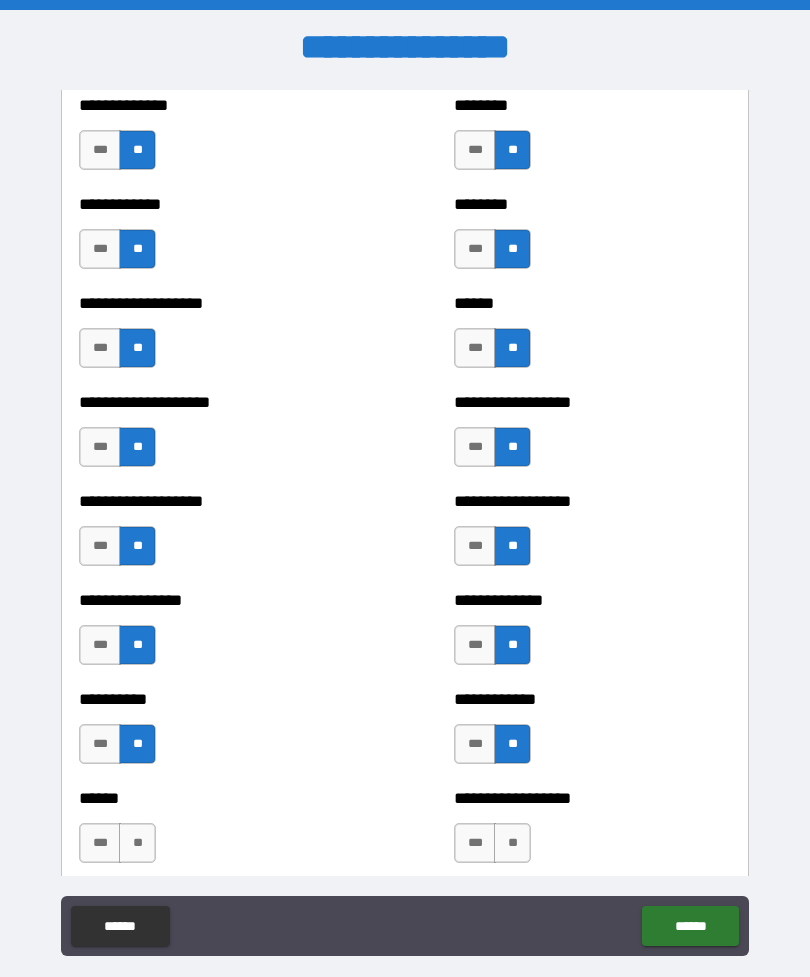 click on "**" at bounding box center [137, 843] 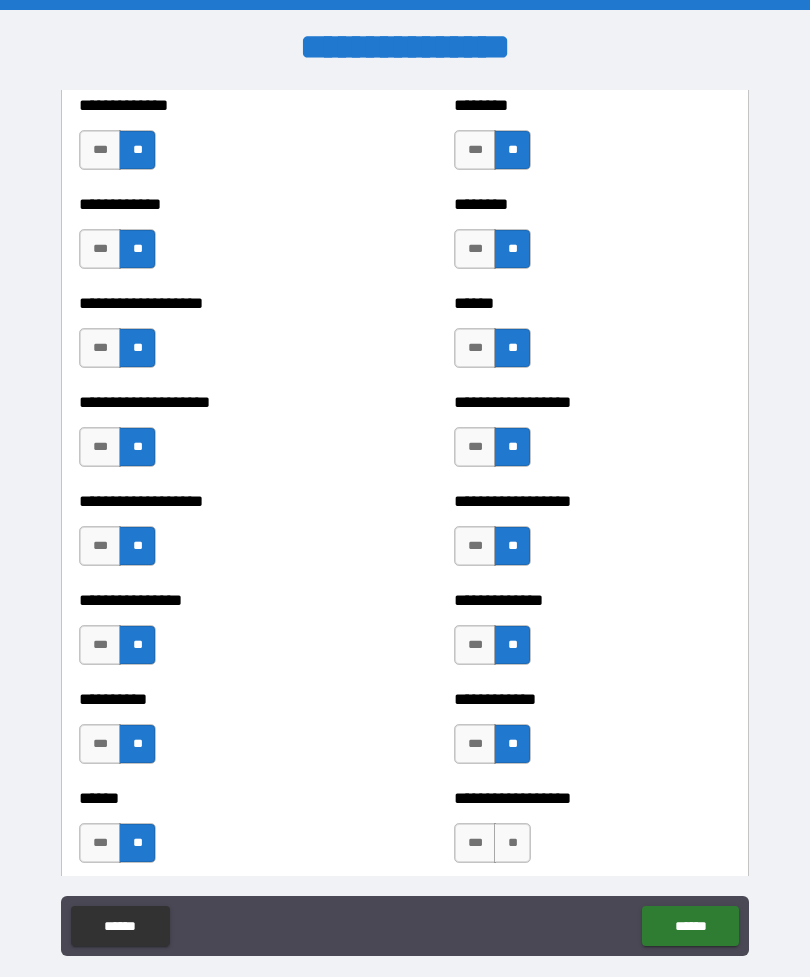 click on "**" at bounding box center (512, 843) 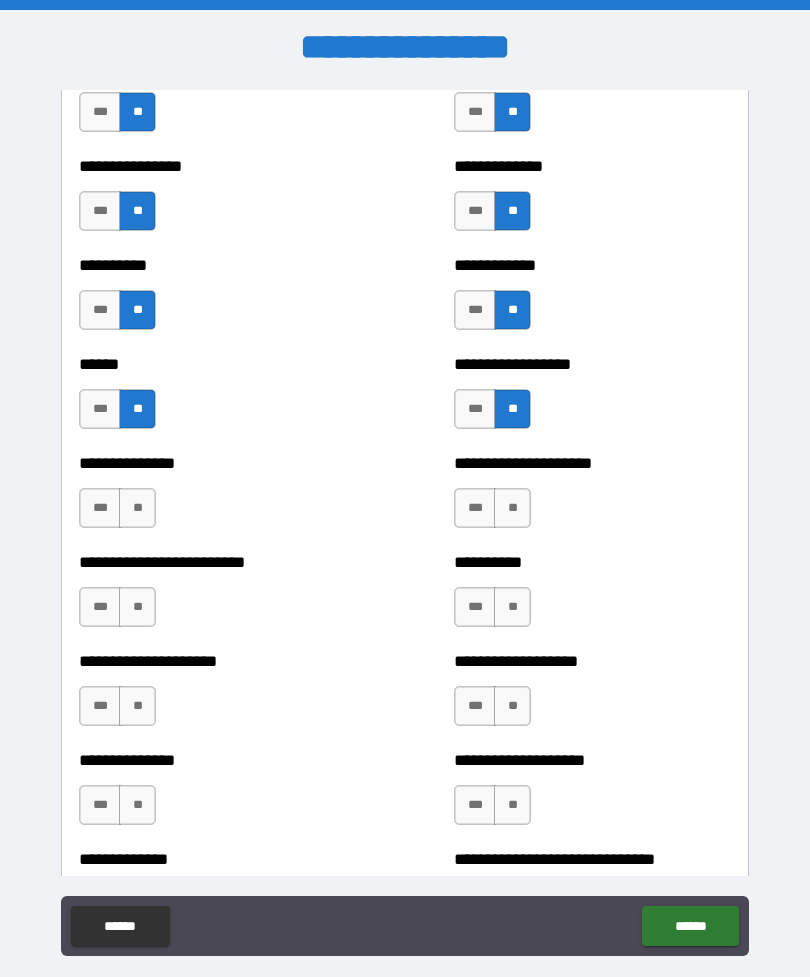 scroll, scrollTop: 1907, scrollLeft: 0, axis: vertical 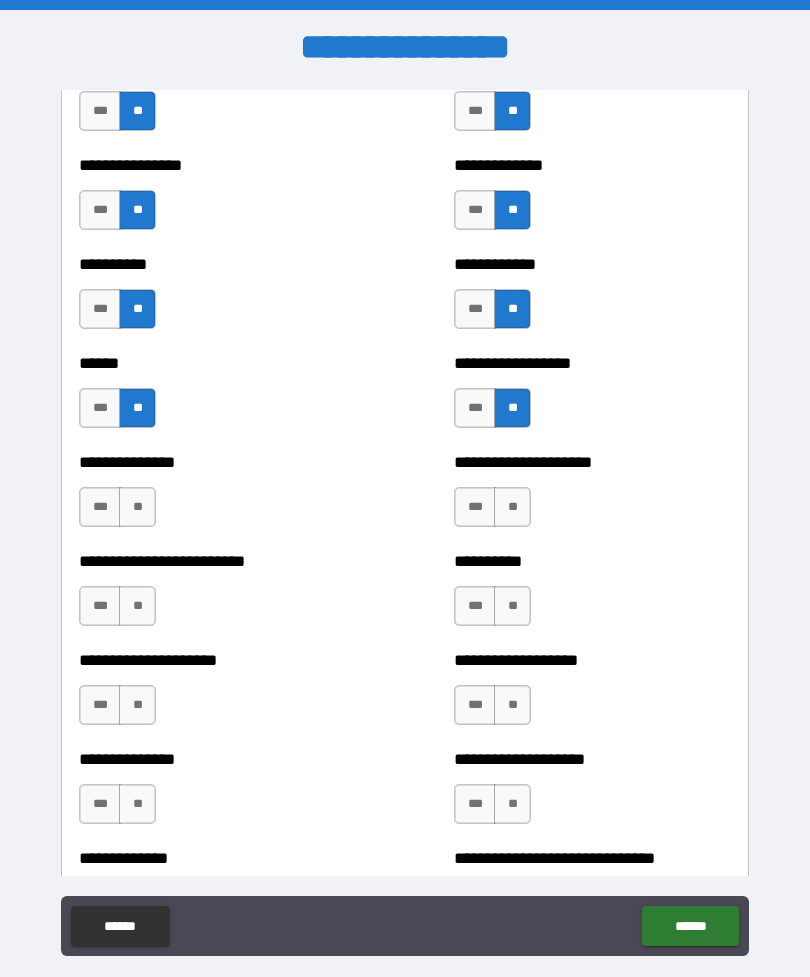 click on "**" at bounding box center [137, 507] 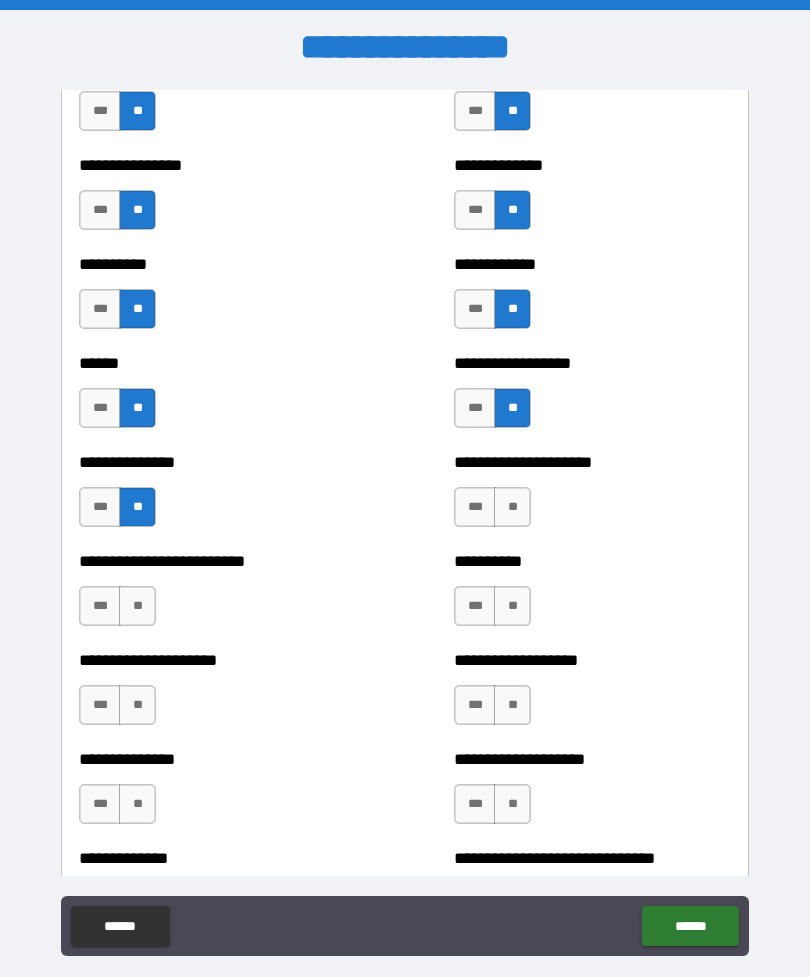 click on "**" at bounding box center (137, 606) 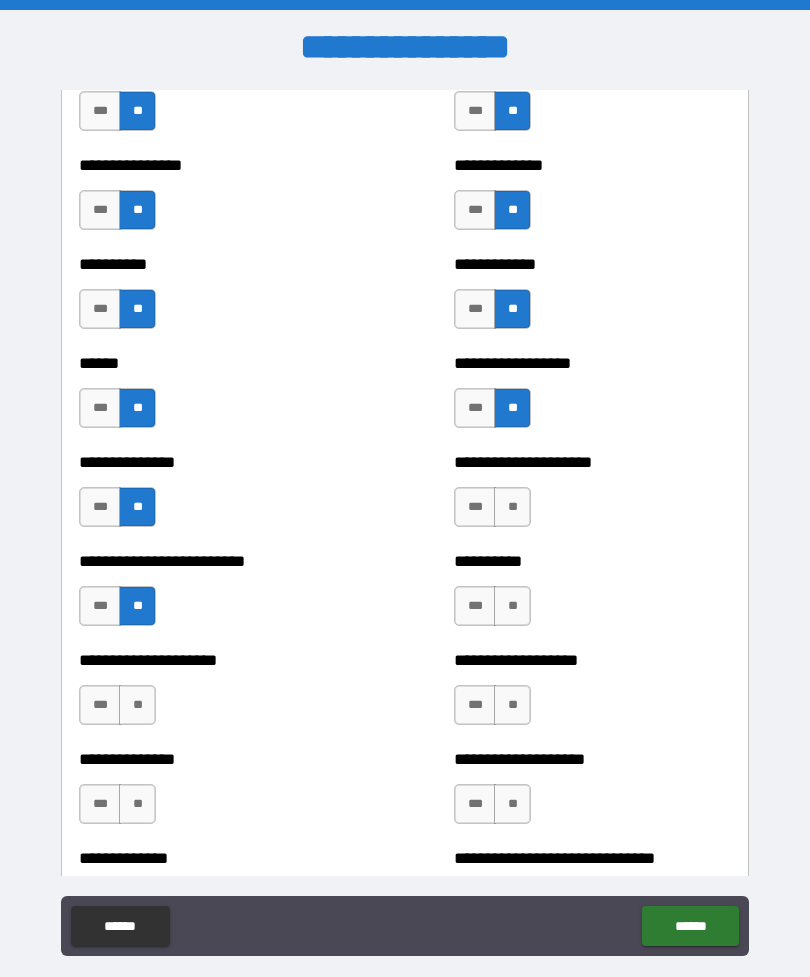 click on "**" at bounding box center [137, 705] 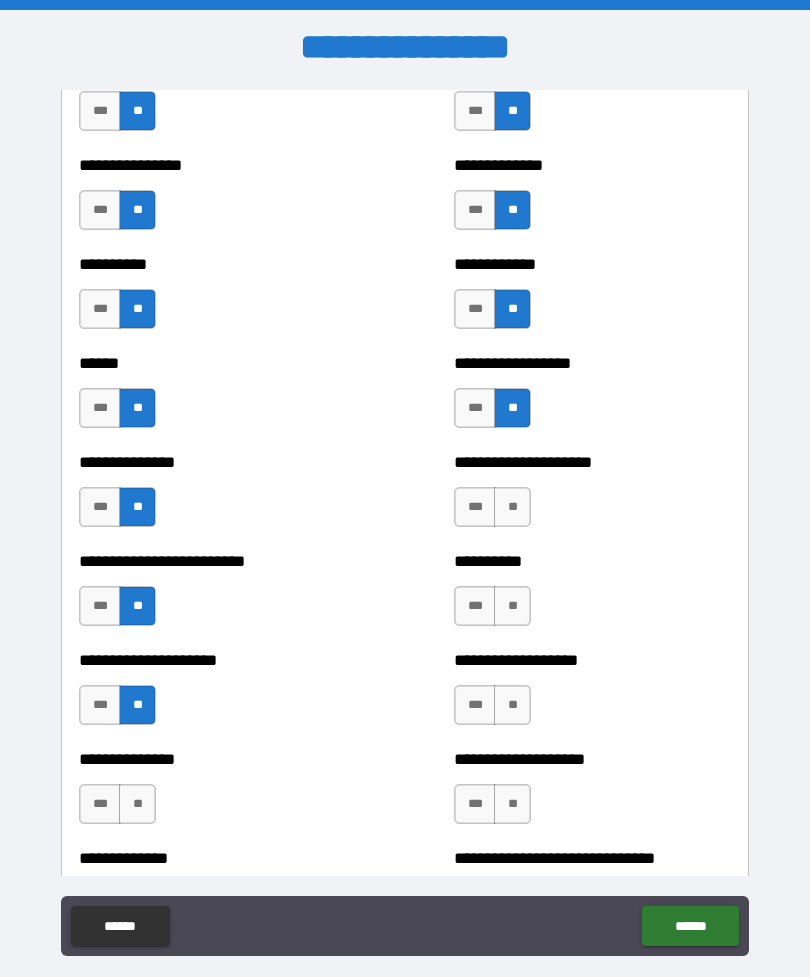 click on "**" at bounding box center [137, 804] 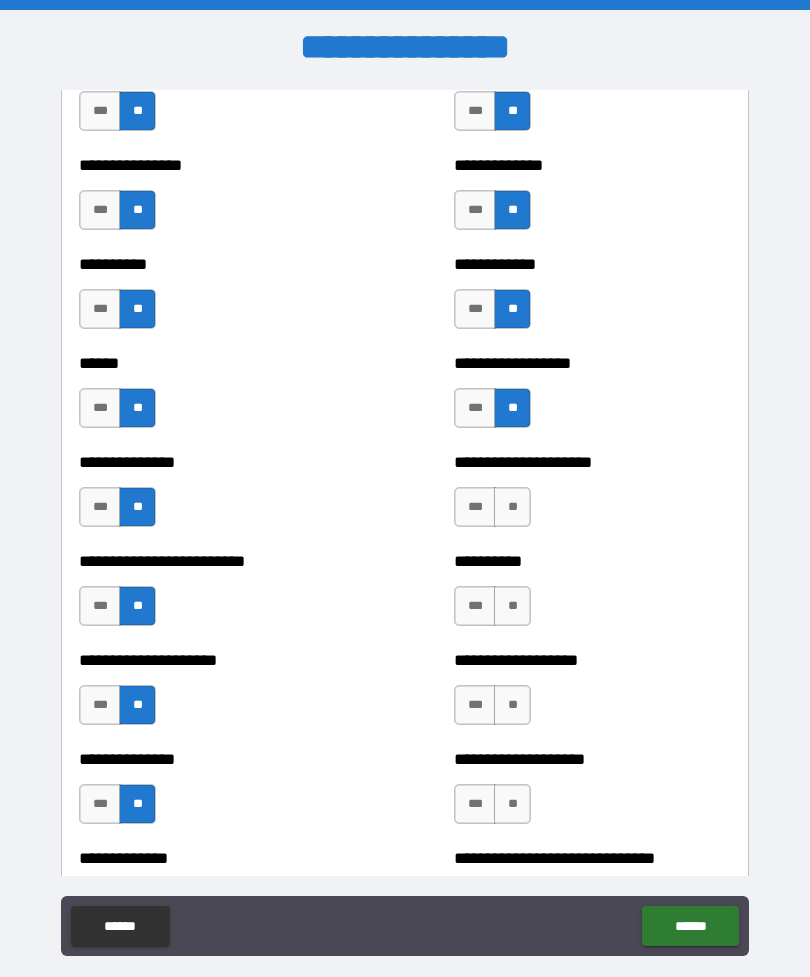 click on "**" at bounding box center (512, 507) 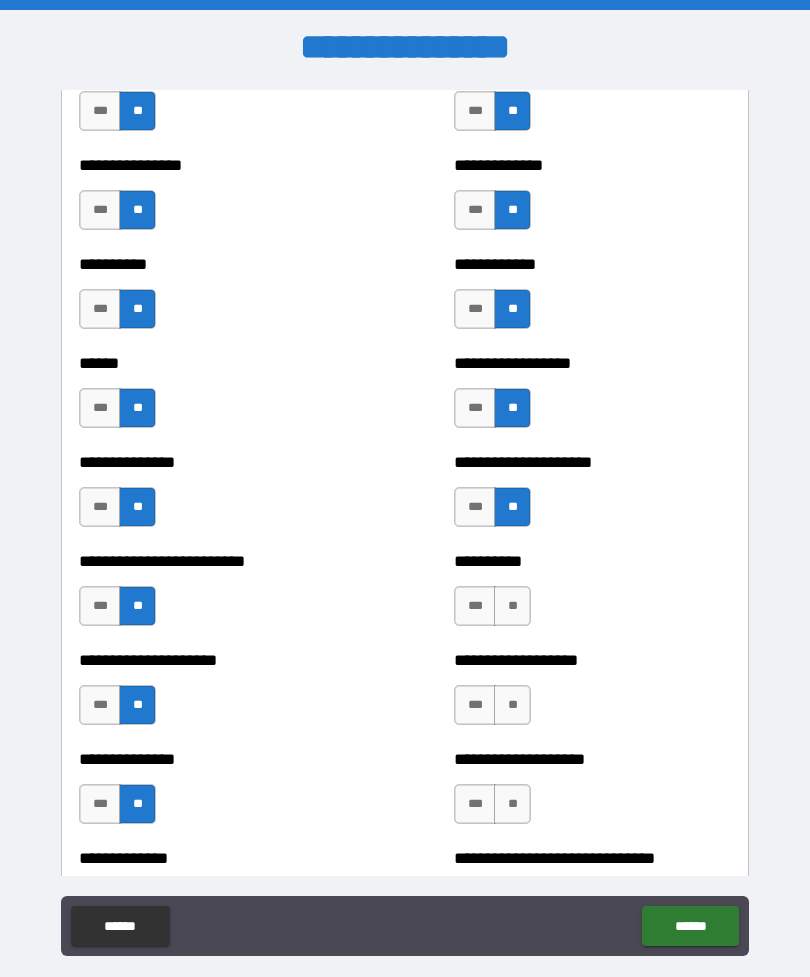 click on "**" at bounding box center (512, 606) 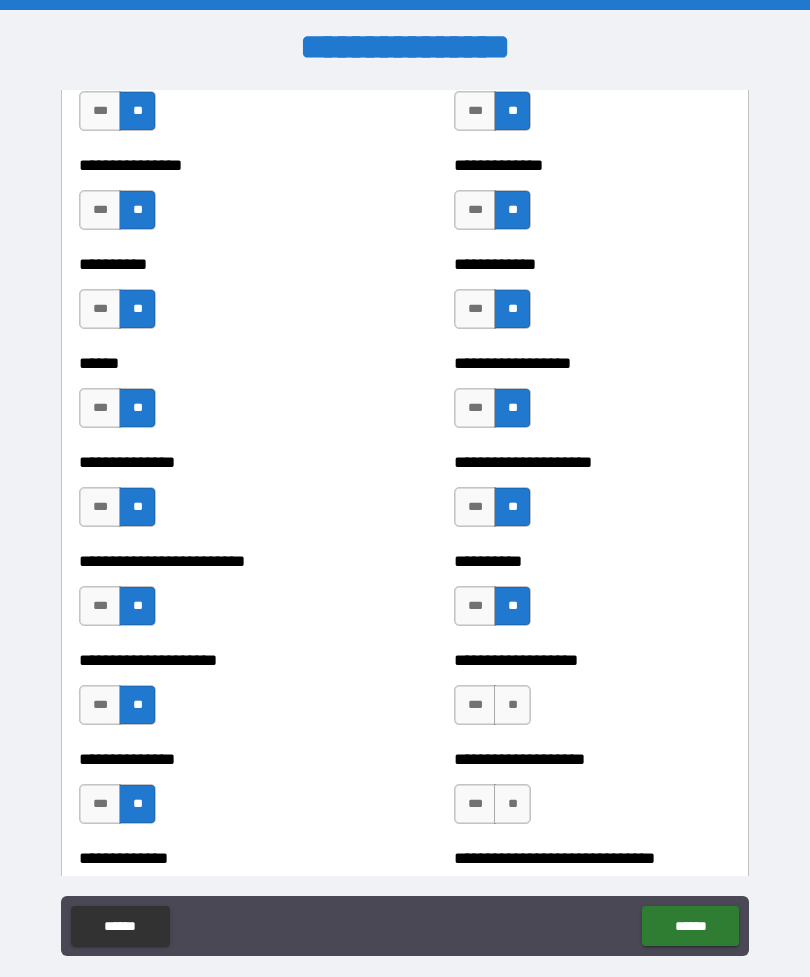 click on "**" at bounding box center (512, 705) 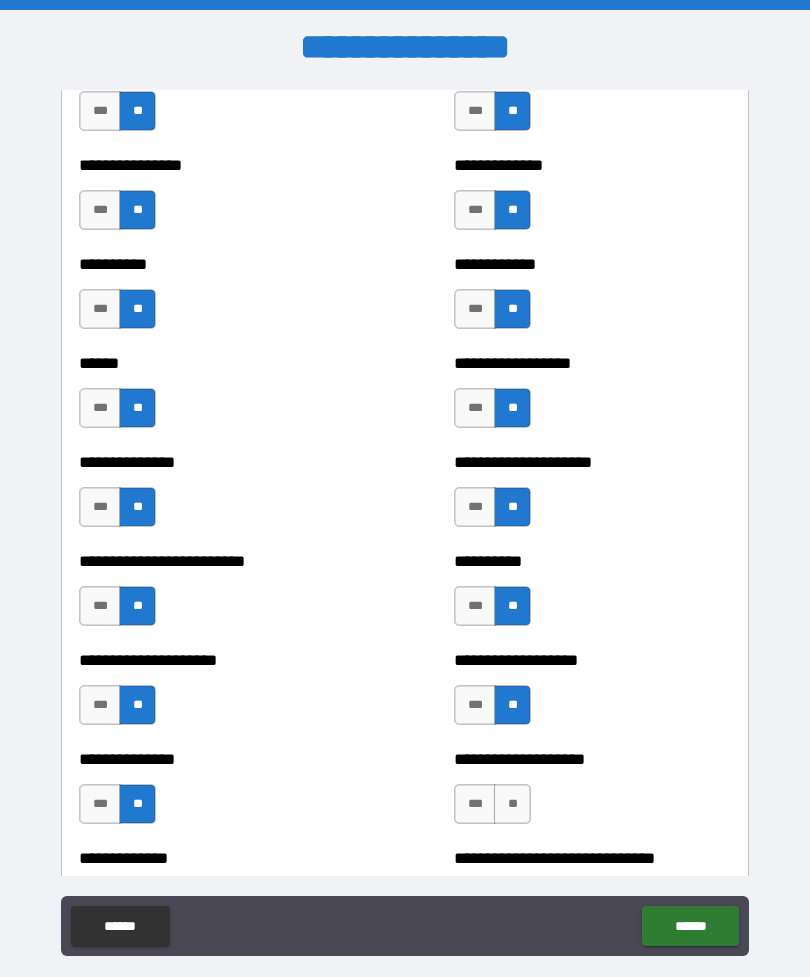 click on "**" at bounding box center (512, 804) 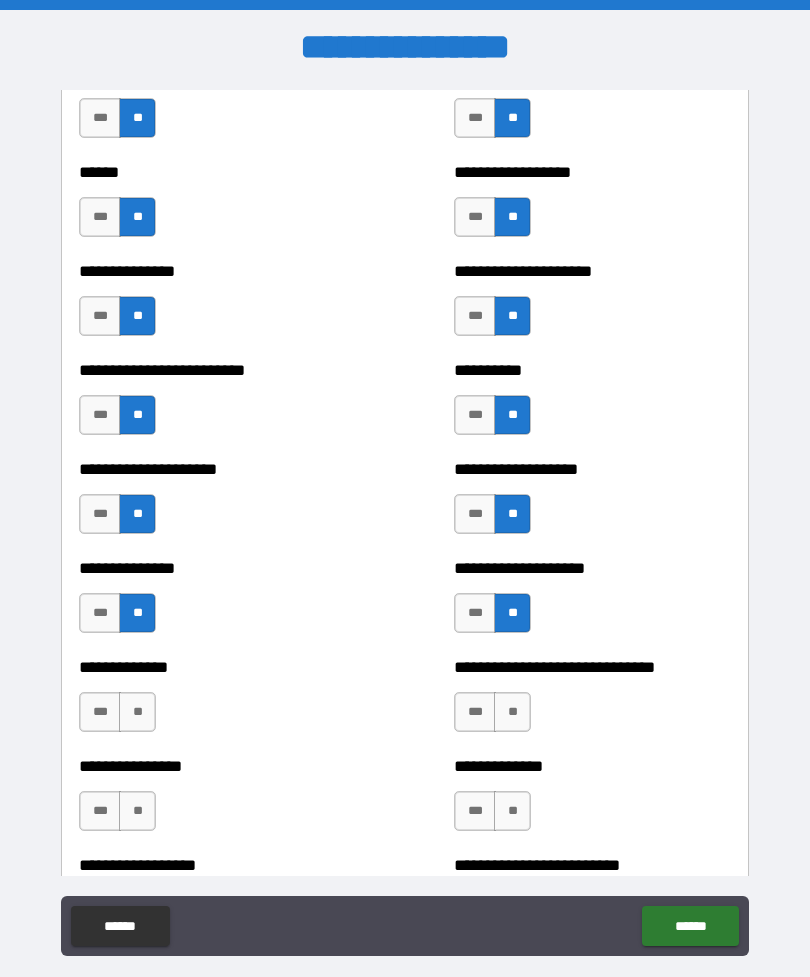 scroll, scrollTop: 2098, scrollLeft: 0, axis: vertical 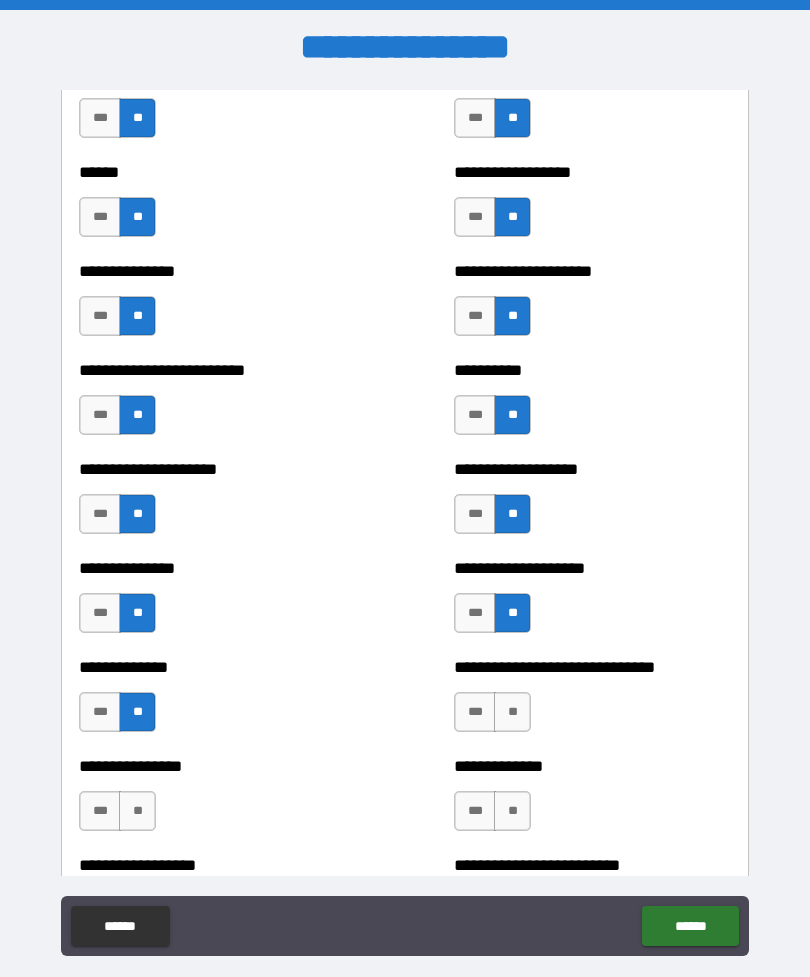 click on "**" at bounding box center [137, 811] 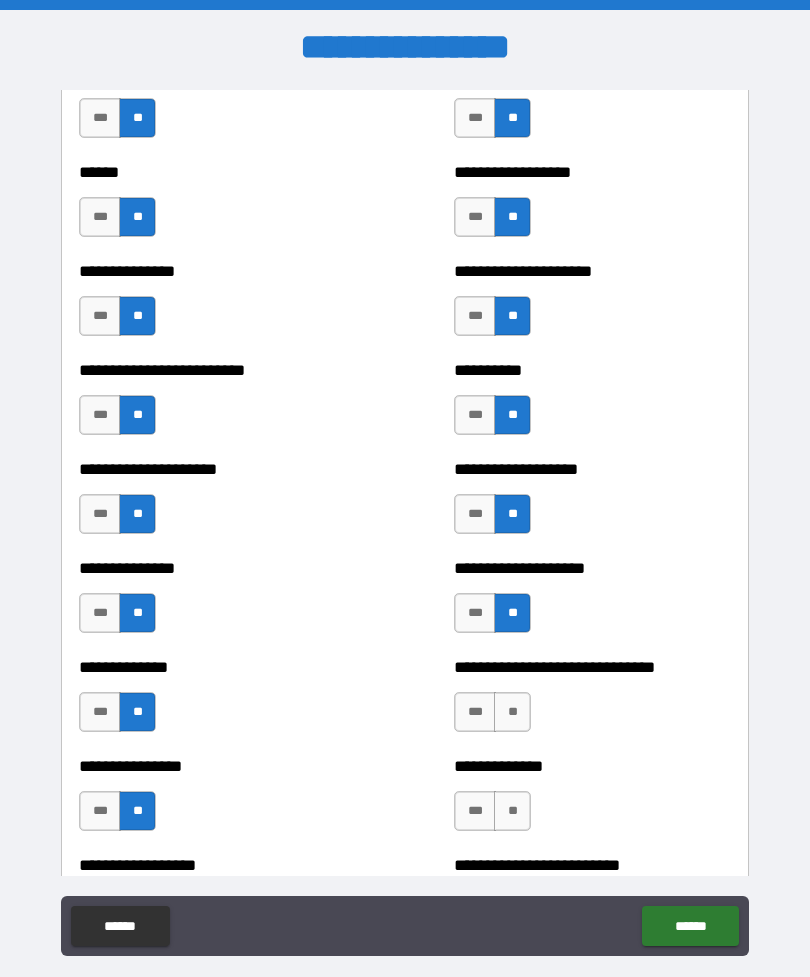click on "**" at bounding box center [512, 712] 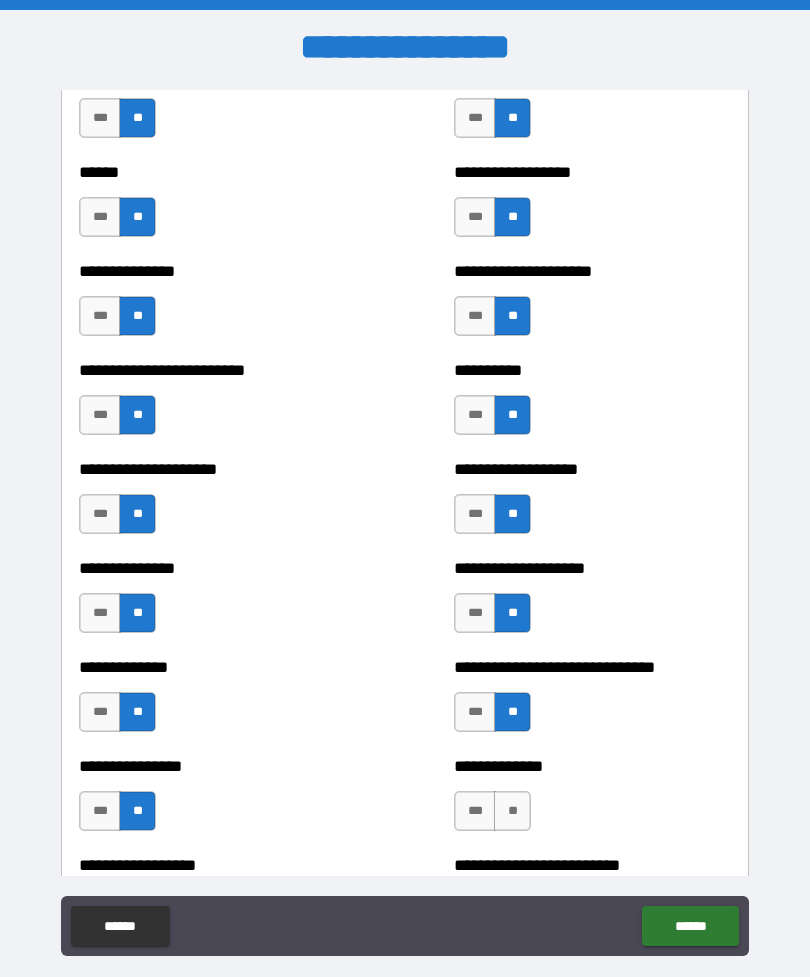 click on "**" at bounding box center (512, 811) 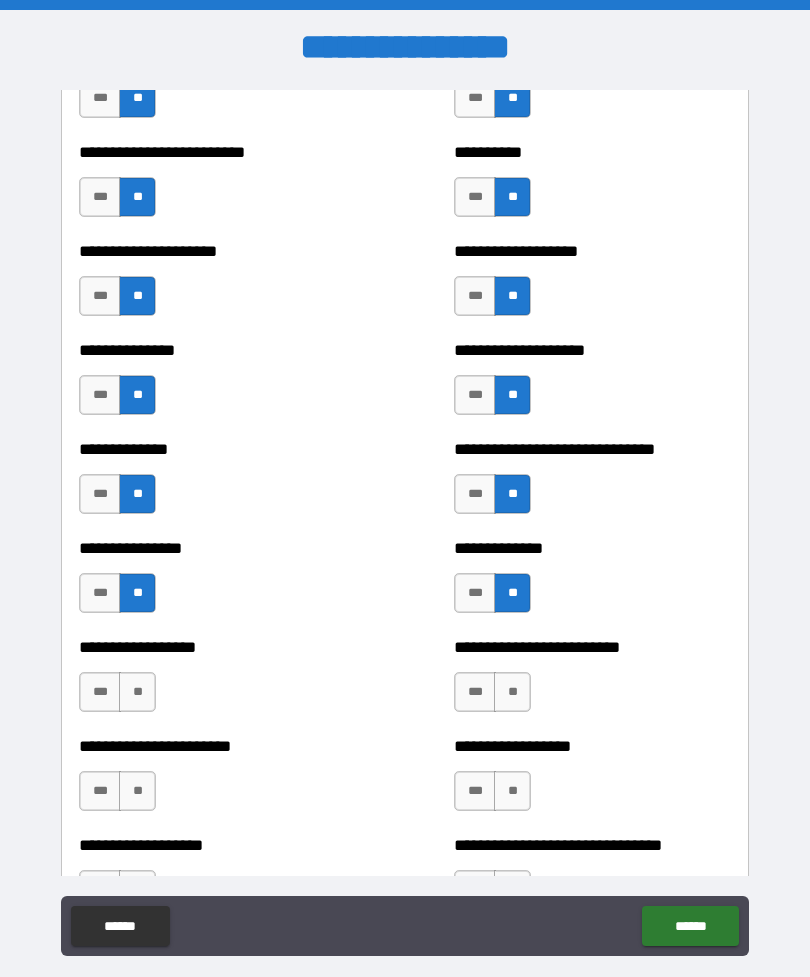 scroll, scrollTop: 2329, scrollLeft: 0, axis: vertical 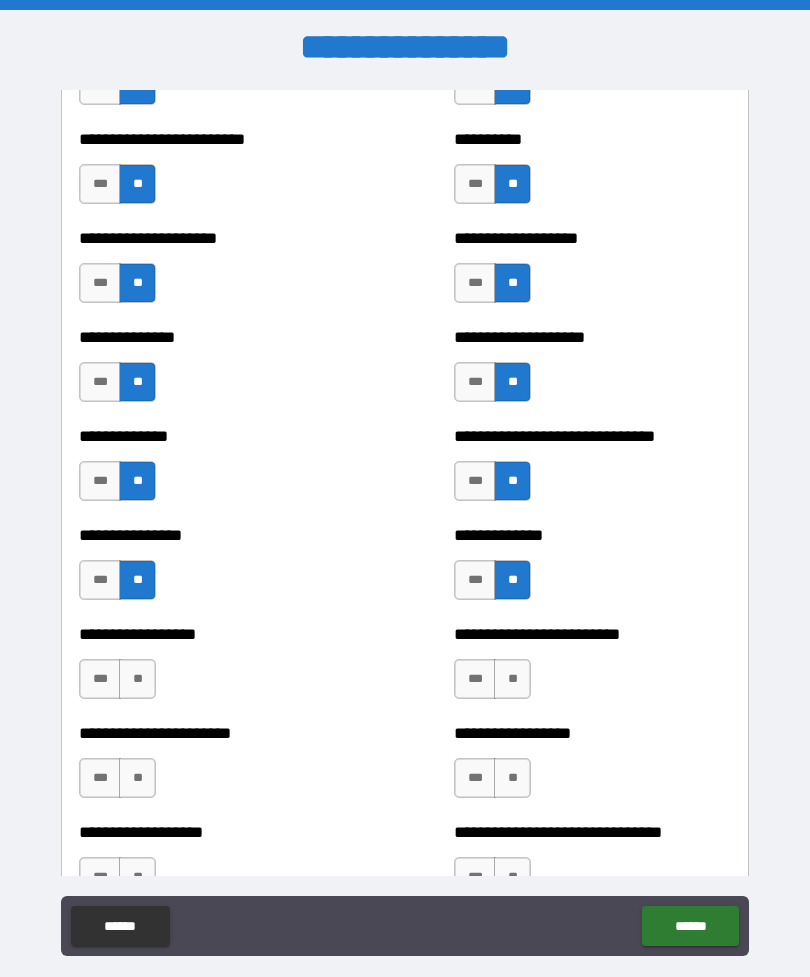 click on "**" at bounding box center (137, 679) 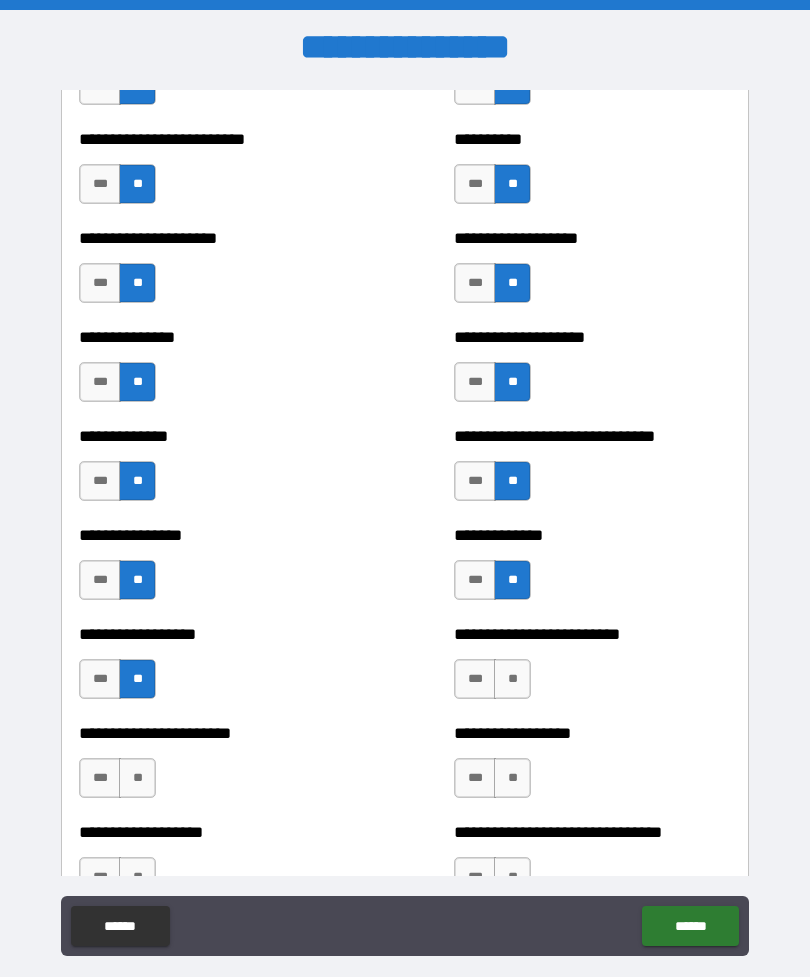 click on "**" at bounding box center (512, 679) 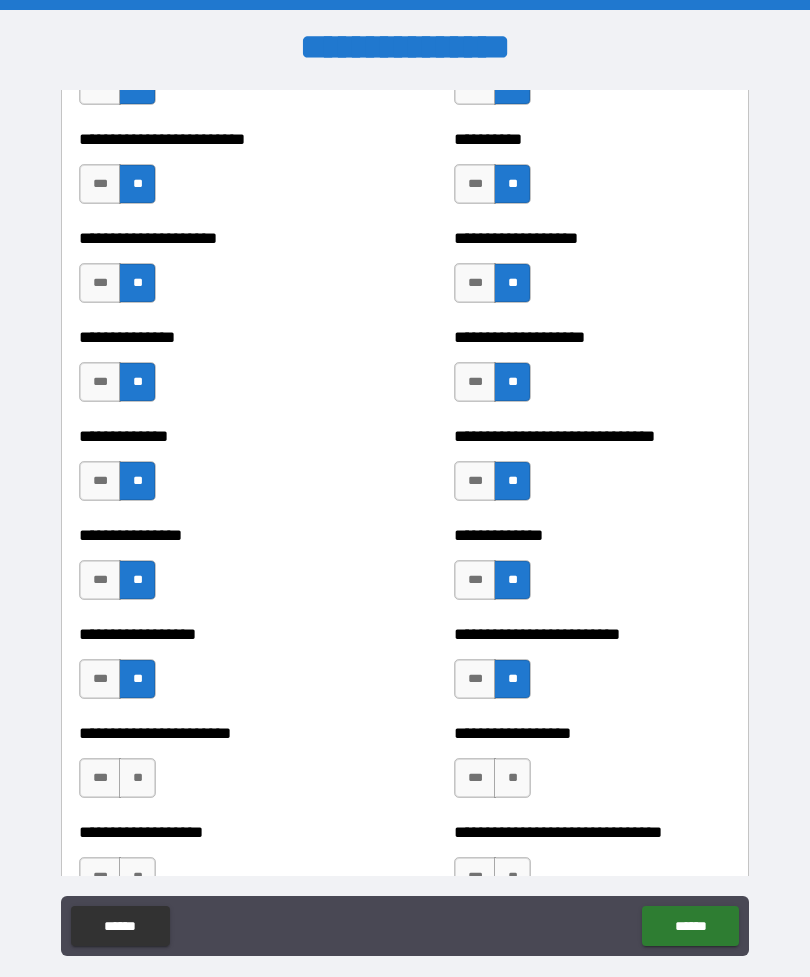 click on "**" at bounding box center [137, 778] 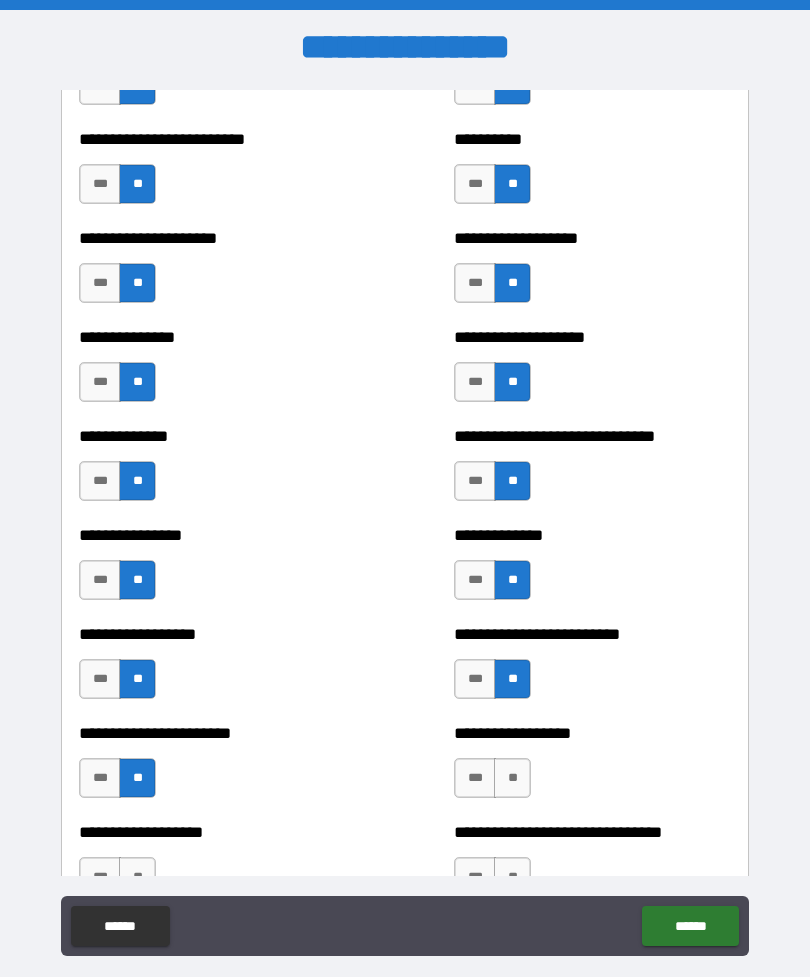 click on "**" at bounding box center (512, 778) 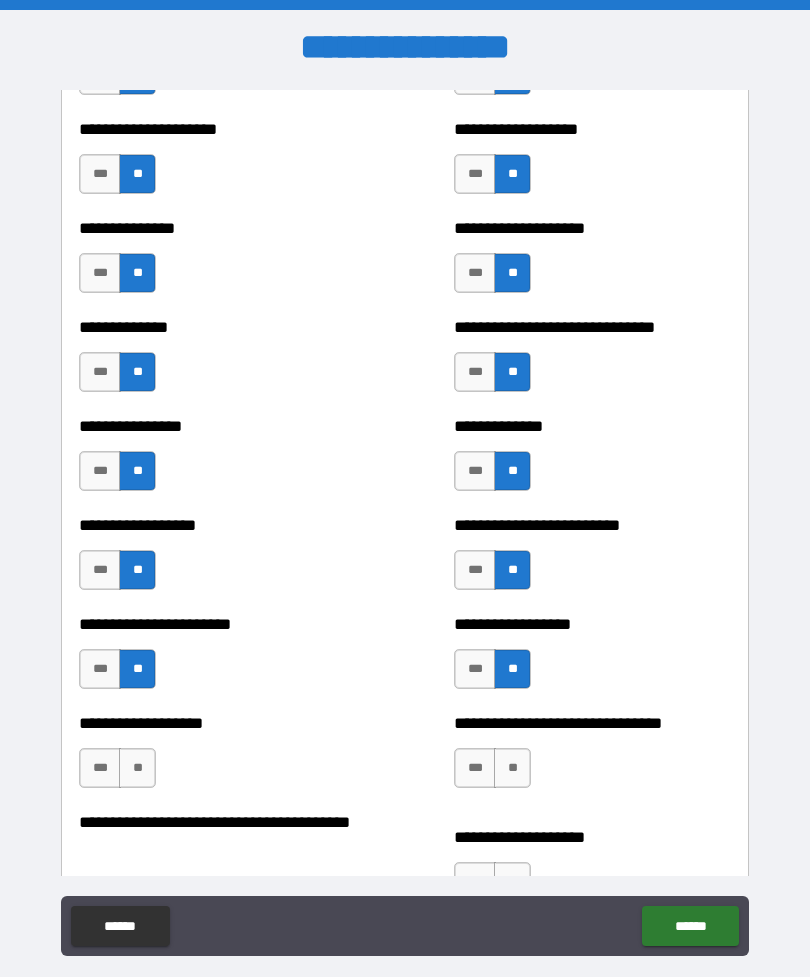 scroll, scrollTop: 2453, scrollLeft: 0, axis: vertical 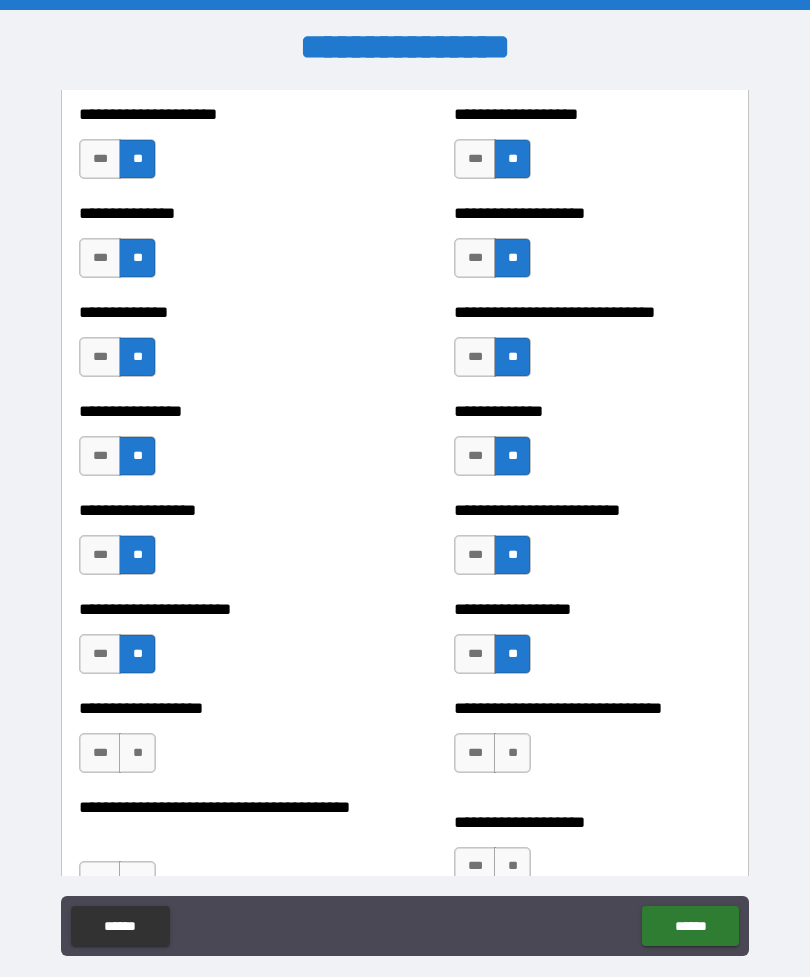 click on "**" at bounding box center (137, 753) 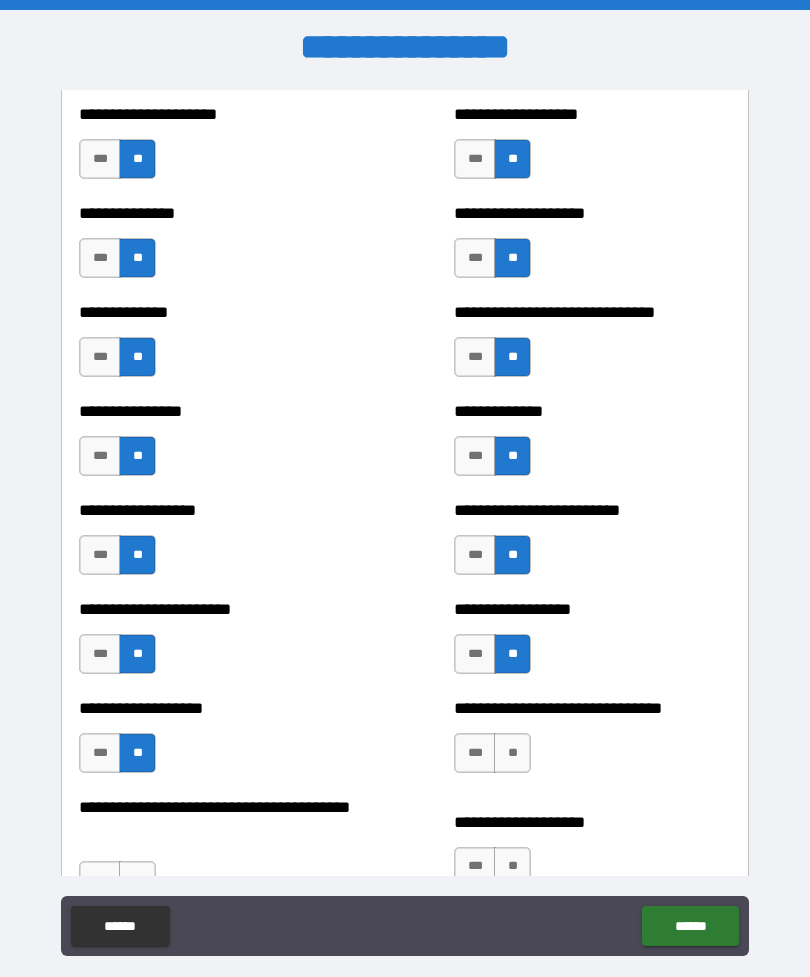 click on "**" at bounding box center [512, 753] 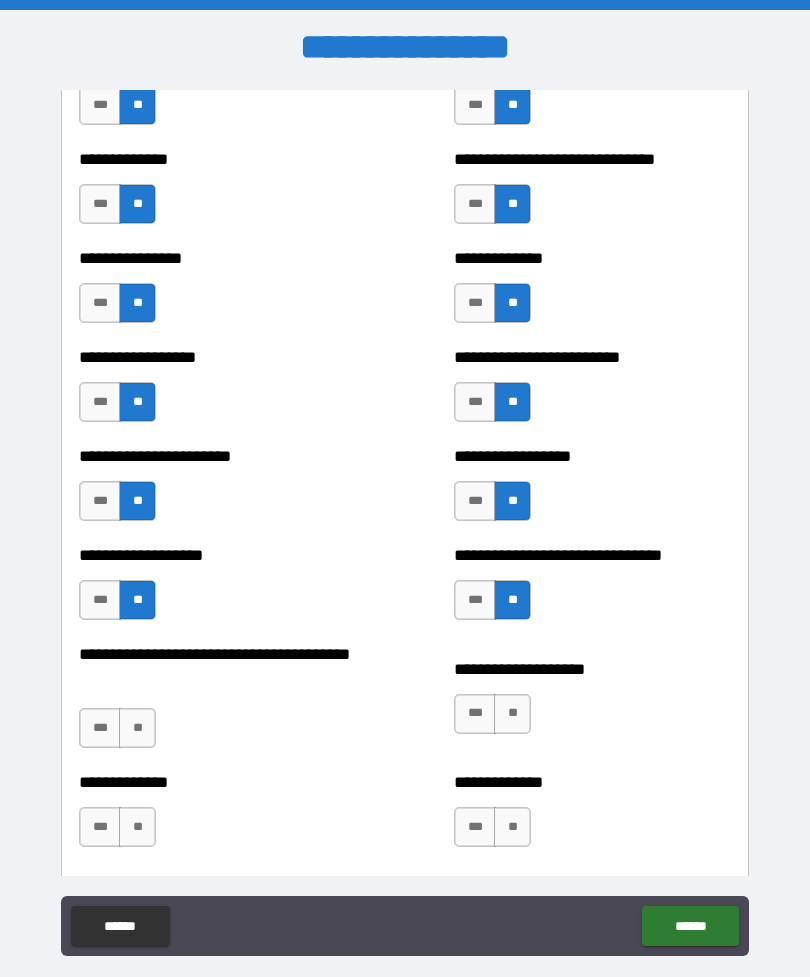scroll, scrollTop: 2631, scrollLeft: 0, axis: vertical 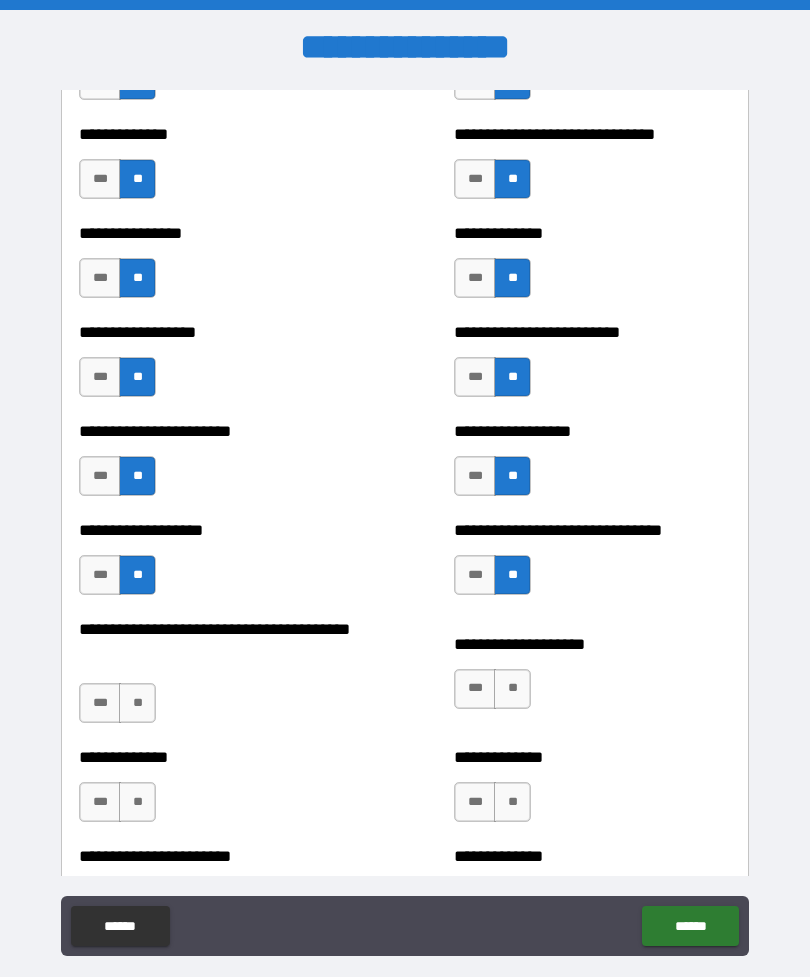 click on "**" at bounding box center (137, 703) 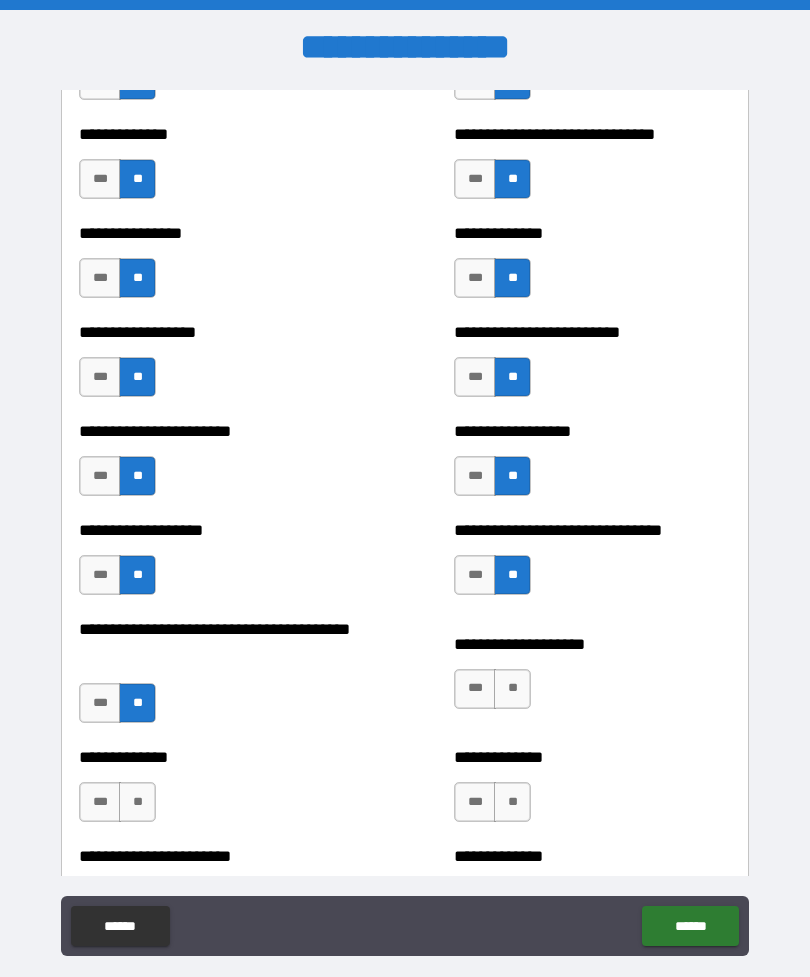 click on "**" at bounding box center [512, 689] 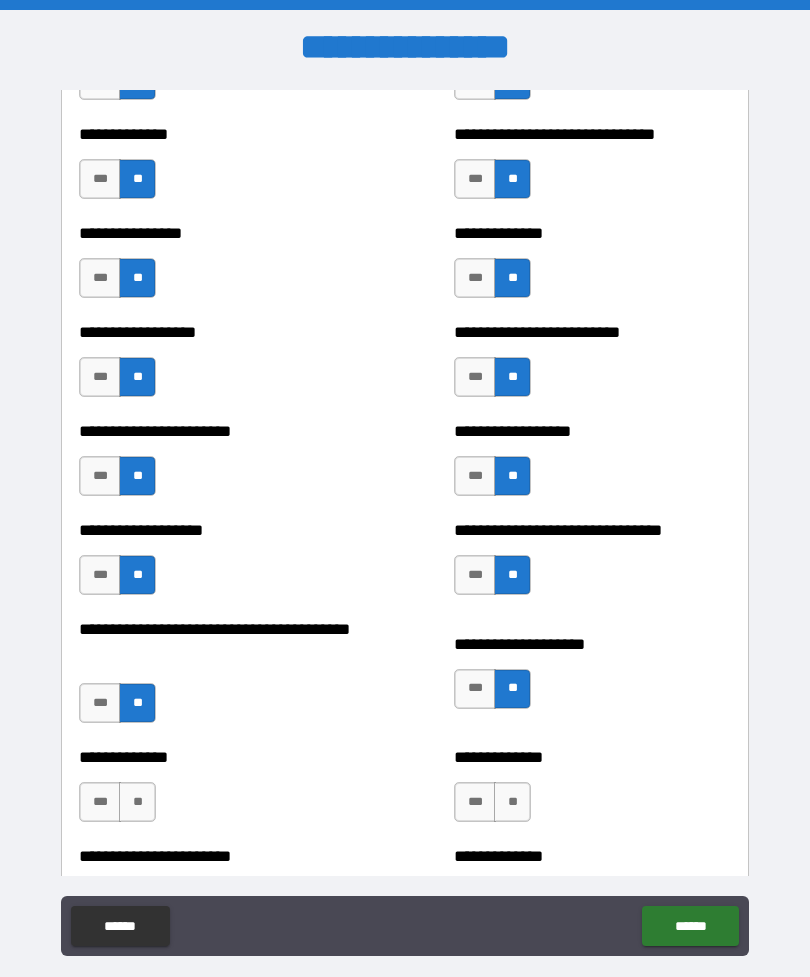 click on "**" at bounding box center [137, 802] 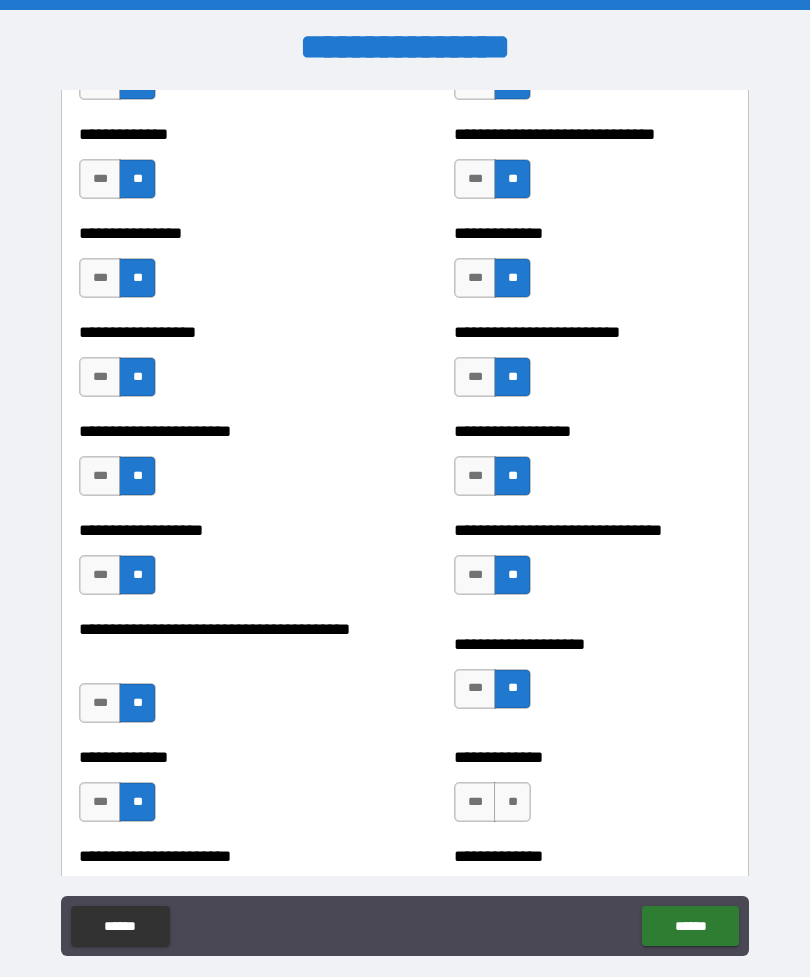 click on "**" at bounding box center [512, 802] 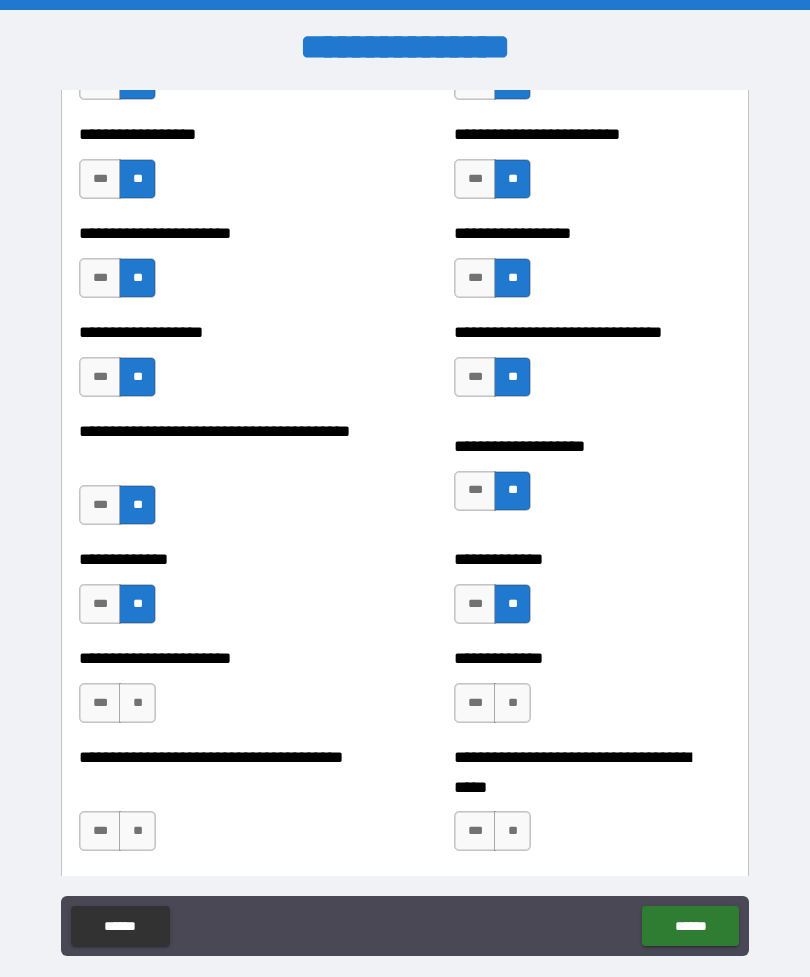 scroll, scrollTop: 2834, scrollLeft: 0, axis: vertical 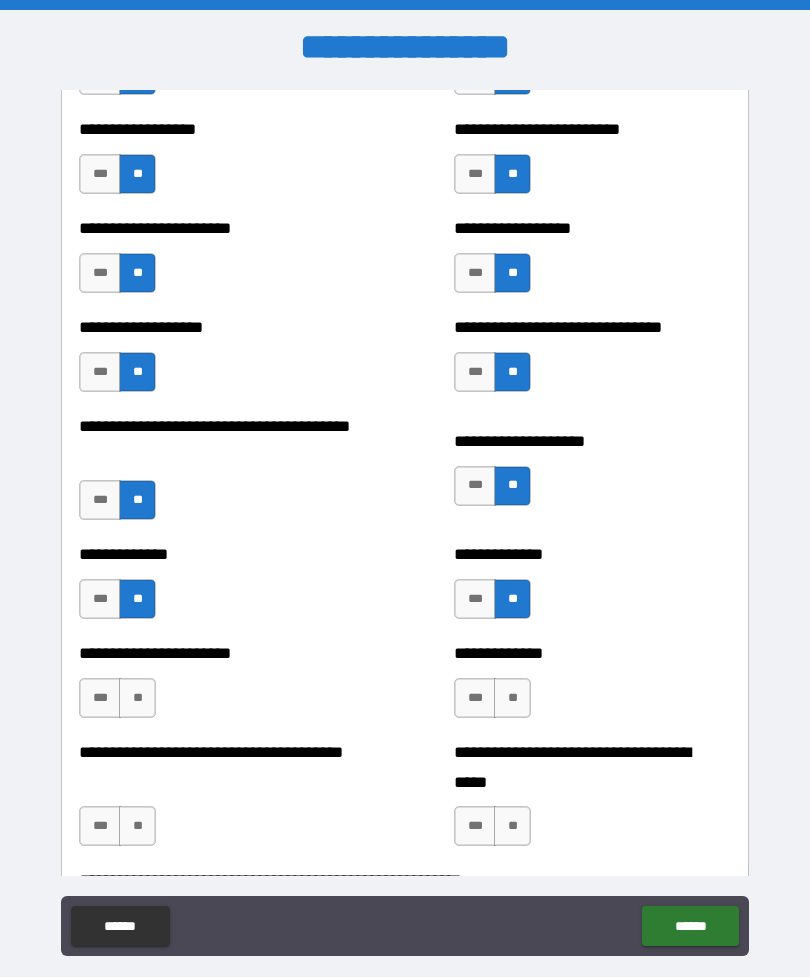 click on "**" at bounding box center [137, 698] 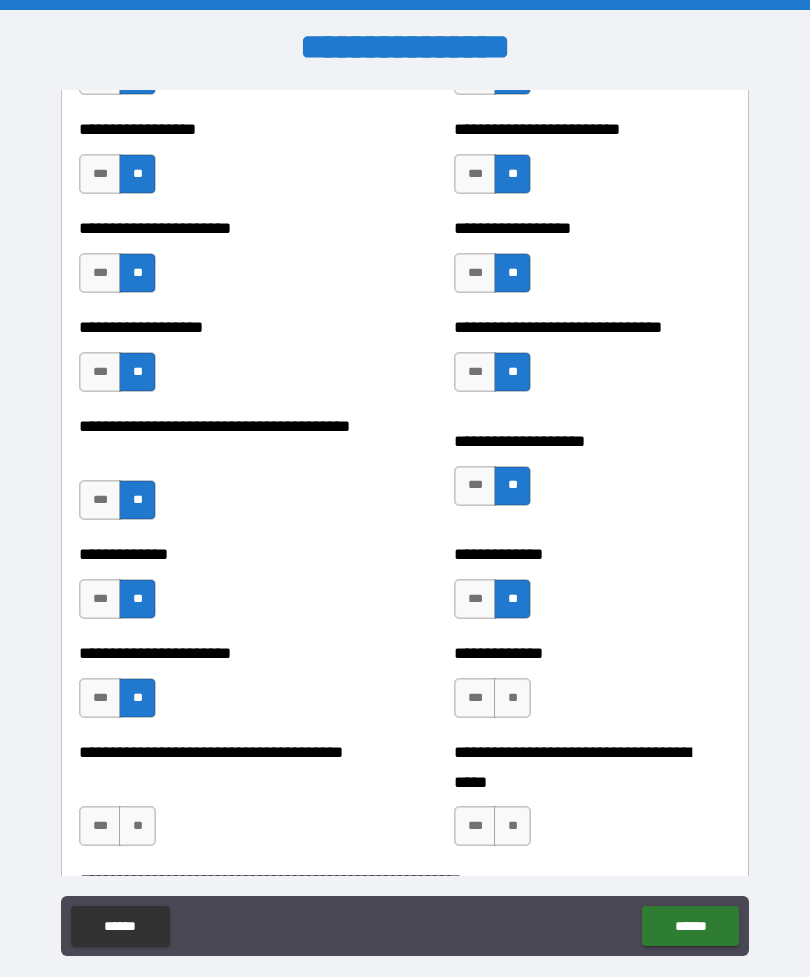 click on "**" at bounding box center [512, 698] 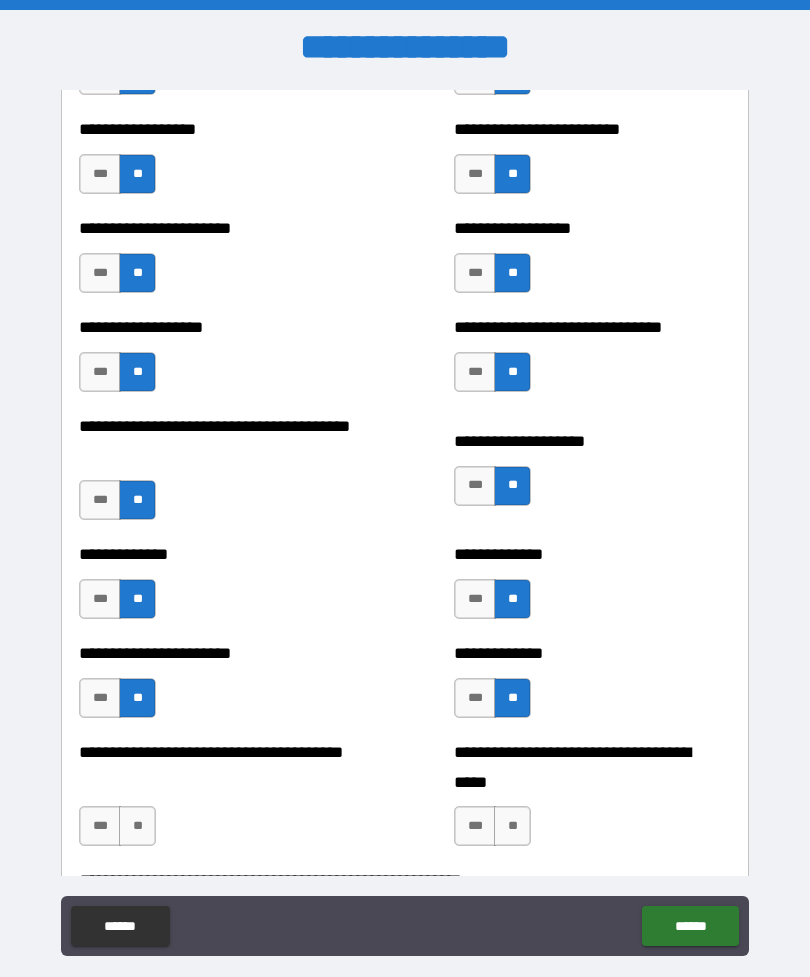 click on "**" at bounding box center (137, 826) 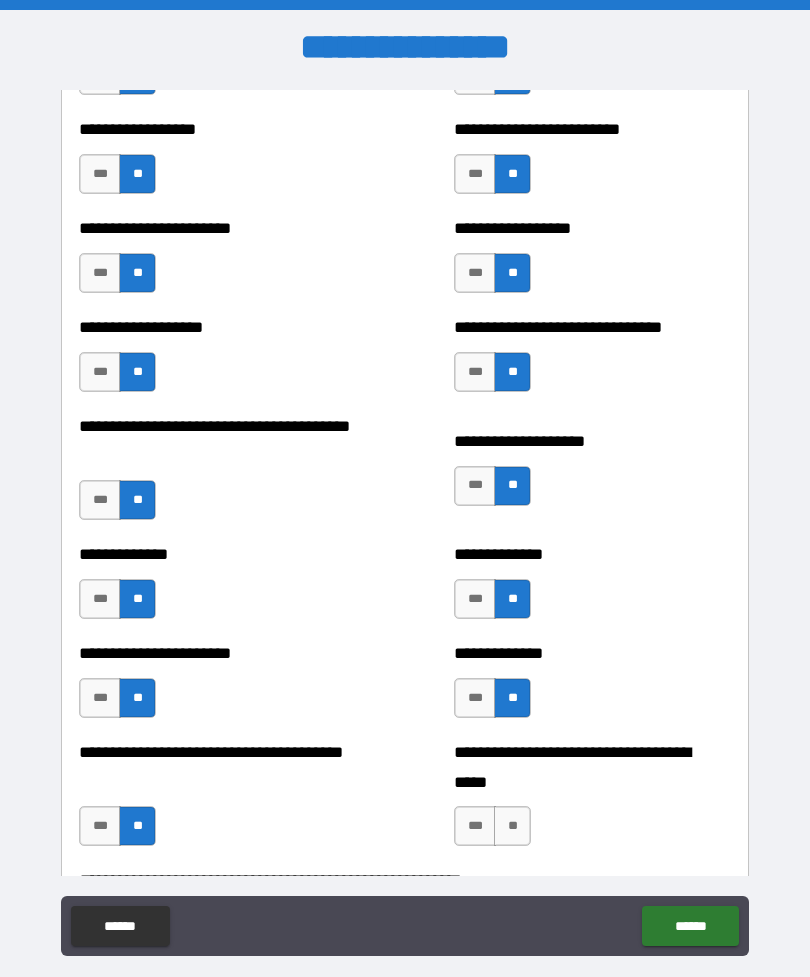 click on "**" at bounding box center (512, 826) 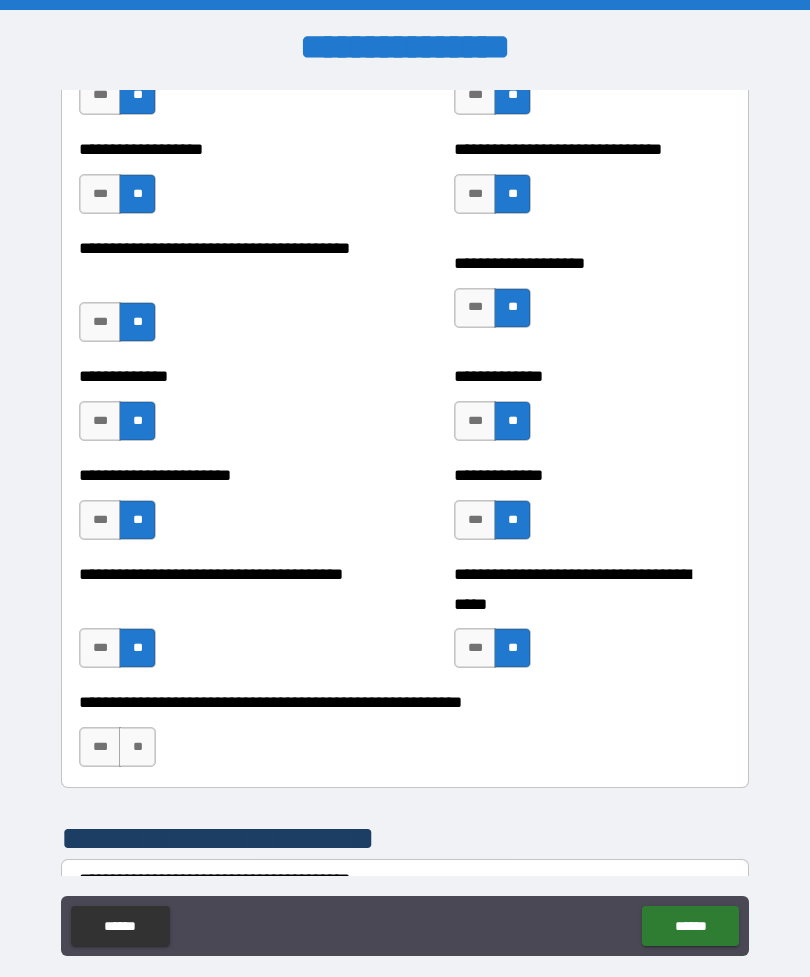 scroll, scrollTop: 3033, scrollLeft: 0, axis: vertical 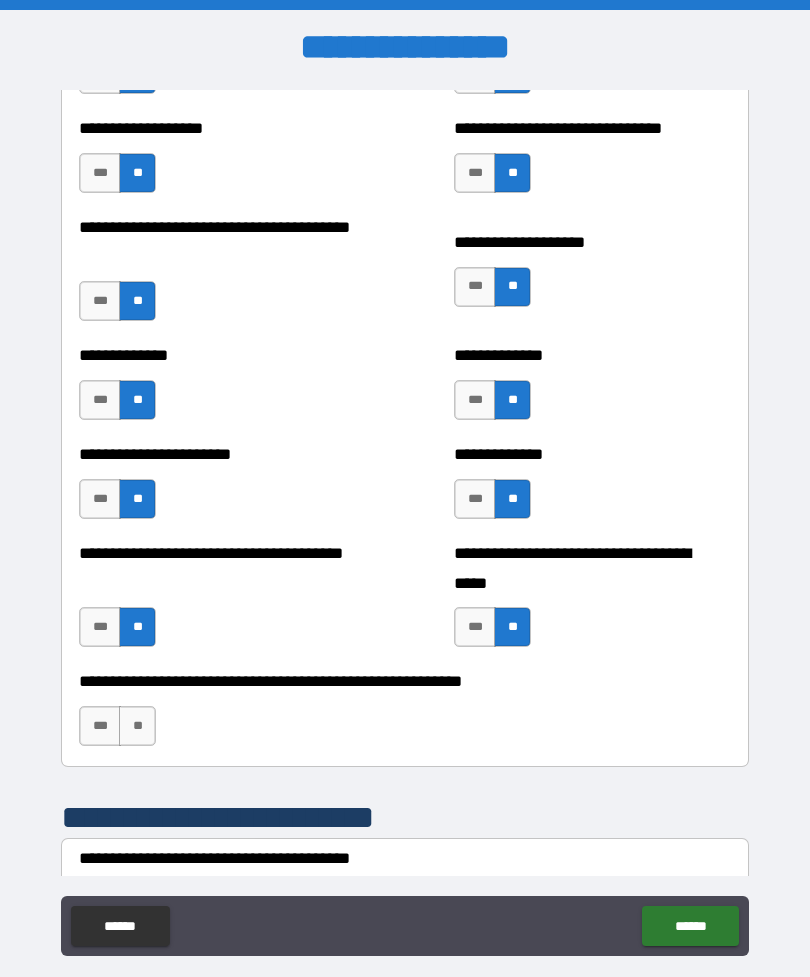 click on "**" at bounding box center [137, 726] 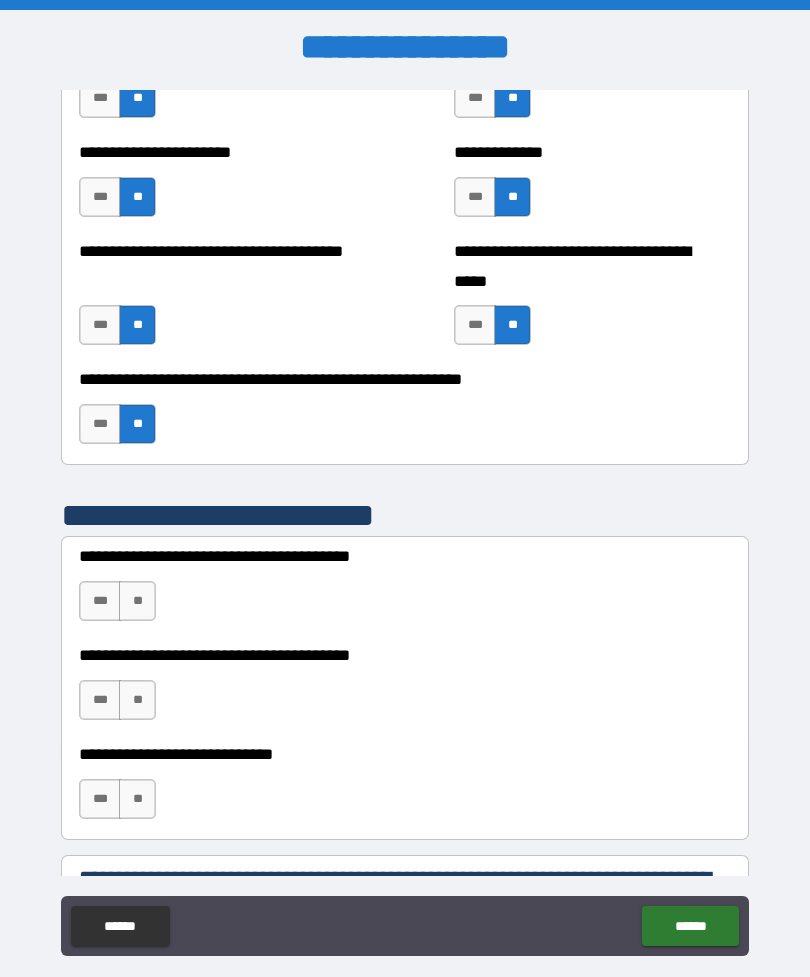 scroll, scrollTop: 3334, scrollLeft: 0, axis: vertical 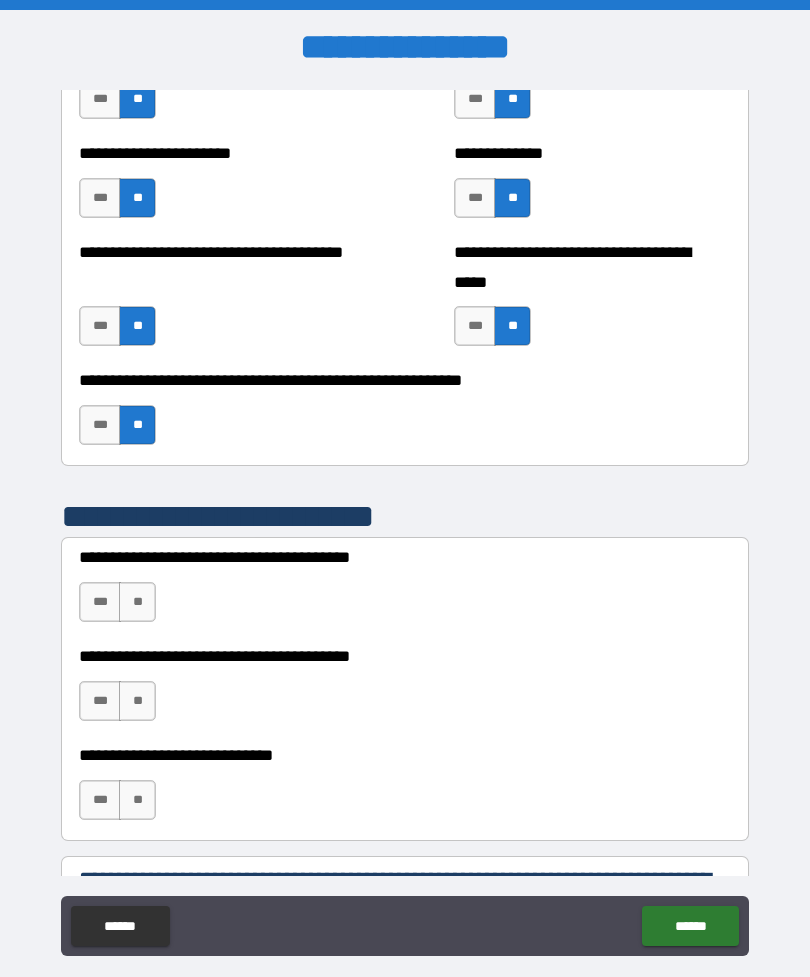 click on "**" at bounding box center (137, 602) 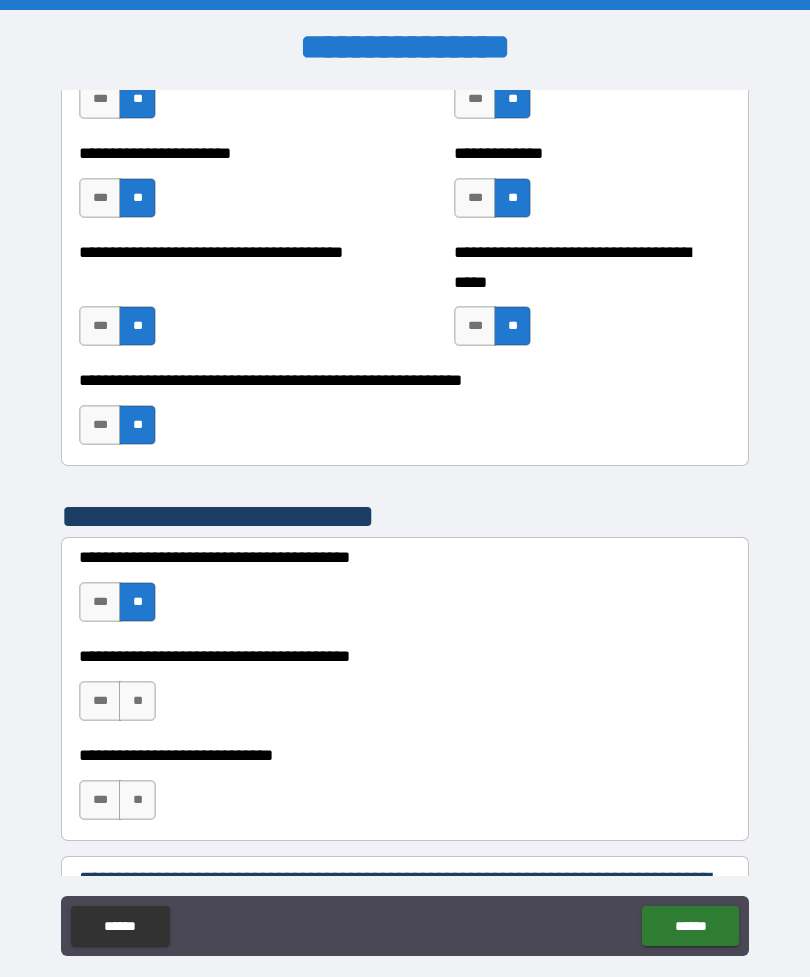 click on "**" at bounding box center [137, 701] 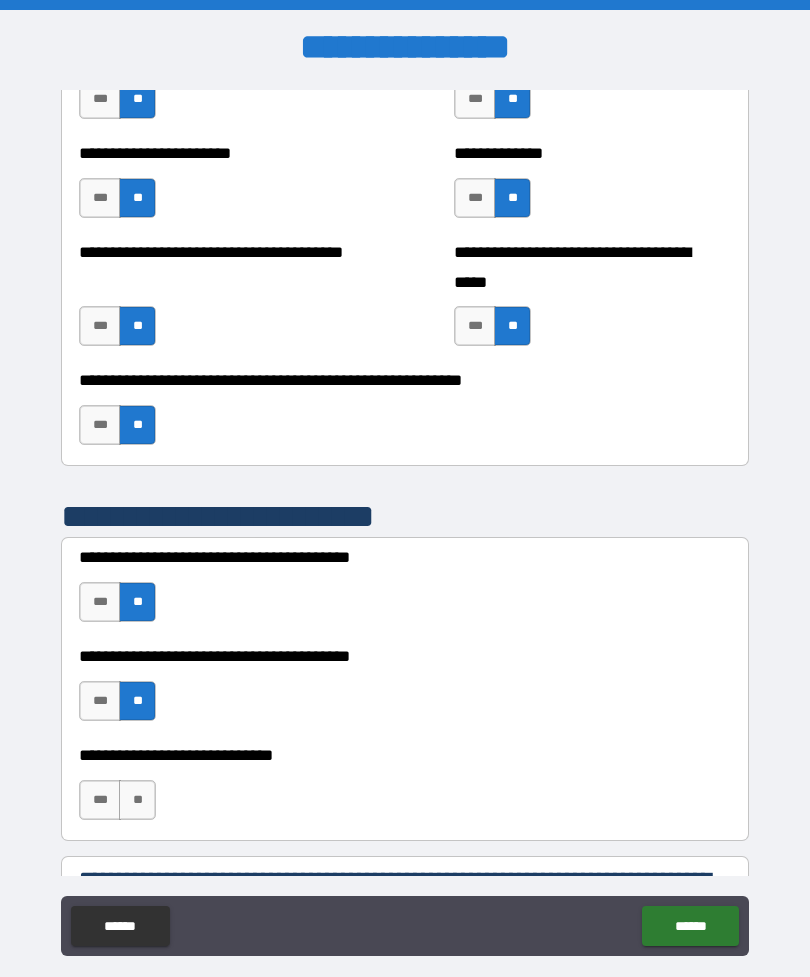 click on "***" at bounding box center (100, 800) 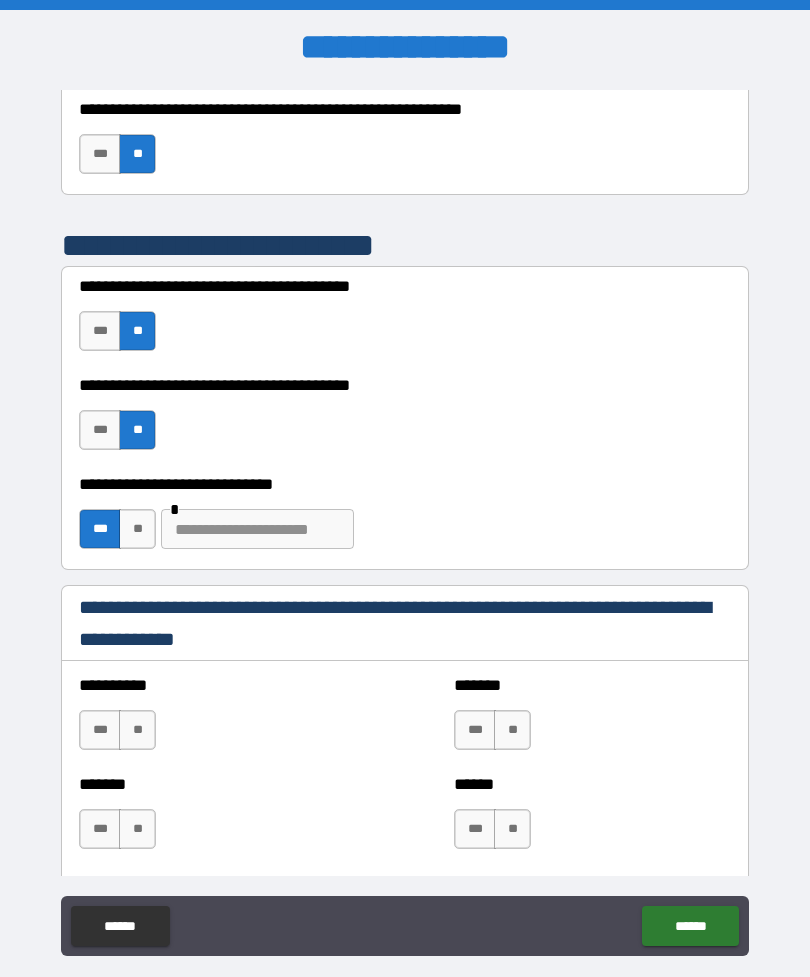 scroll, scrollTop: 3626, scrollLeft: 0, axis: vertical 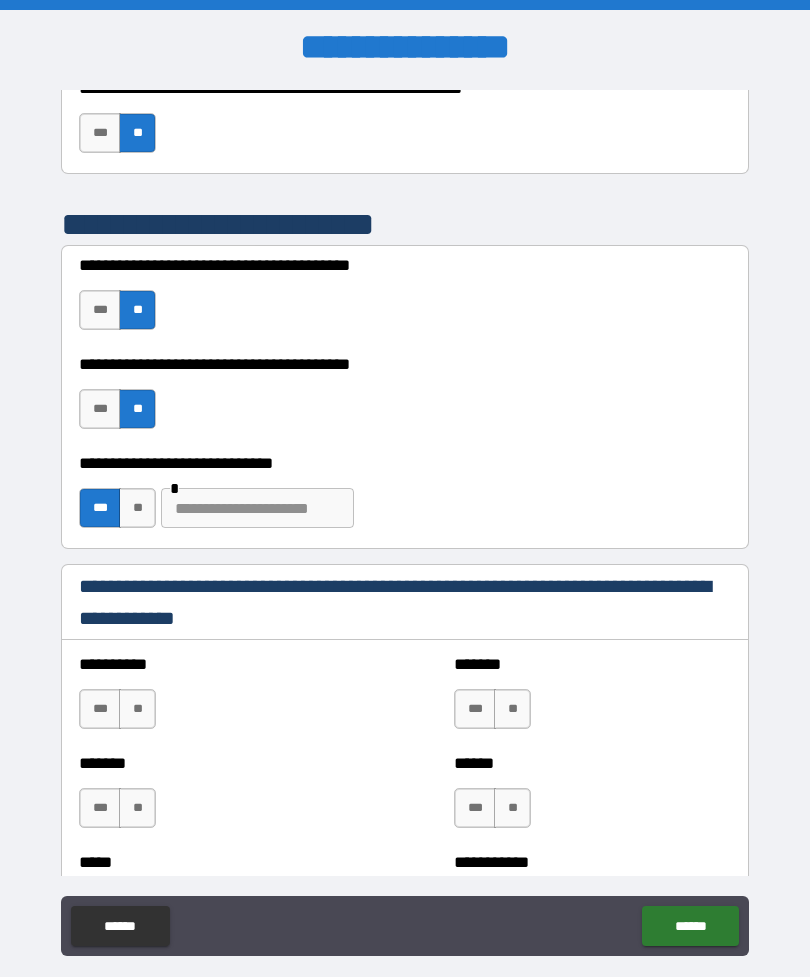 click on "**" at bounding box center [137, 709] 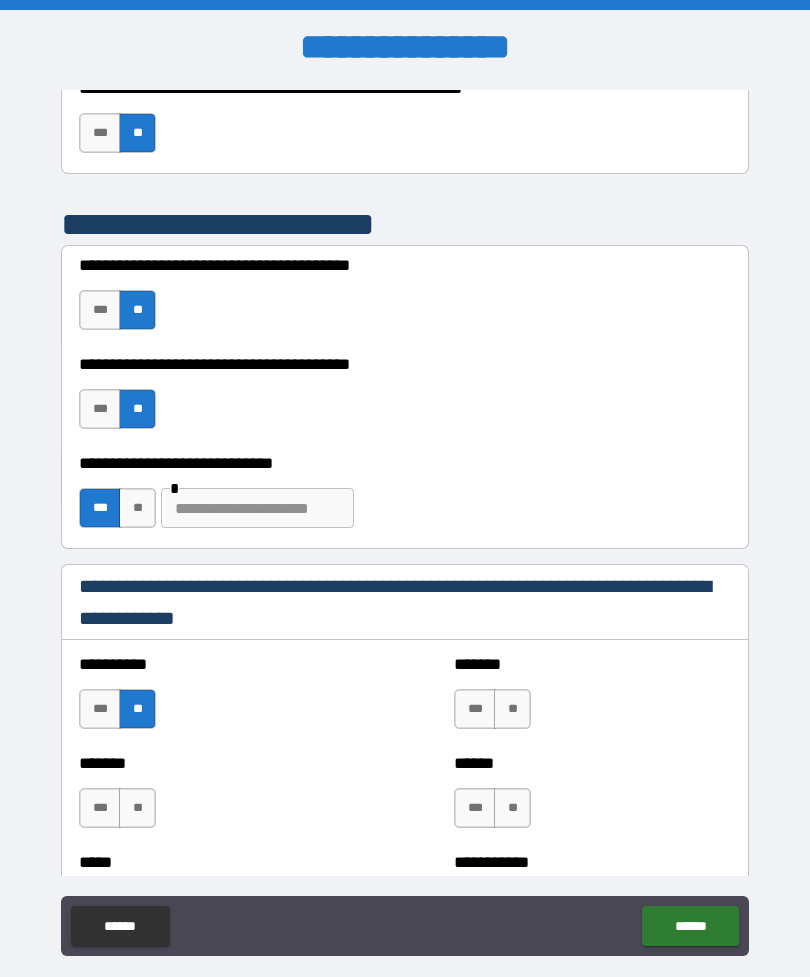 click on "**" at bounding box center (512, 709) 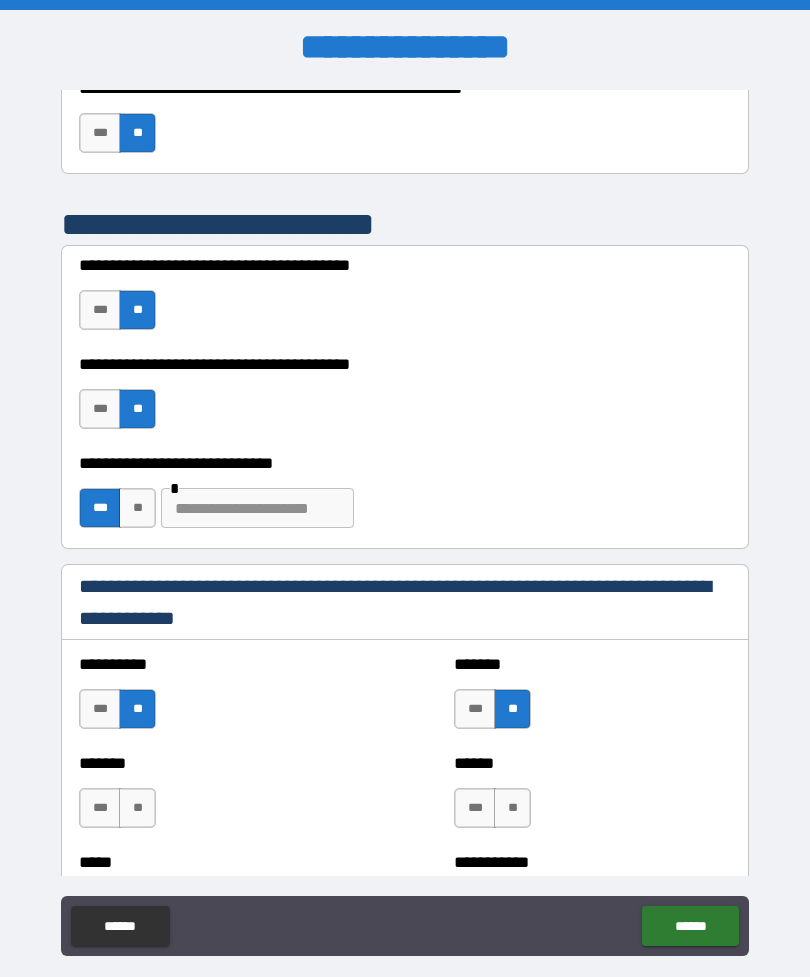 click on "**" at bounding box center [512, 808] 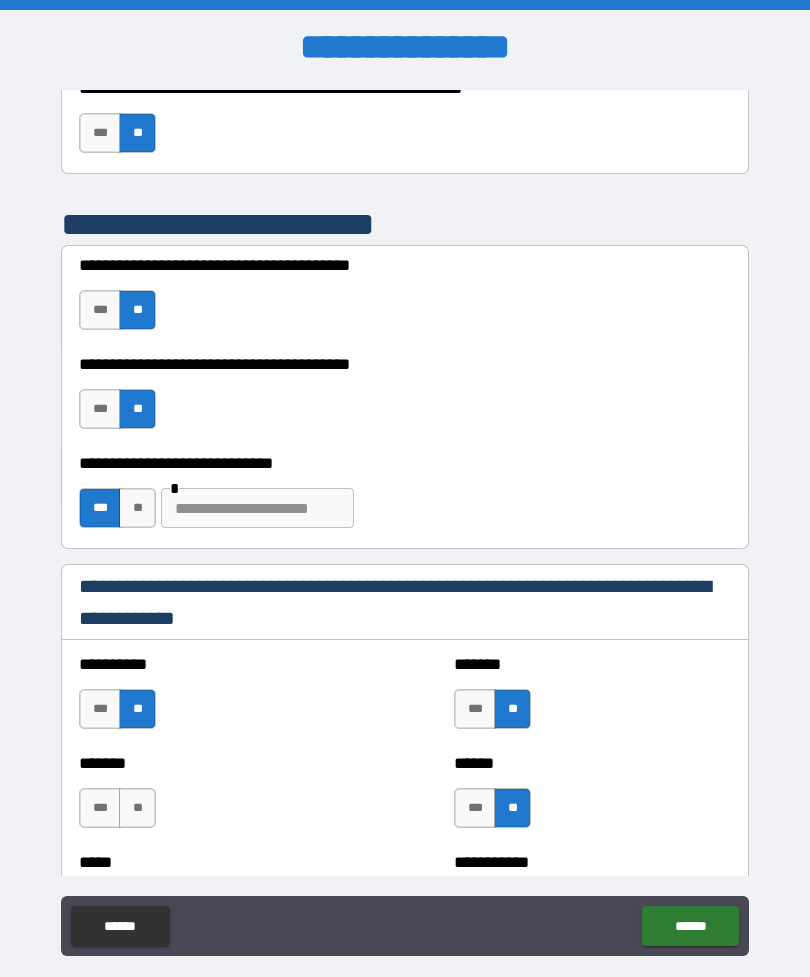 click on "**" at bounding box center (137, 808) 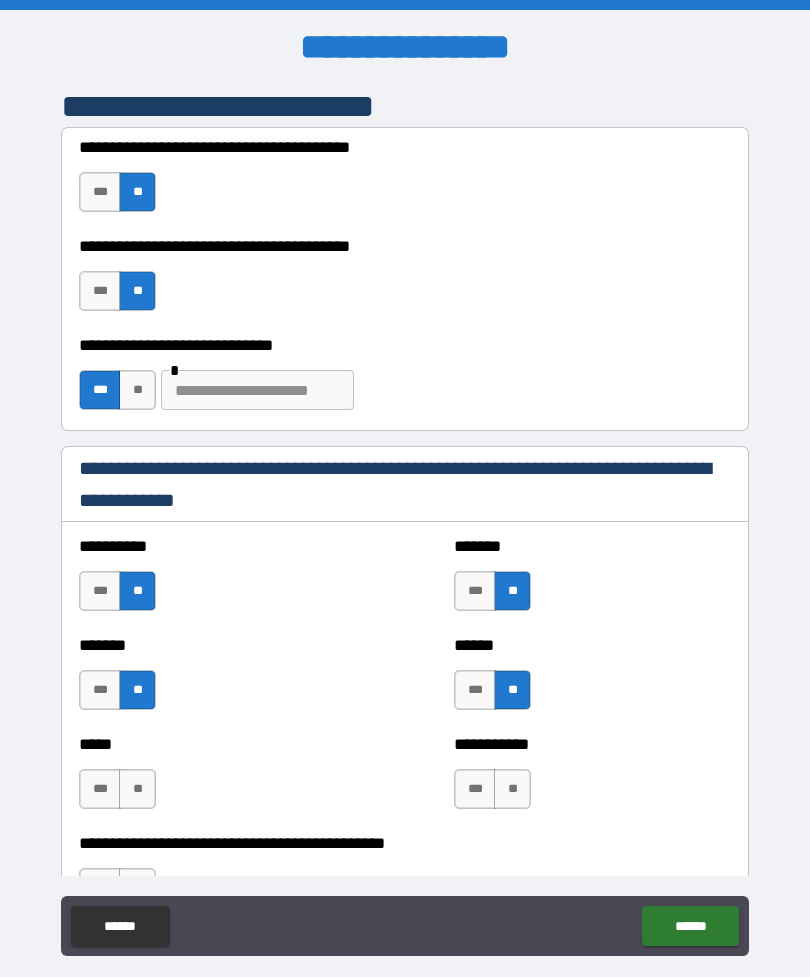 scroll, scrollTop: 3749, scrollLeft: 0, axis: vertical 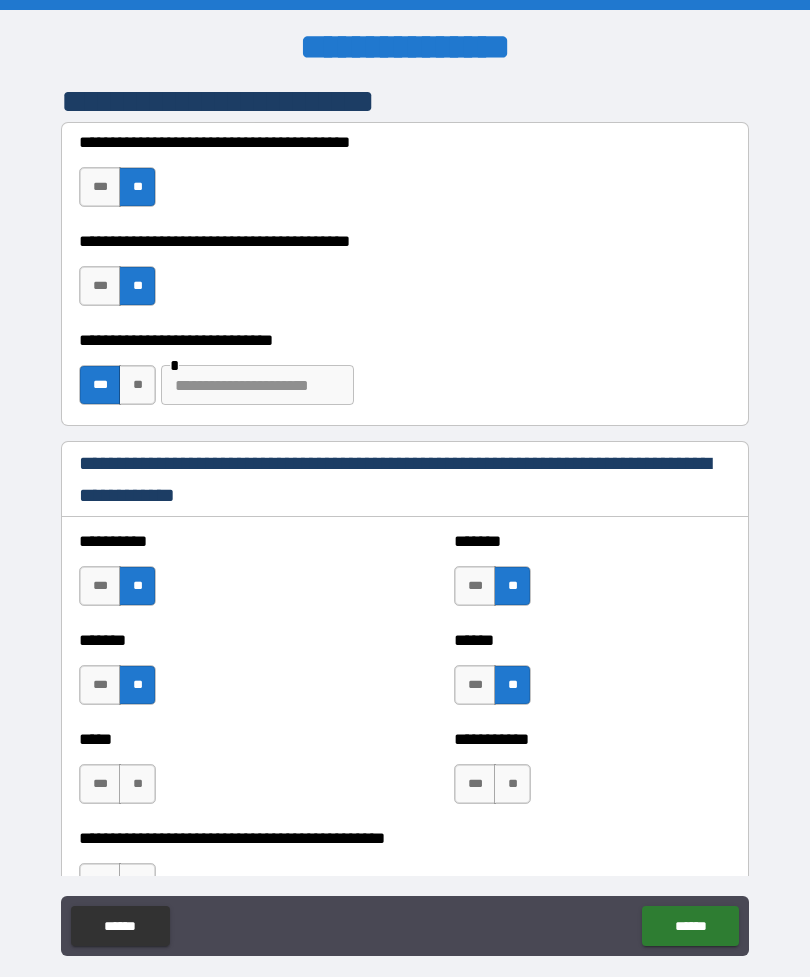 click on "**" at bounding box center [137, 784] 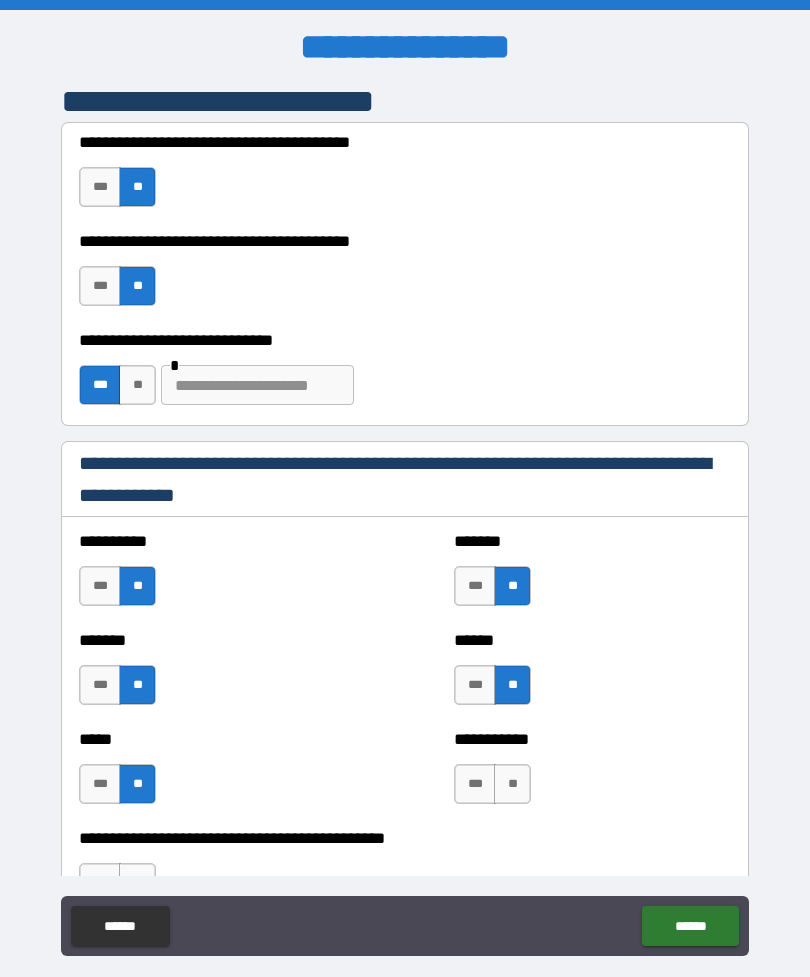 click on "**" at bounding box center [512, 784] 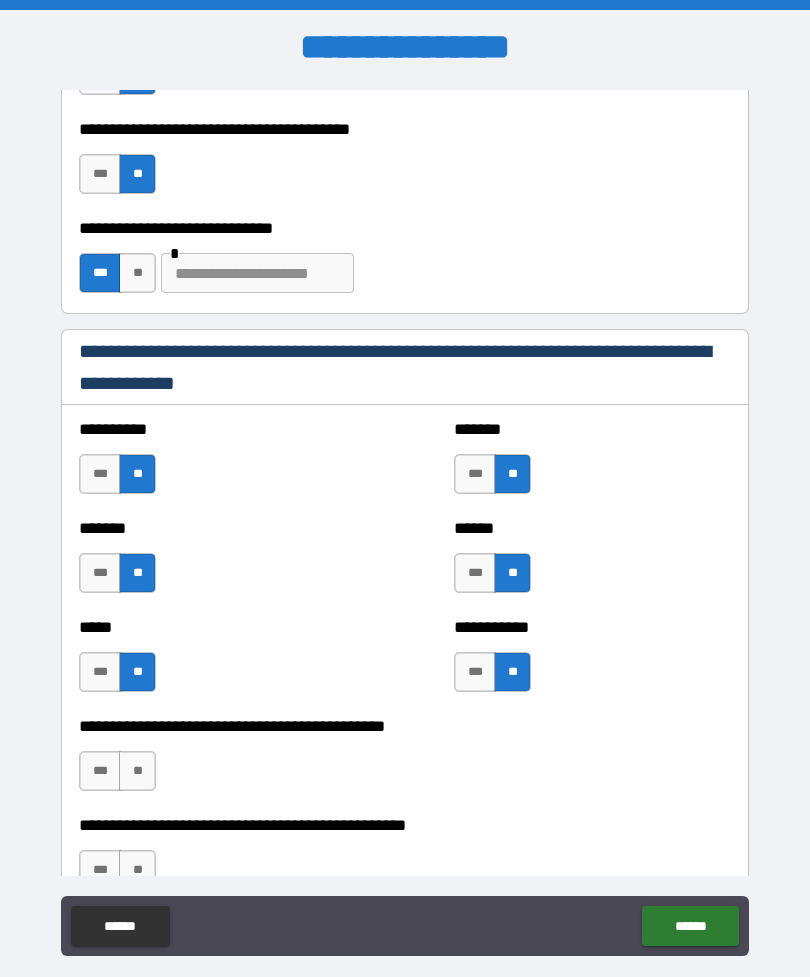 scroll, scrollTop: 3867, scrollLeft: 0, axis: vertical 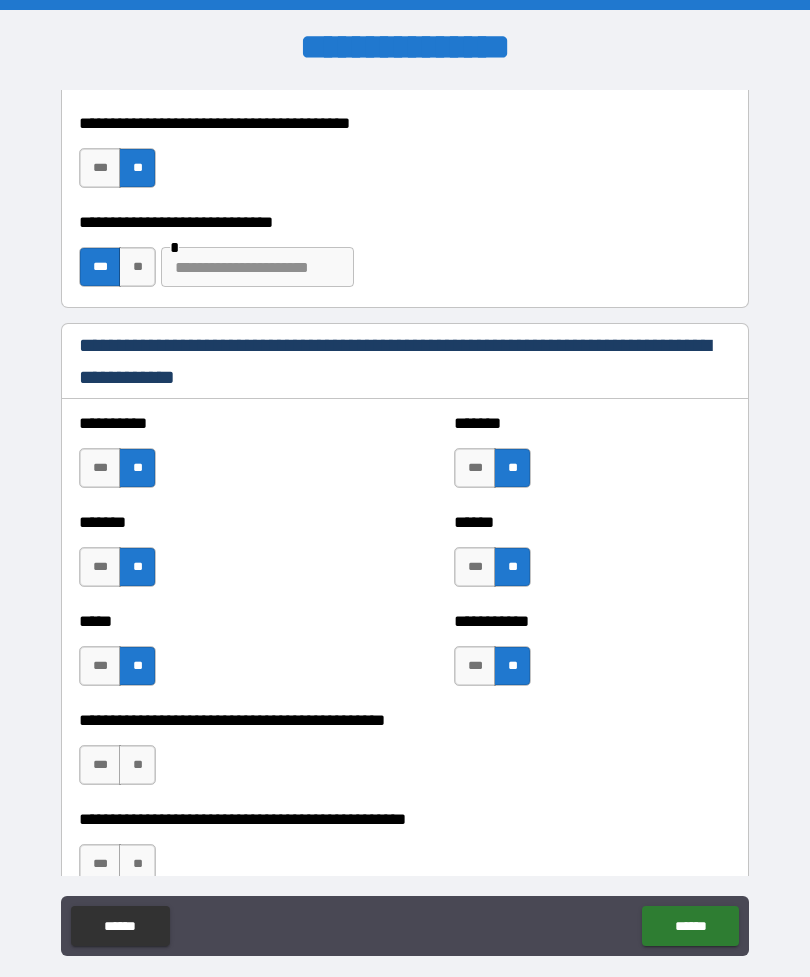 click on "**" at bounding box center [137, 765] 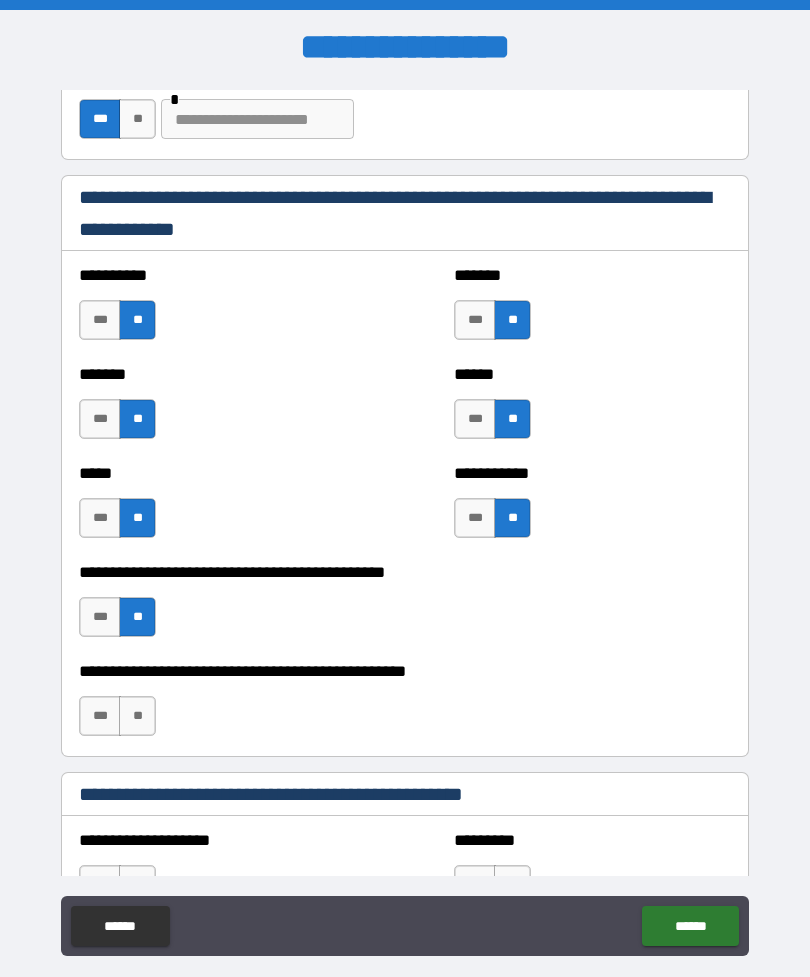 scroll, scrollTop: 4054, scrollLeft: 0, axis: vertical 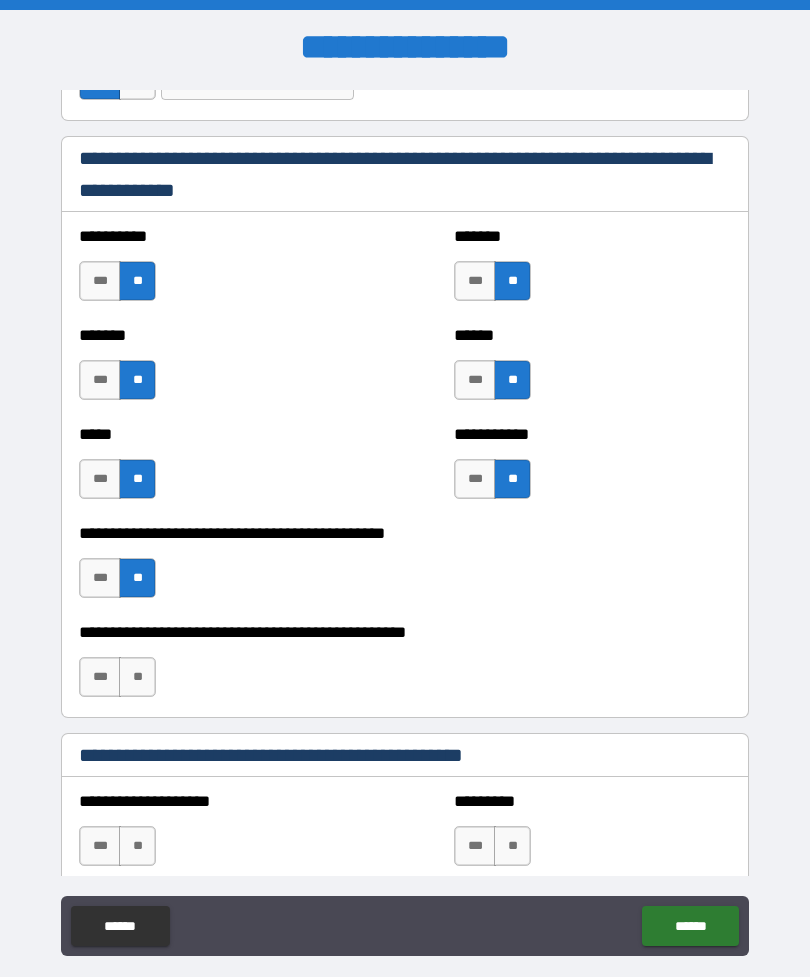 click on "***" at bounding box center [100, 677] 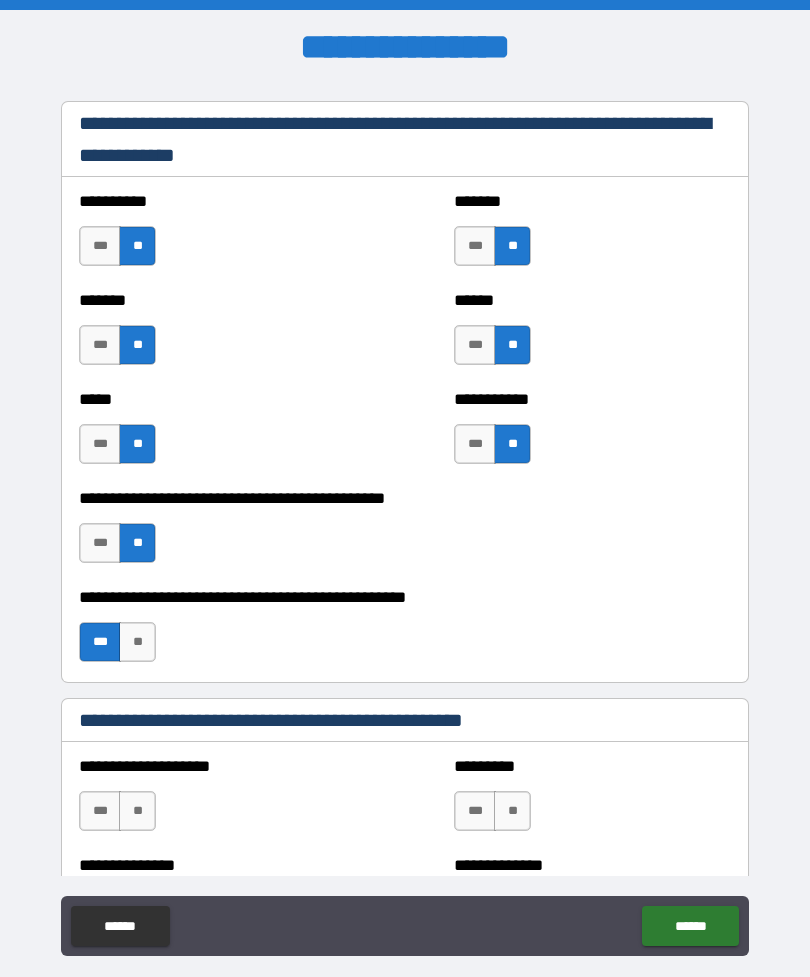 scroll, scrollTop: 4148, scrollLeft: 0, axis: vertical 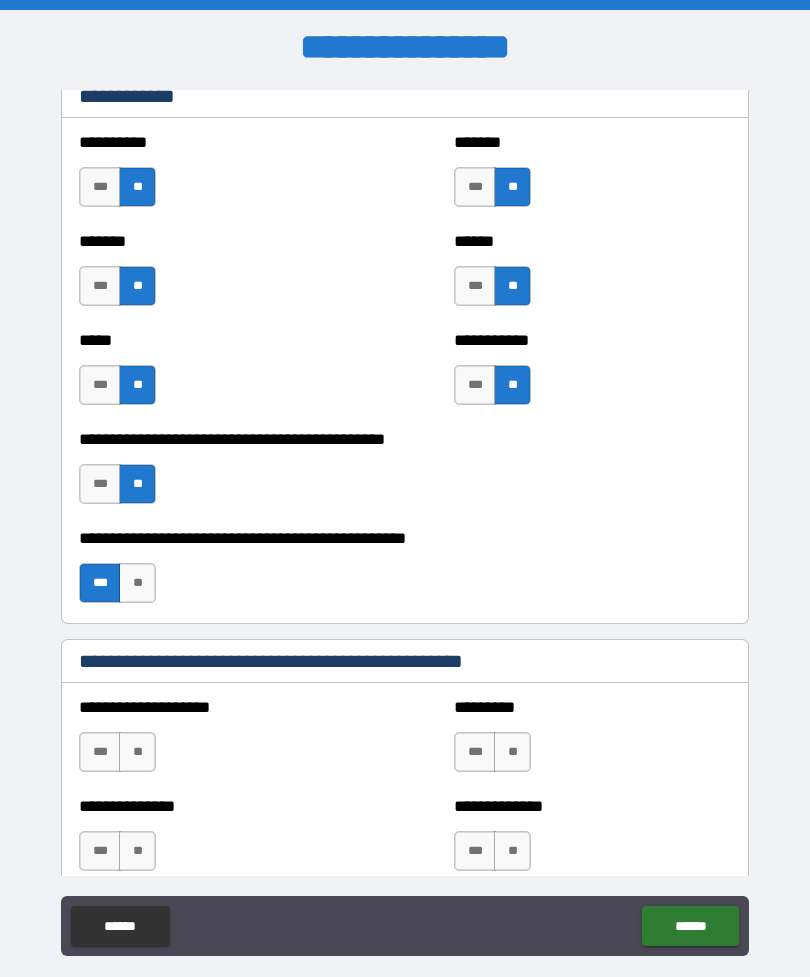 click on "**" at bounding box center [137, 752] 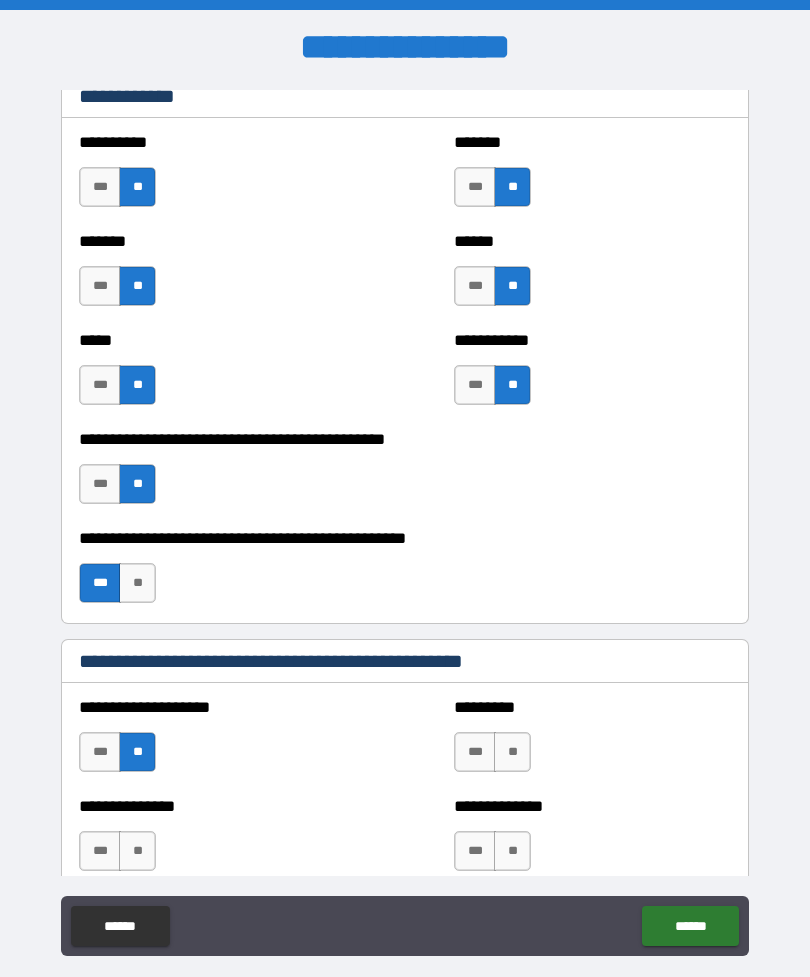 click on "**" at bounding box center [512, 752] 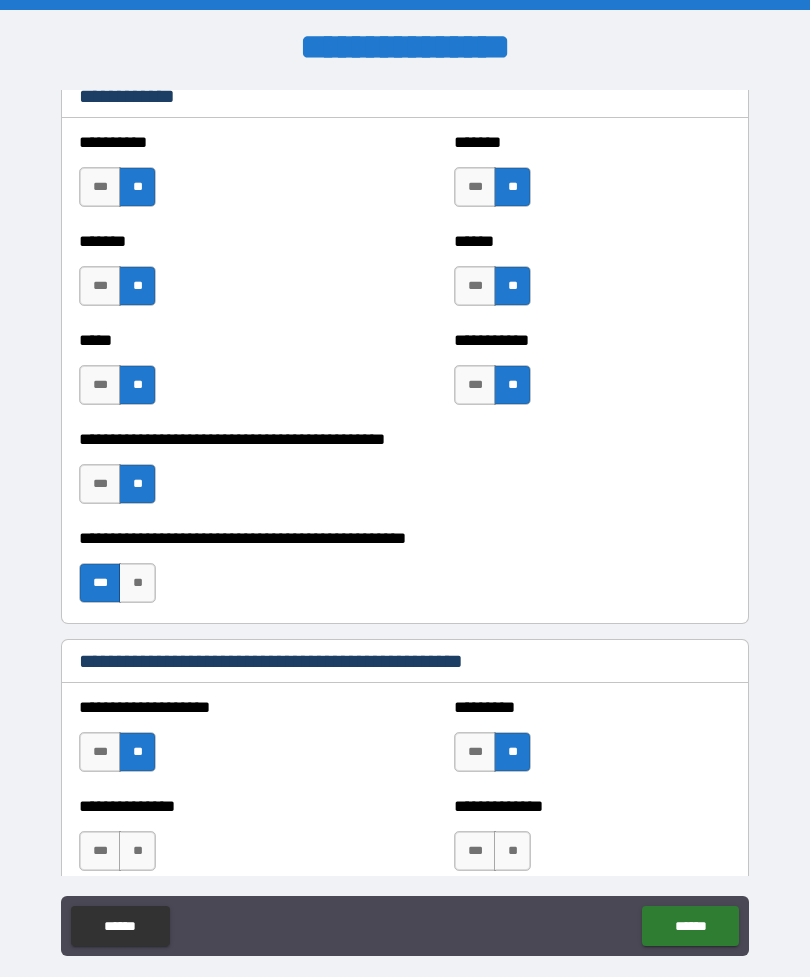 click on "**" at bounding box center (512, 851) 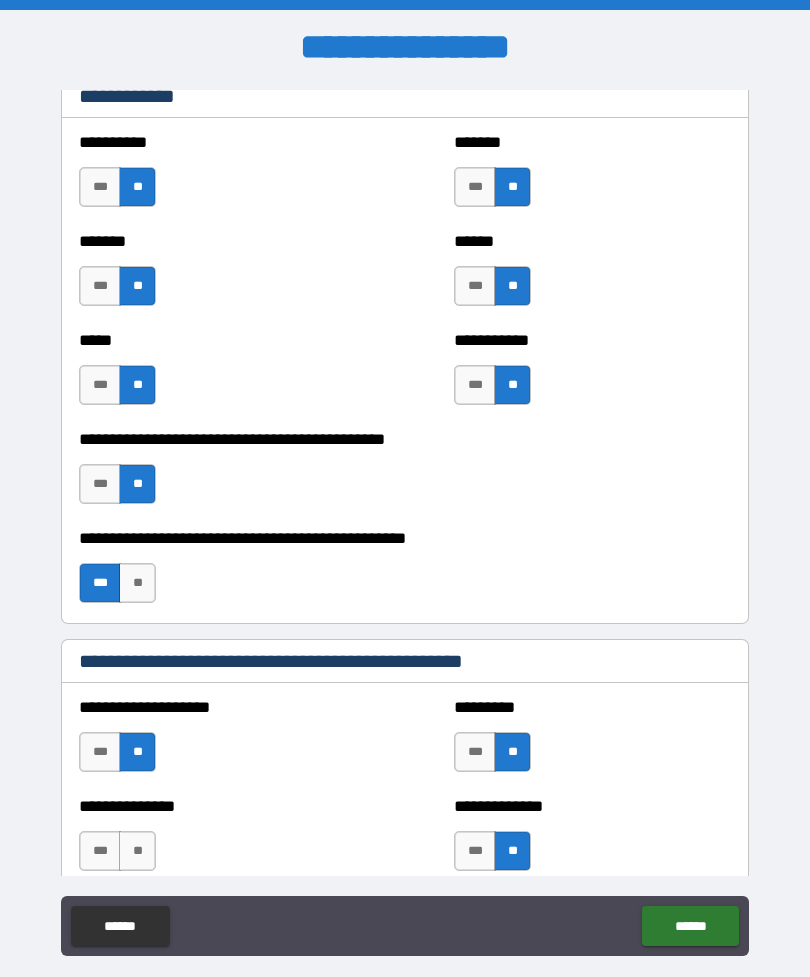 click on "**" at bounding box center (137, 851) 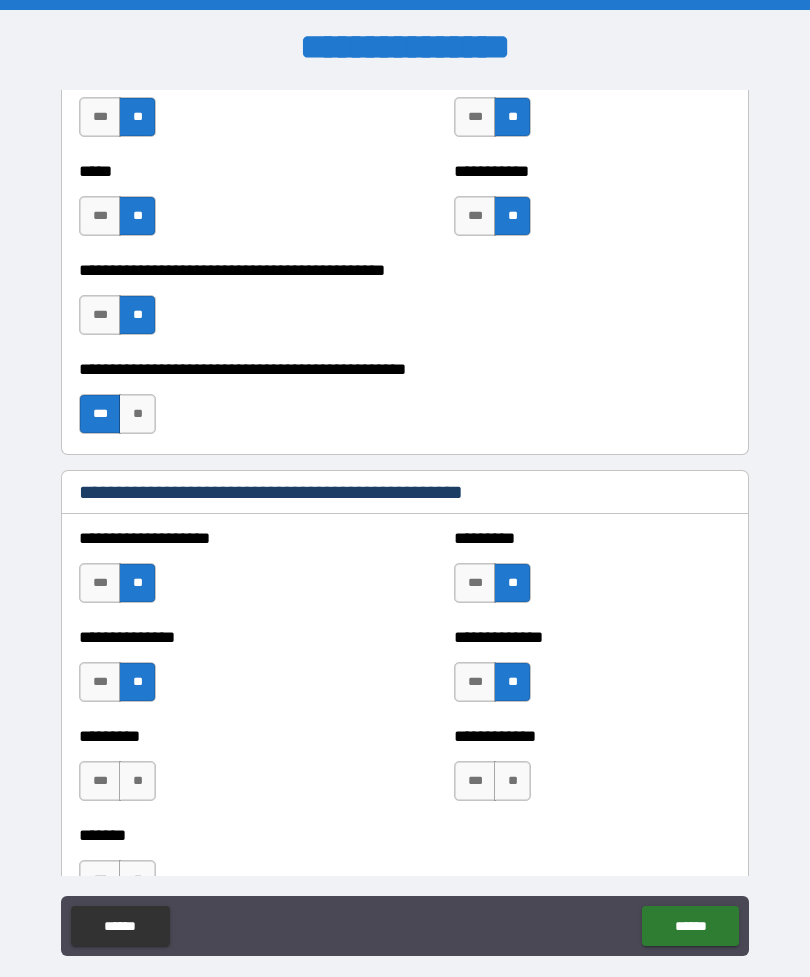 scroll, scrollTop: 4323, scrollLeft: 0, axis: vertical 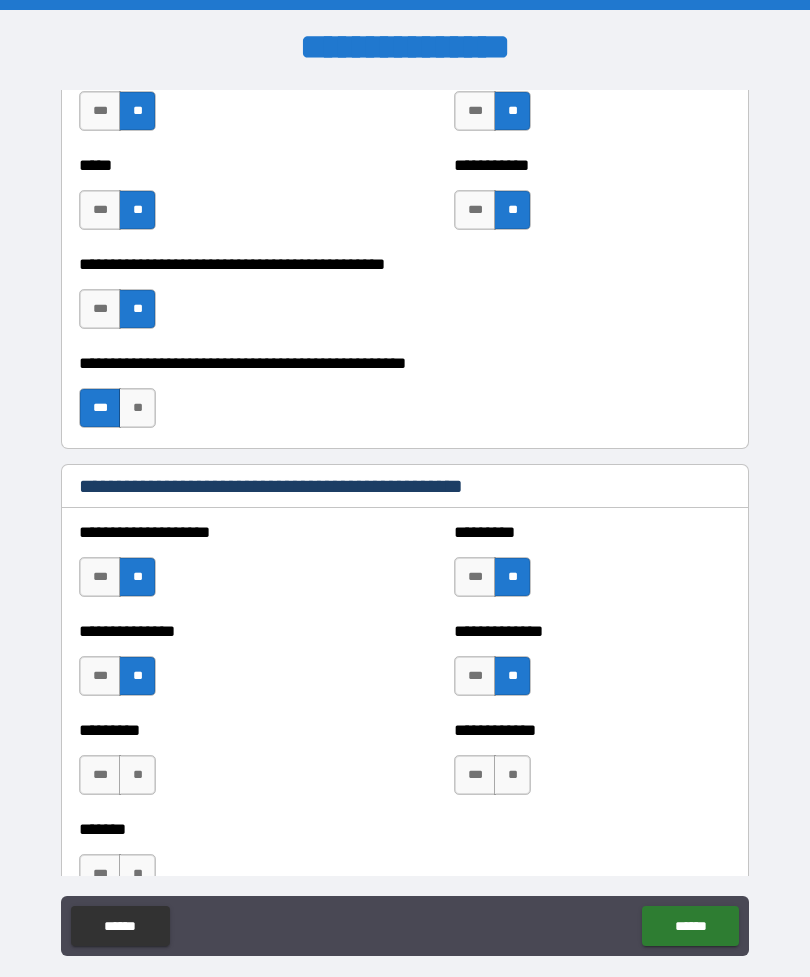 click on "**" at bounding box center (137, 775) 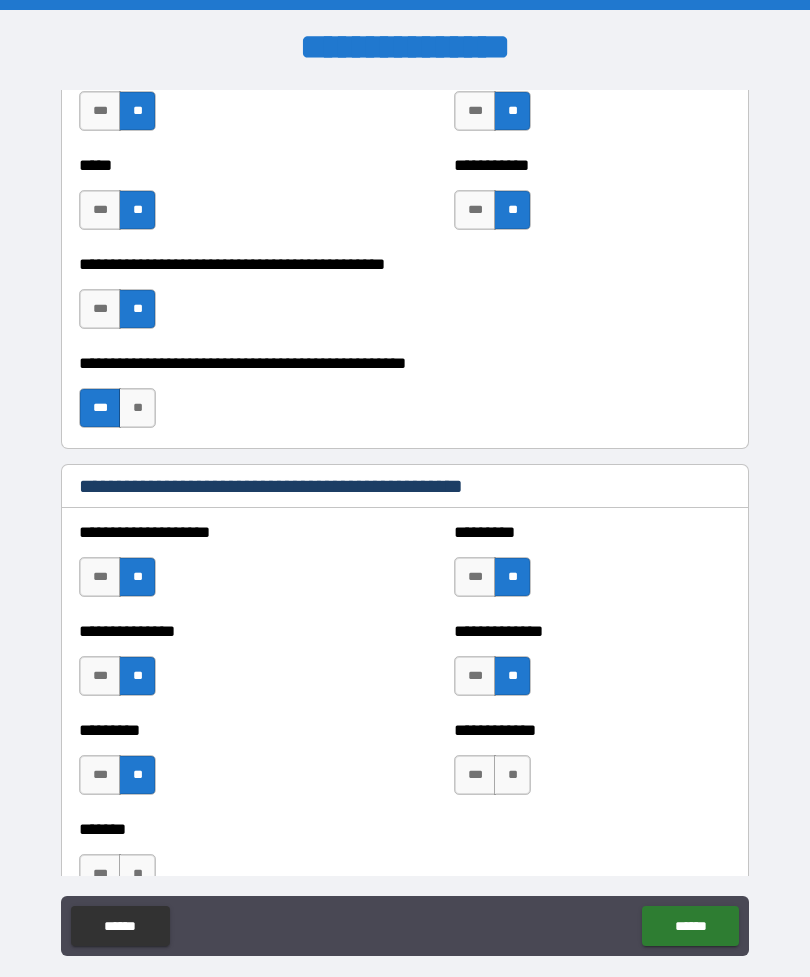 click on "**" at bounding box center [512, 775] 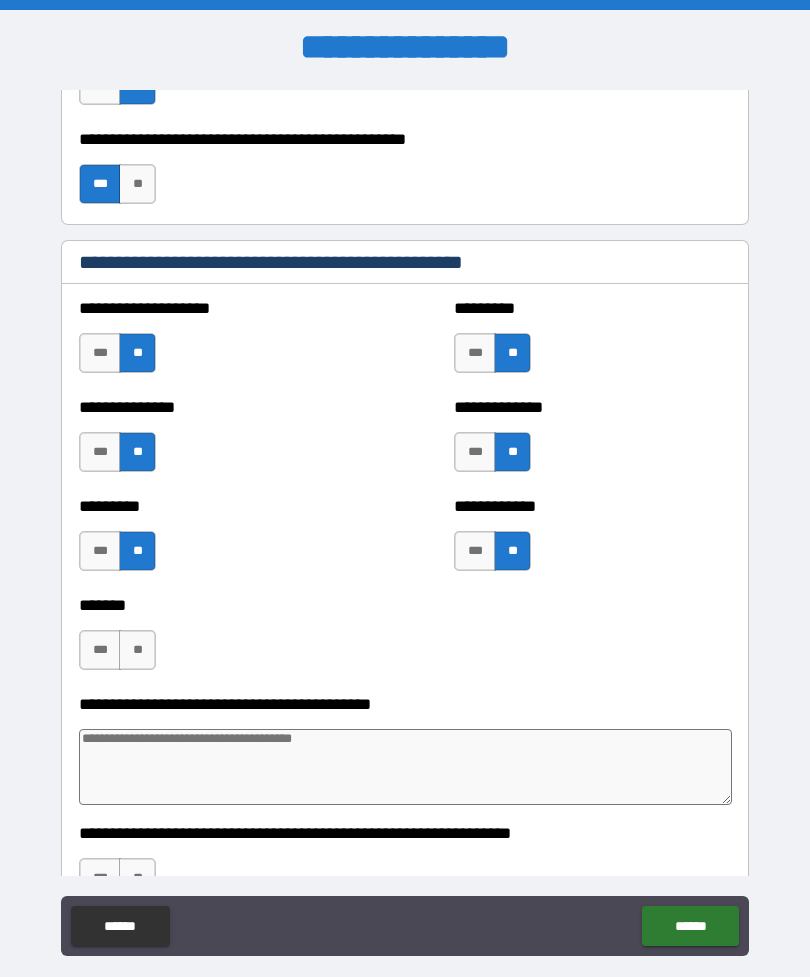 scroll, scrollTop: 4552, scrollLeft: 0, axis: vertical 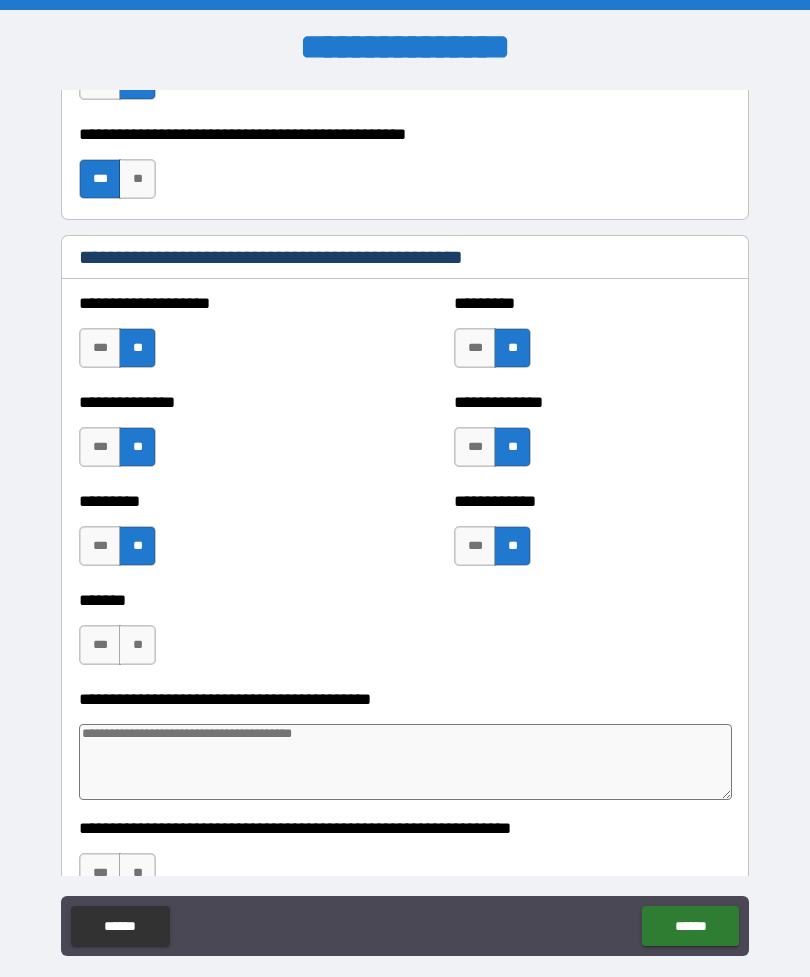 click on "**" at bounding box center [137, 645] 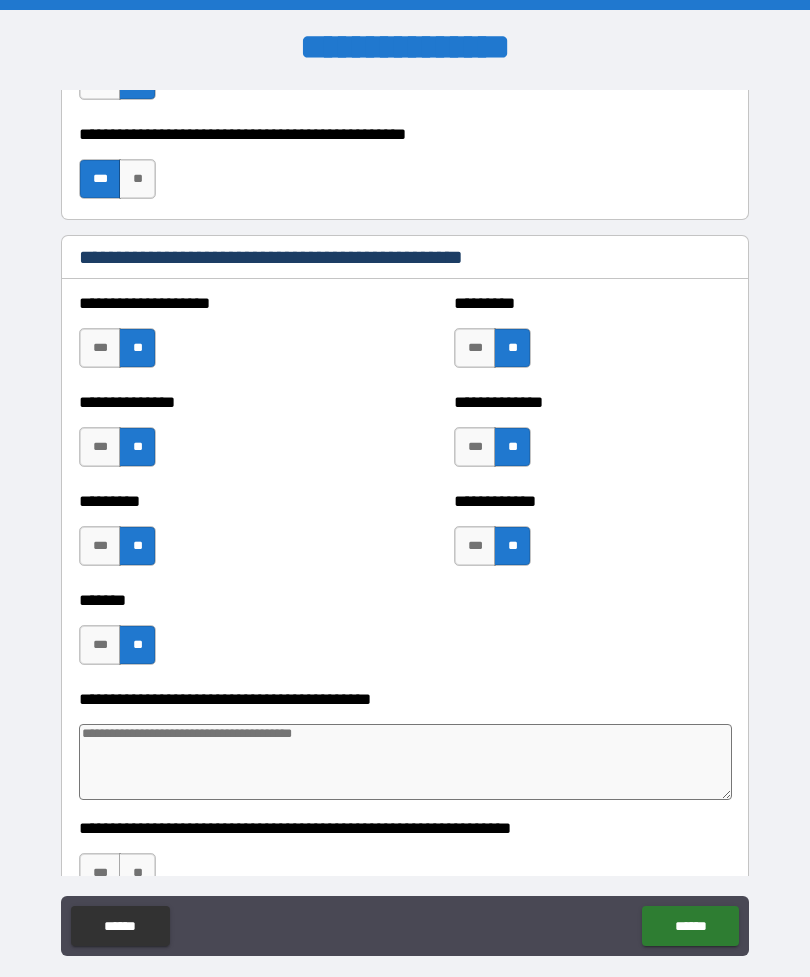 type on "*" 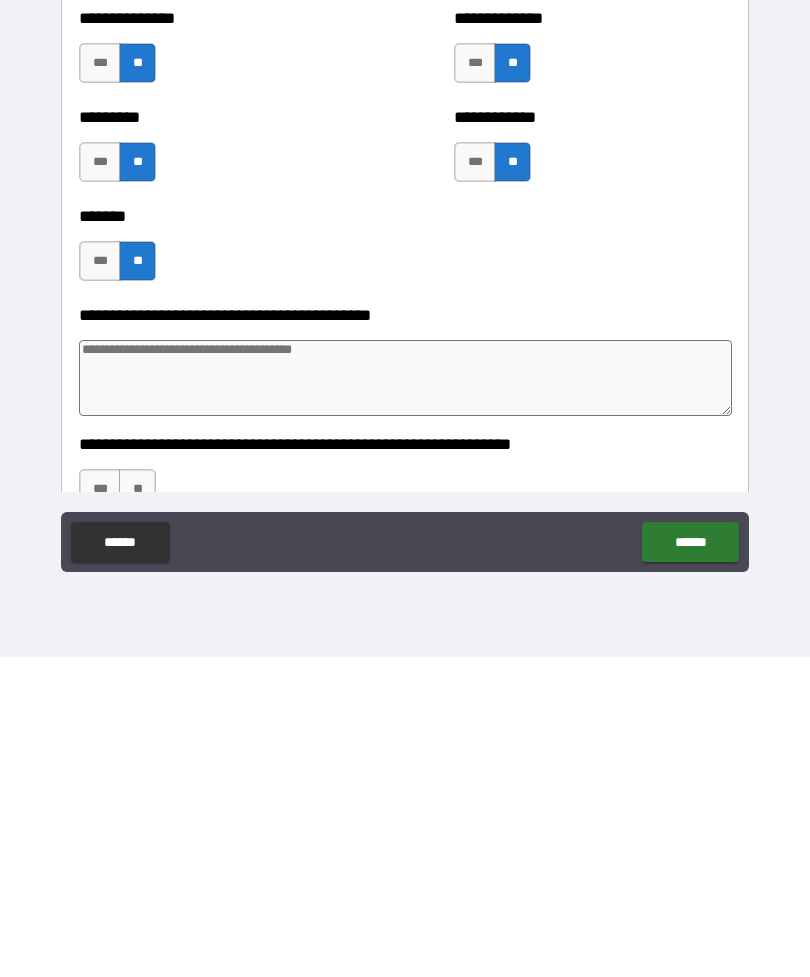 type on "*" 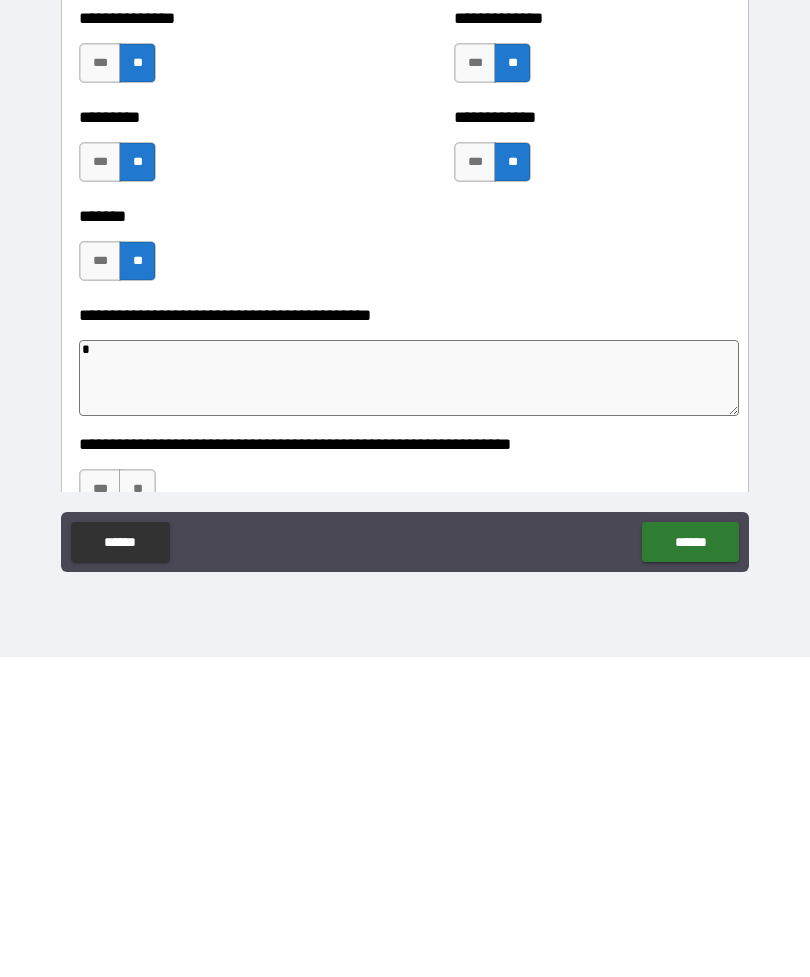 type on "*" 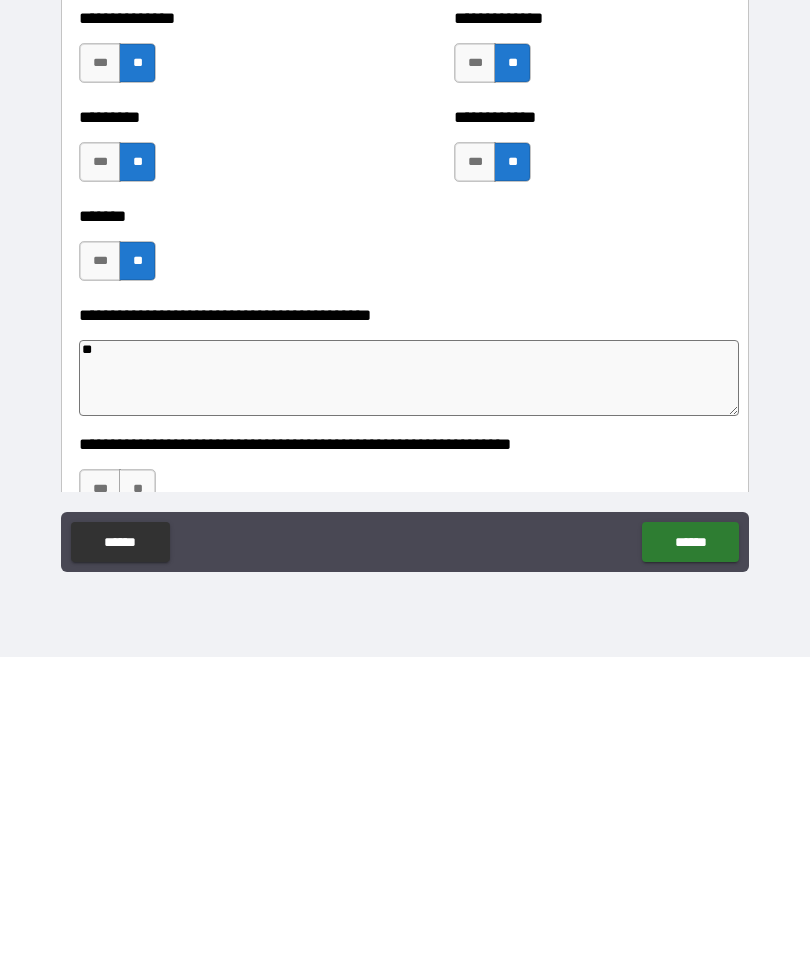 type on "*" 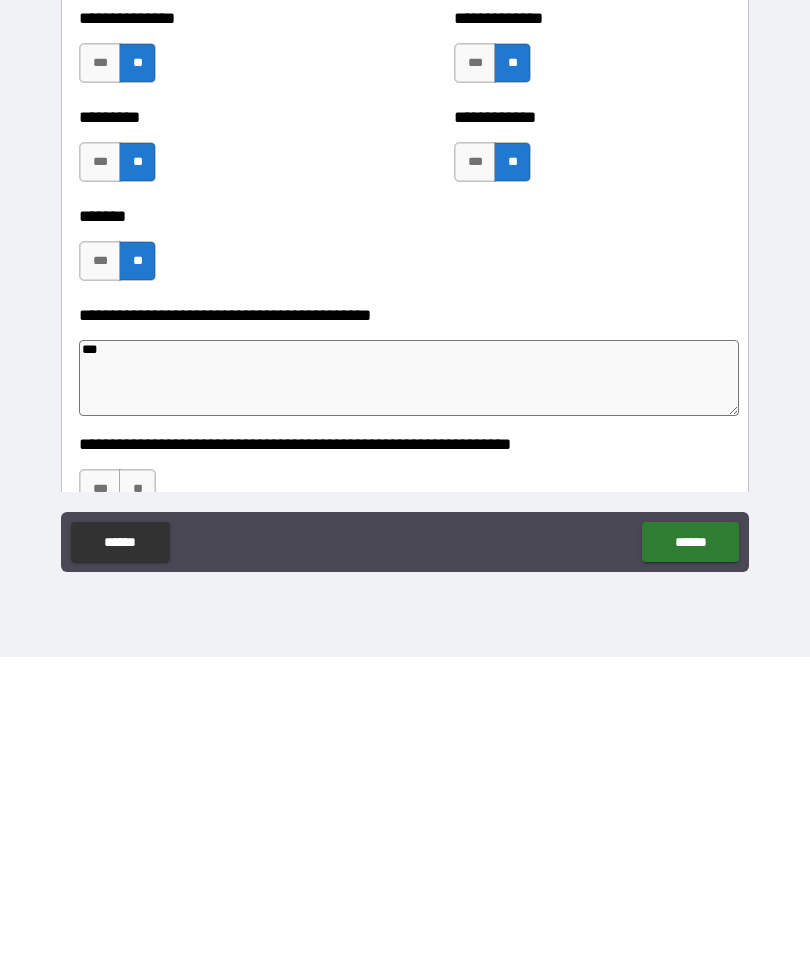 type on "*" 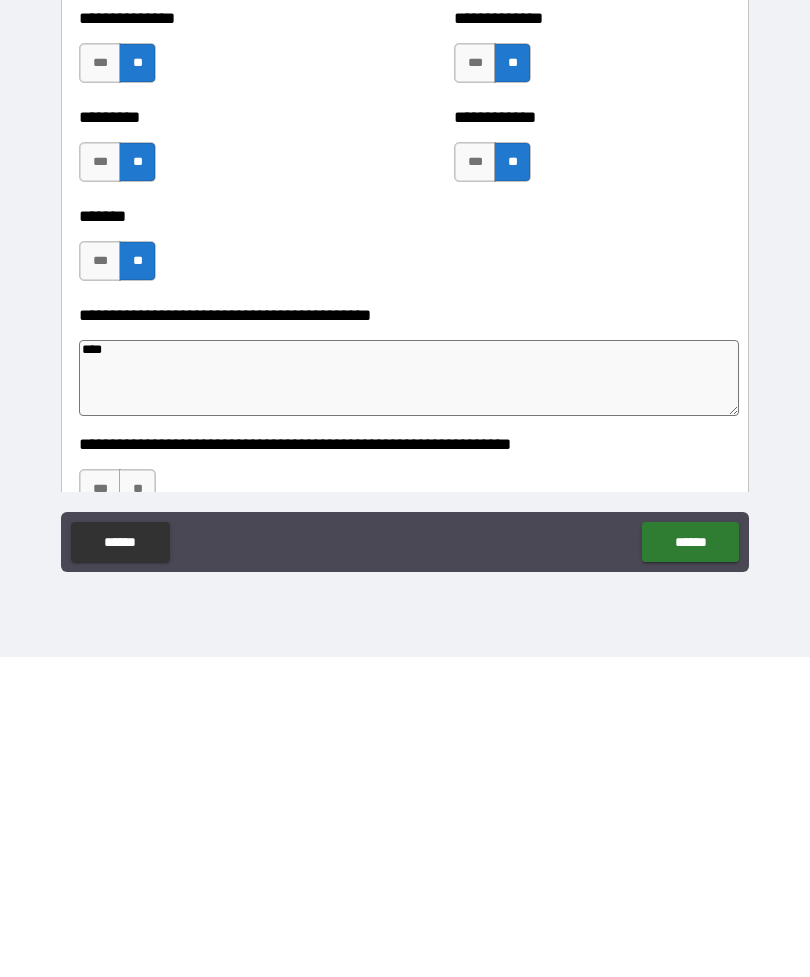 type on "*" 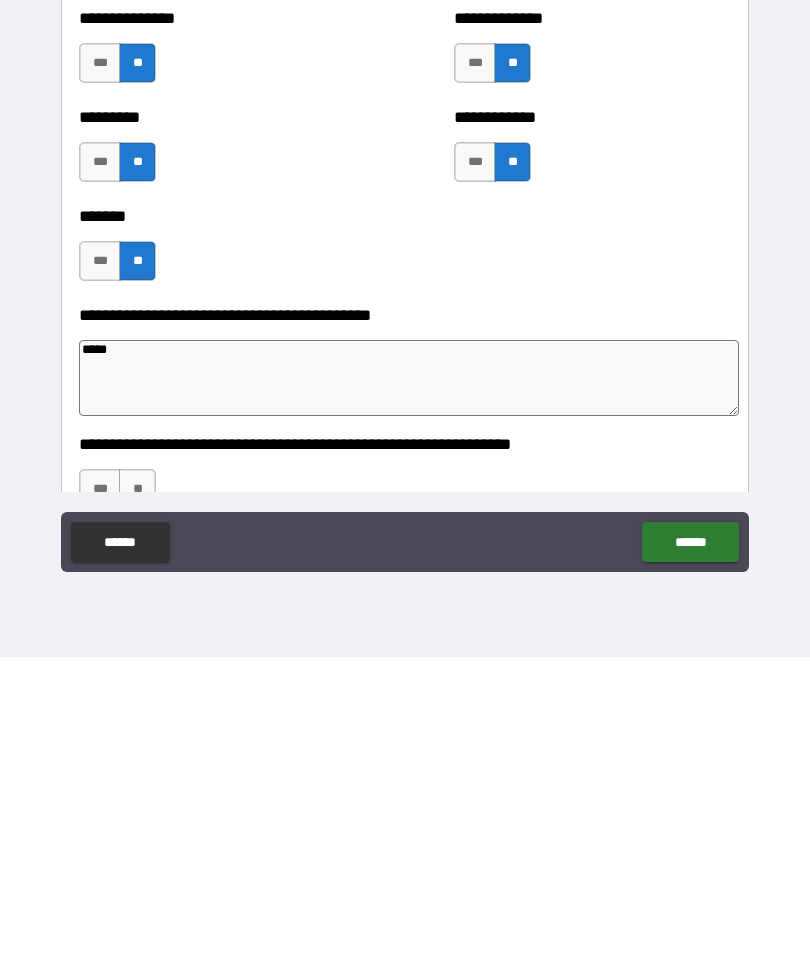 type on "*****" 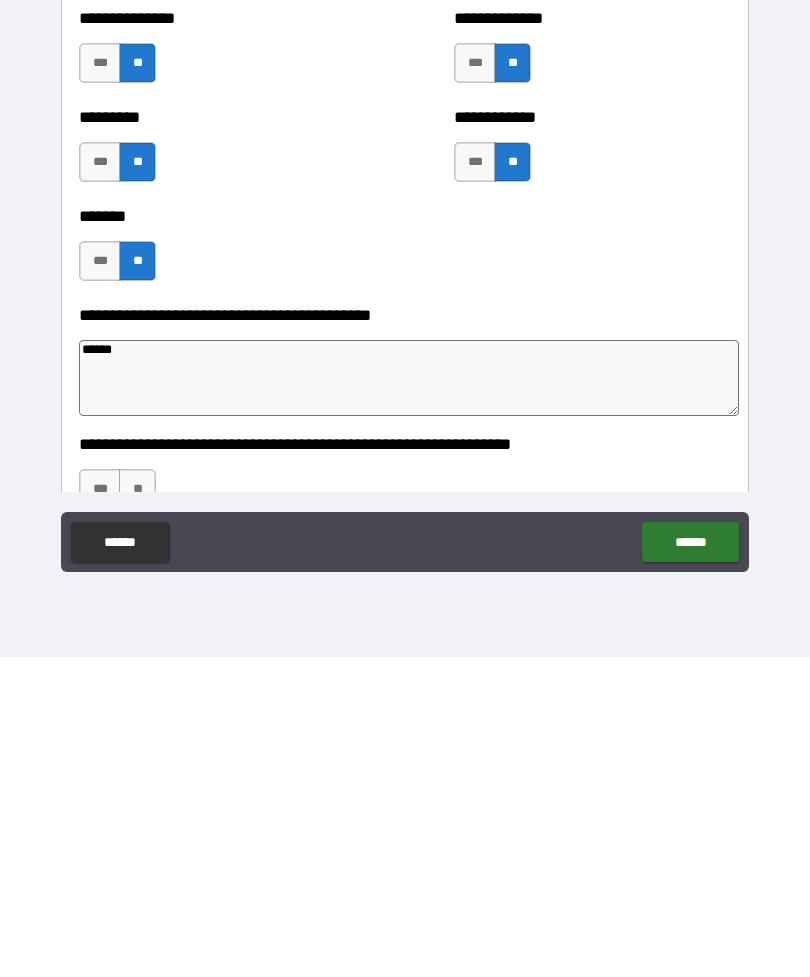 type on "*" 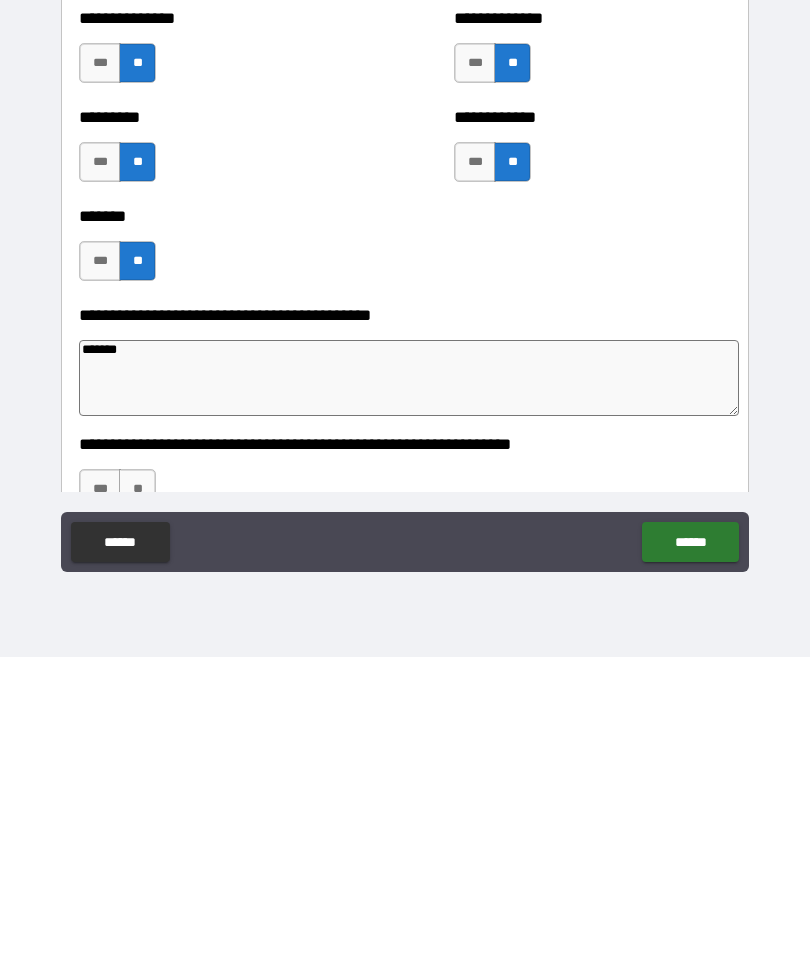 type on "*" 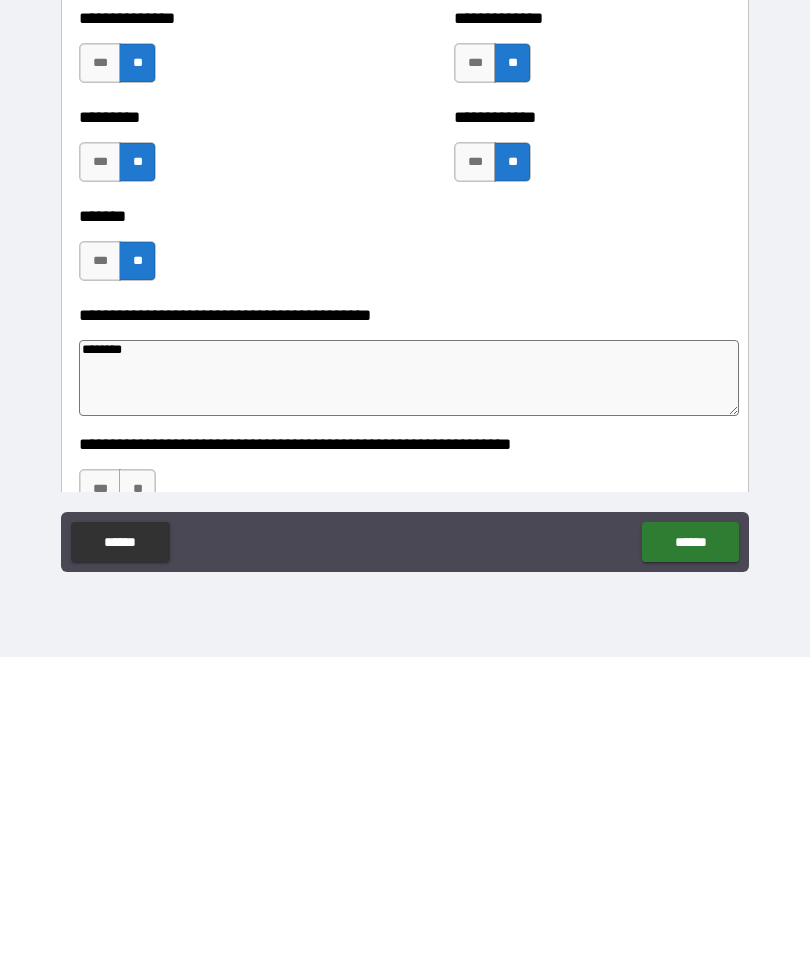 type on "*" 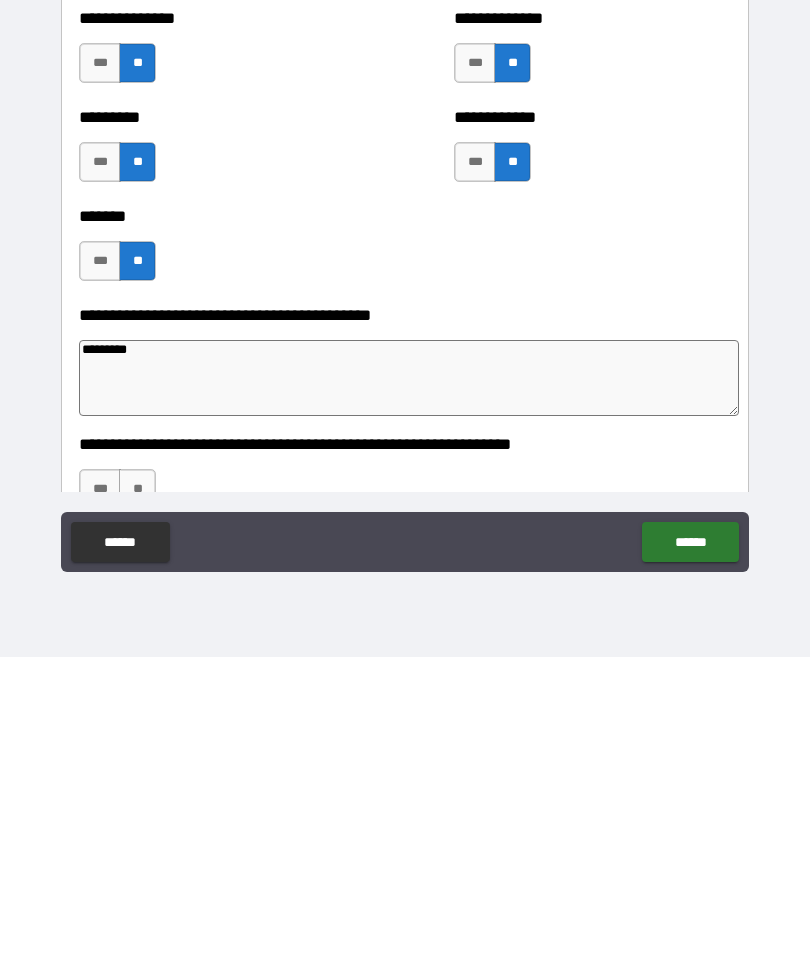 type on "*" 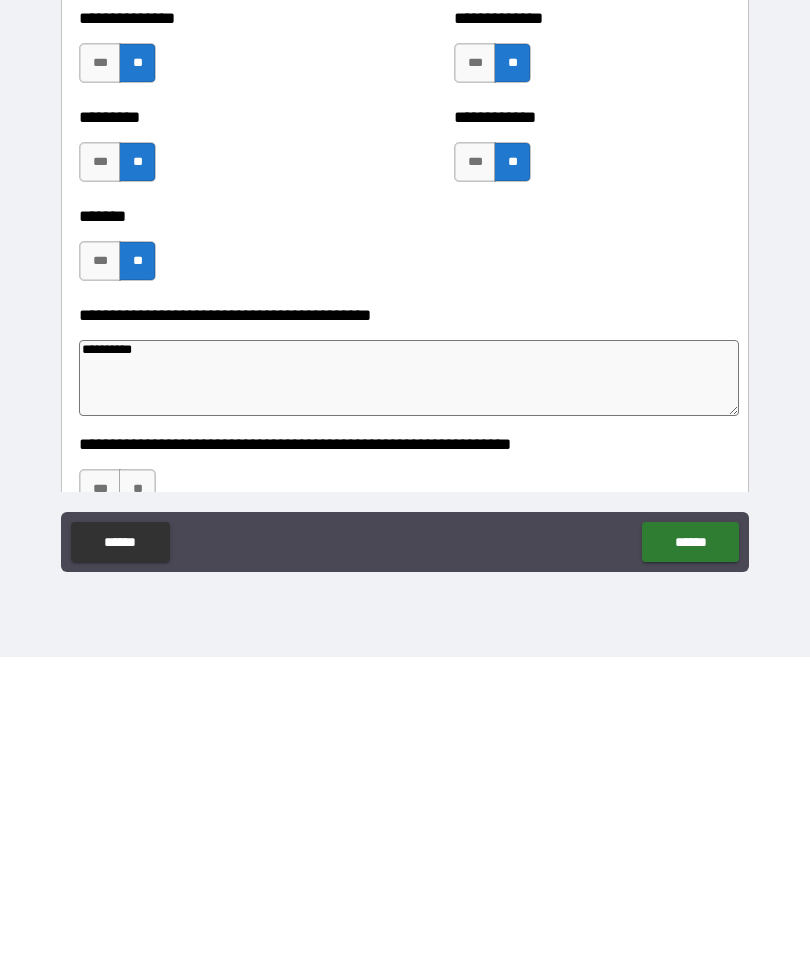 type on "*" 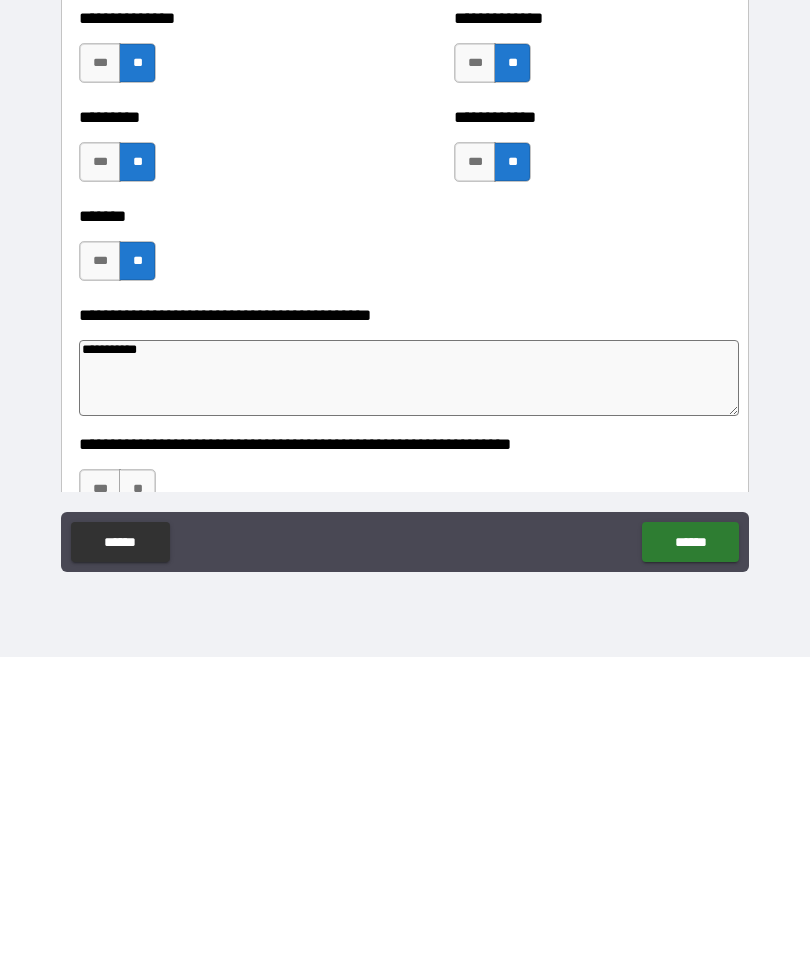 type on "**********" 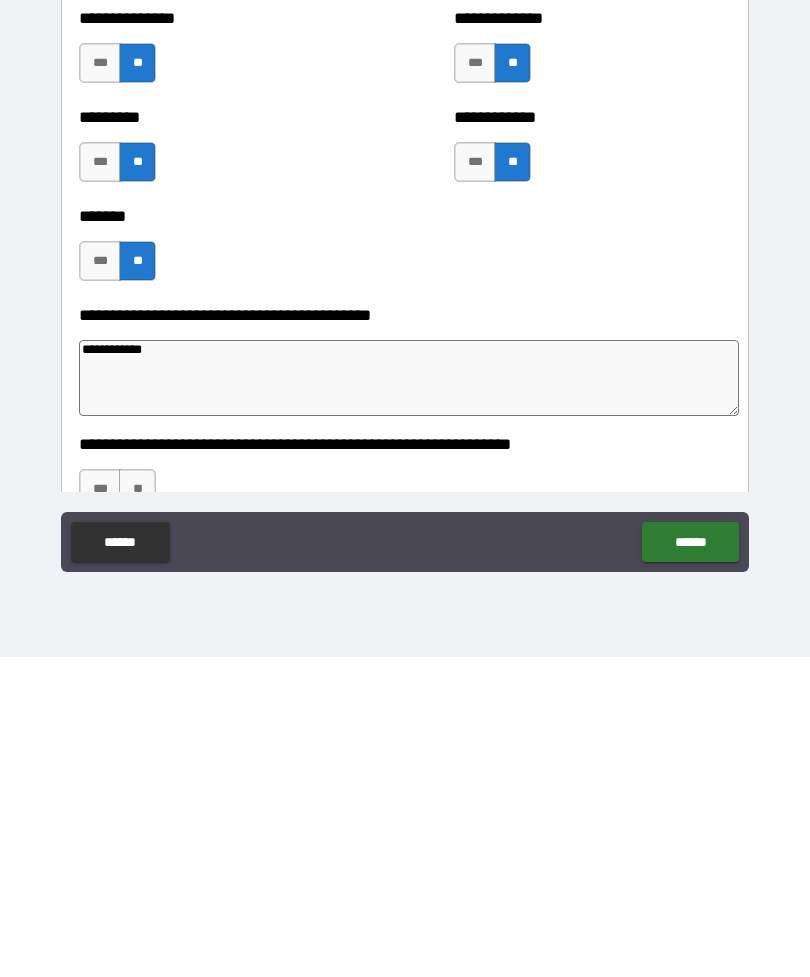 type on "*" 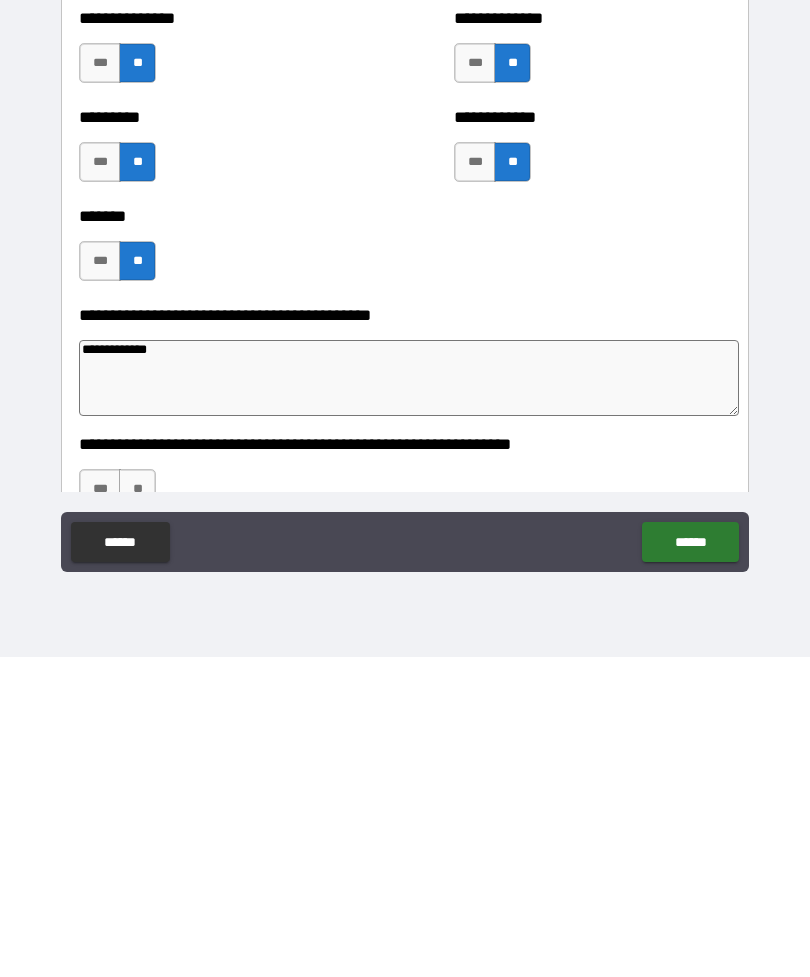 type on "*" 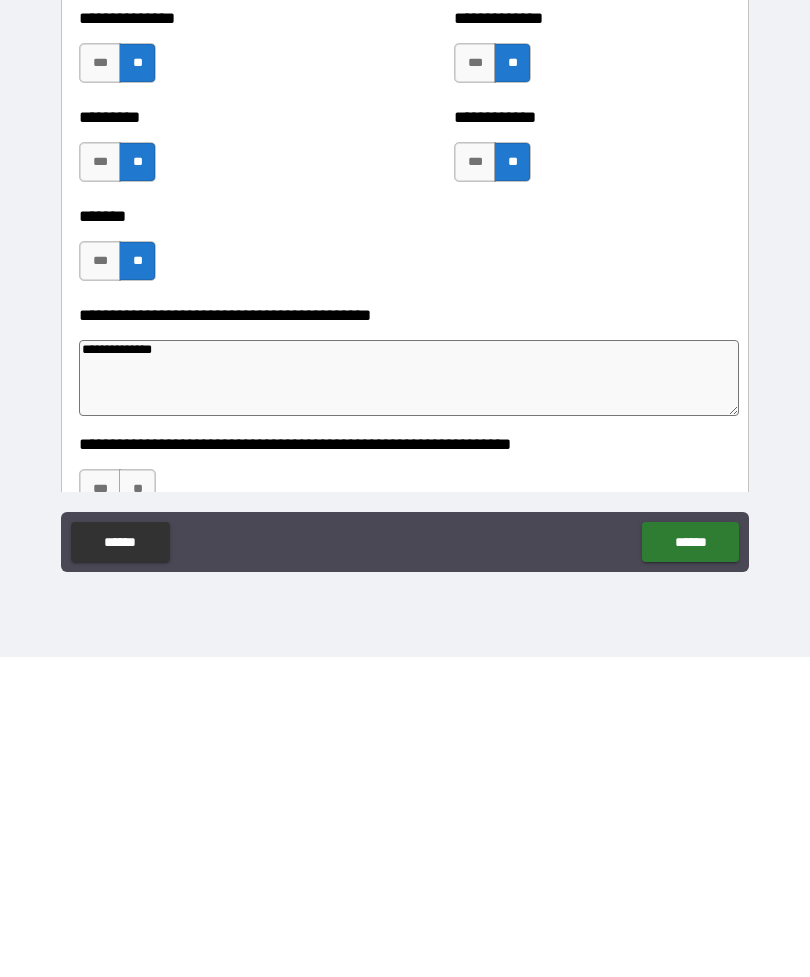 type on "*" 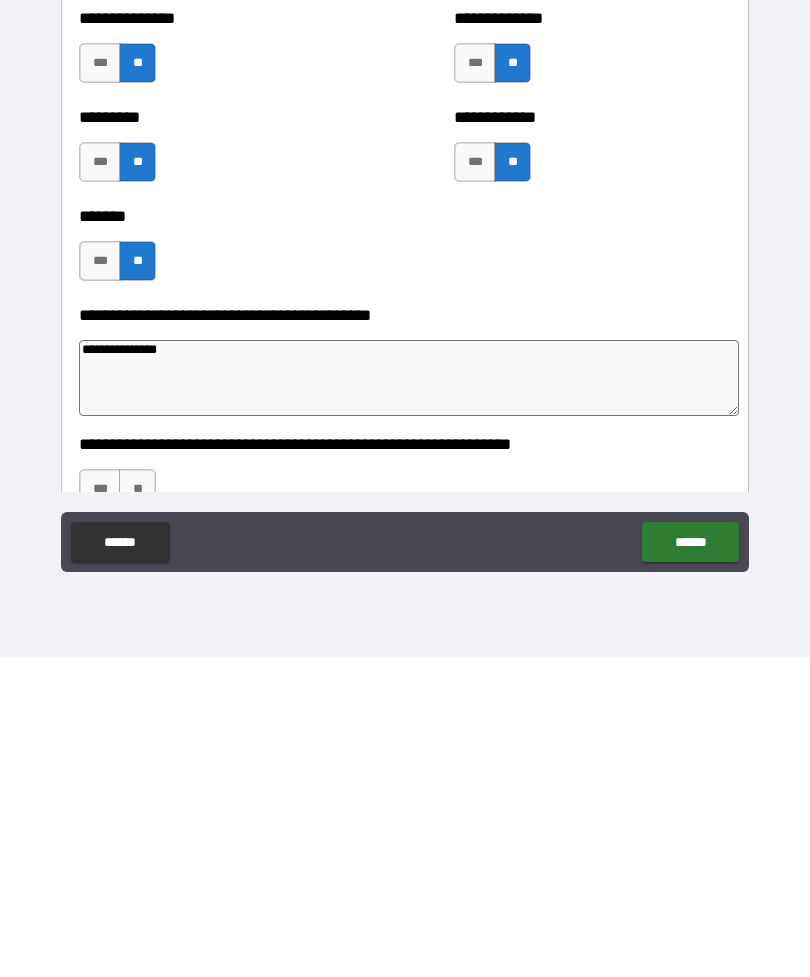 type on "*" 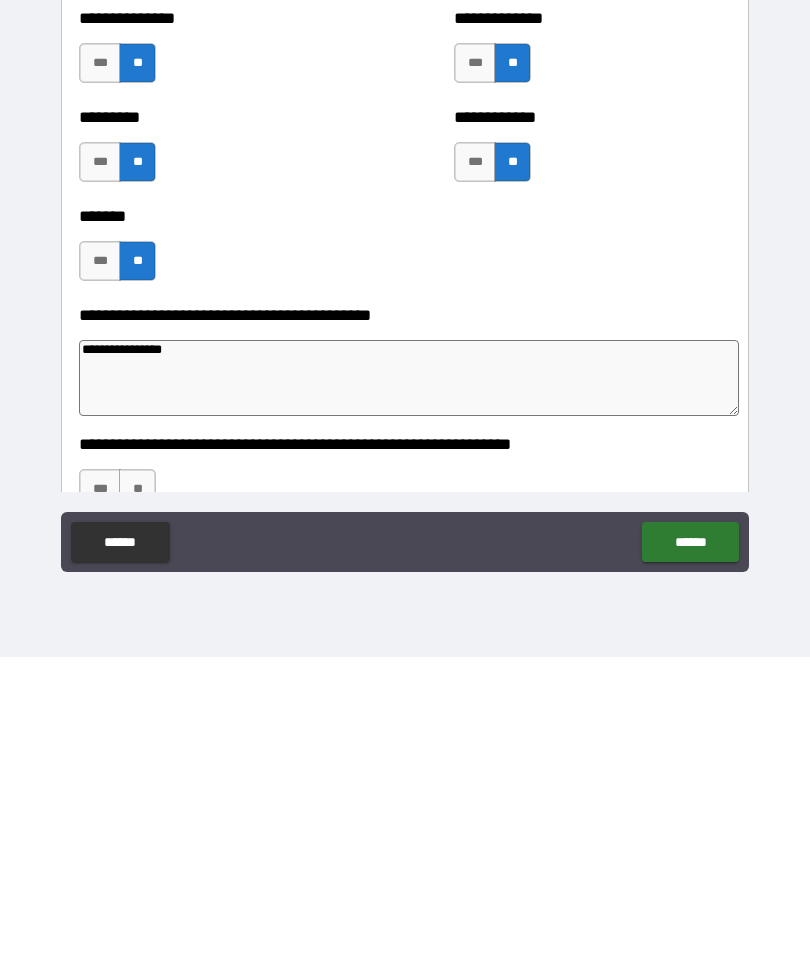 type on "**********" 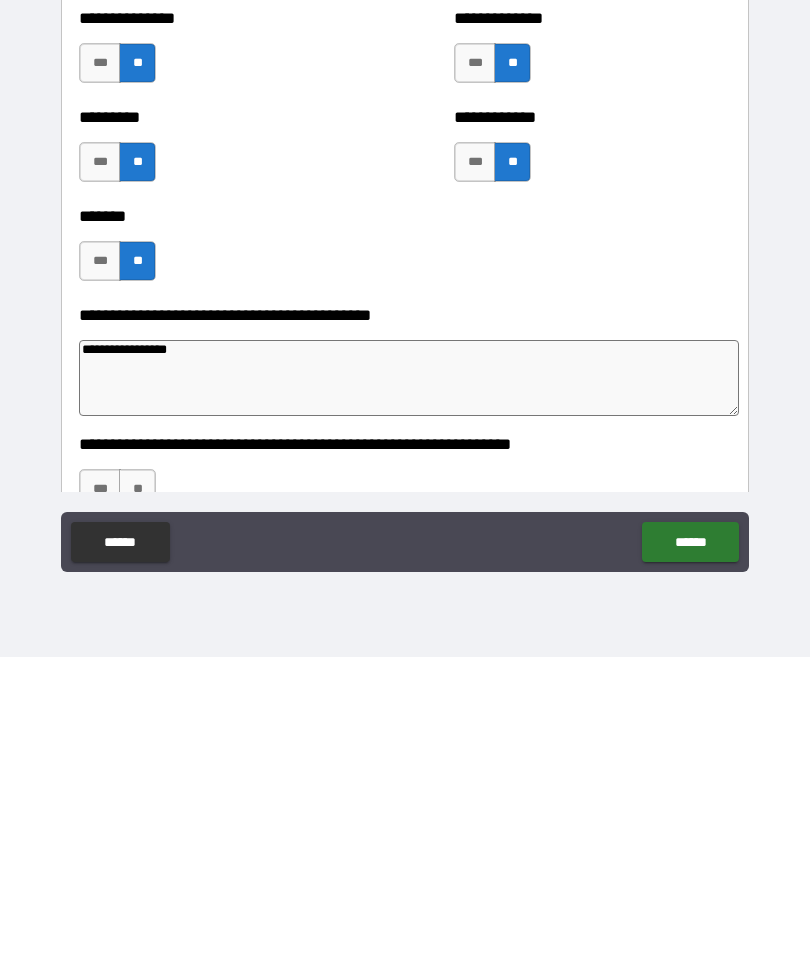 type on "*" 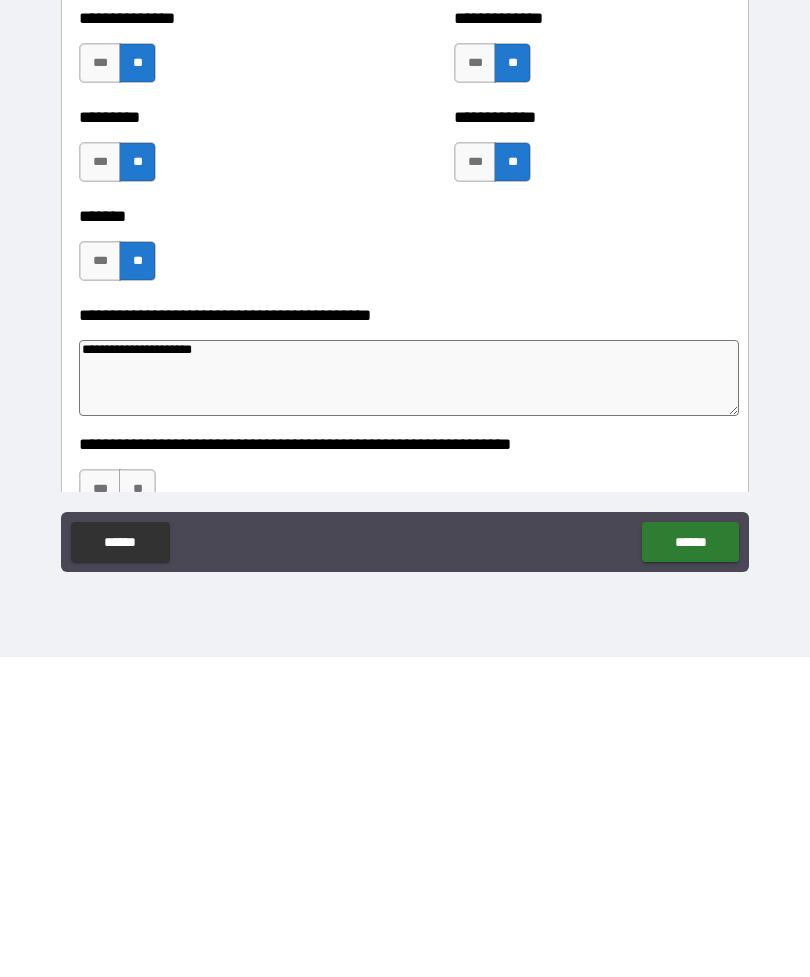 type on "**********" 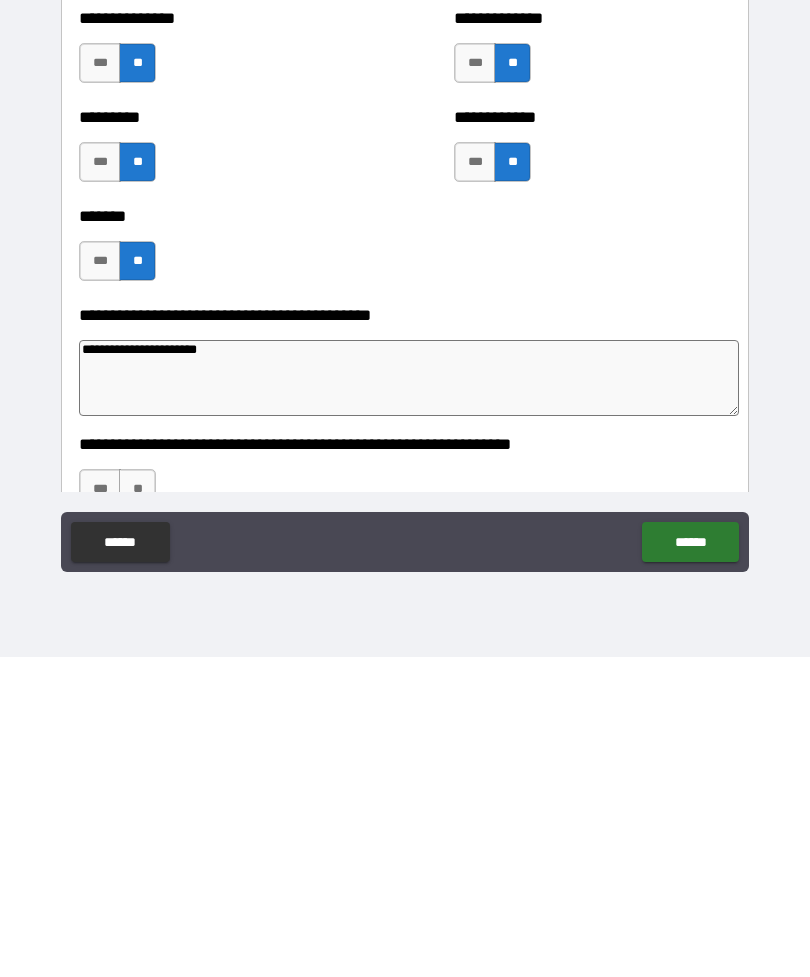 type on "*" 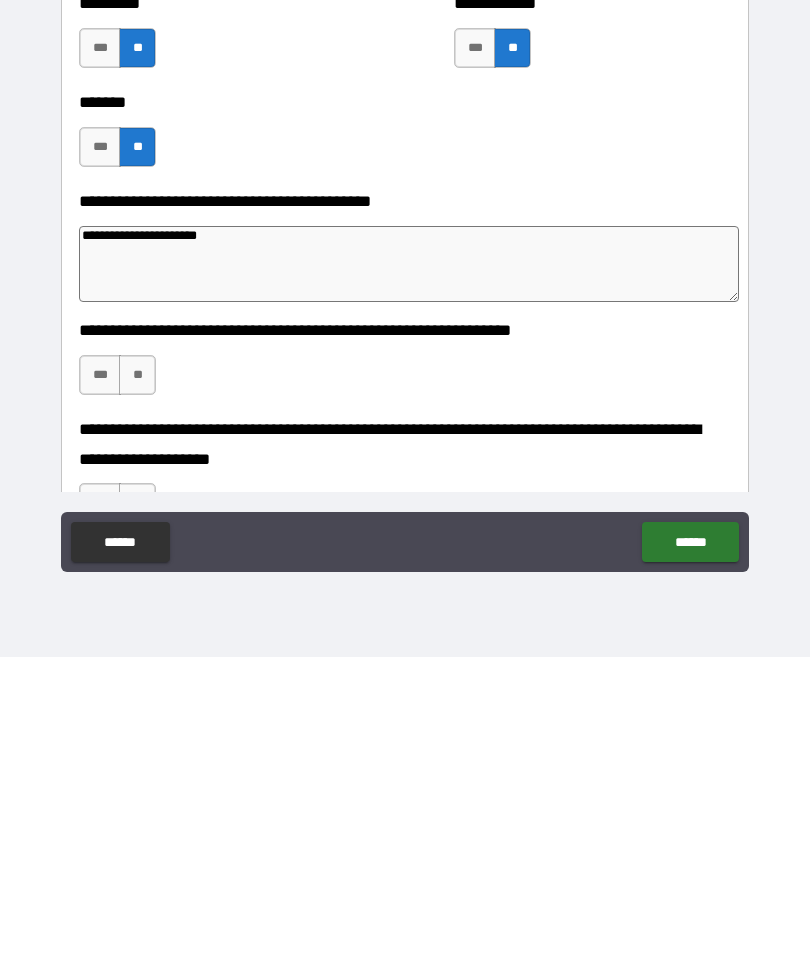 scroll, scrollTop: 4665, scrollLeft: 0, axis: vertical 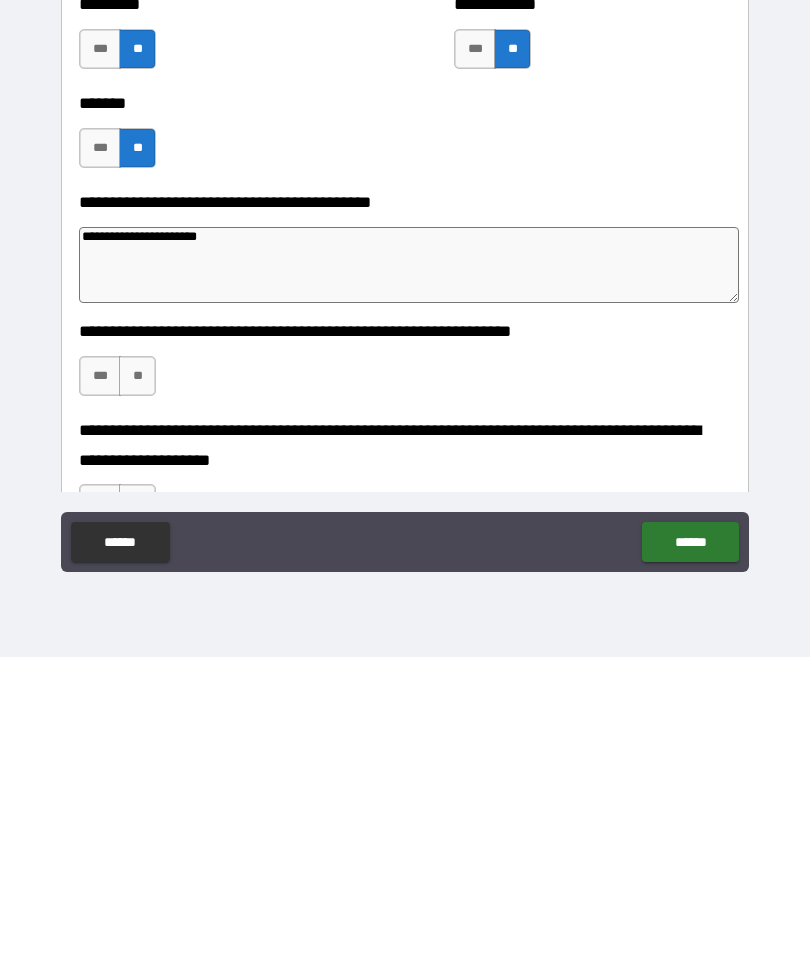 type on "**********" 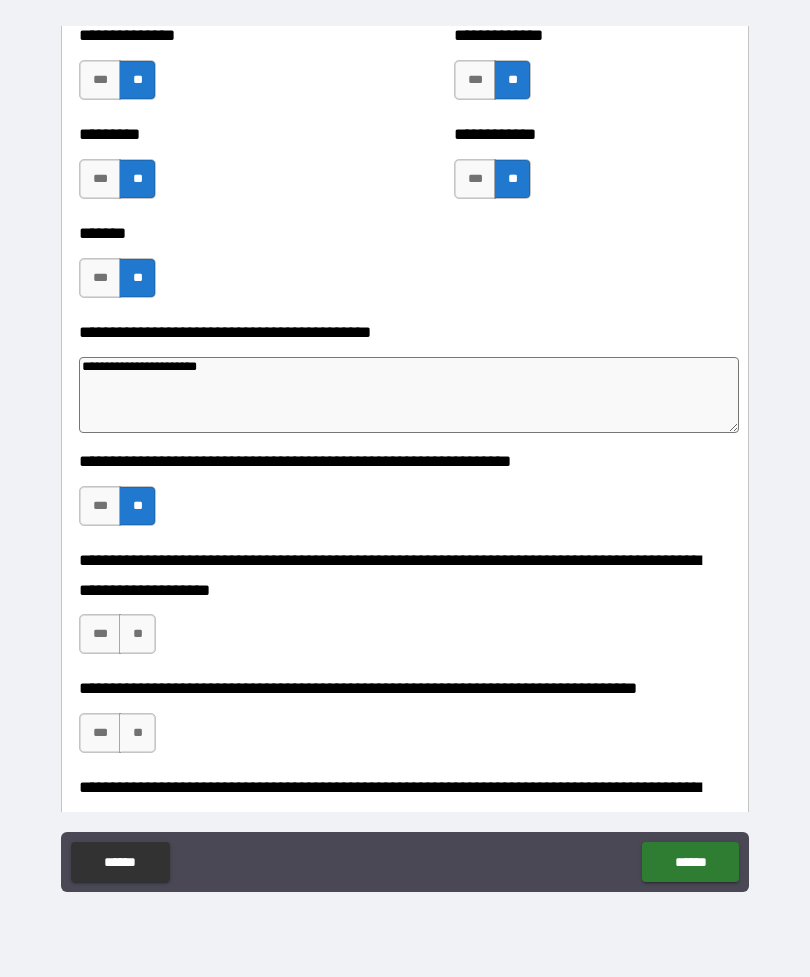 scroll, scrollTop: 4864, scrollLeft: 0, axis: vertical 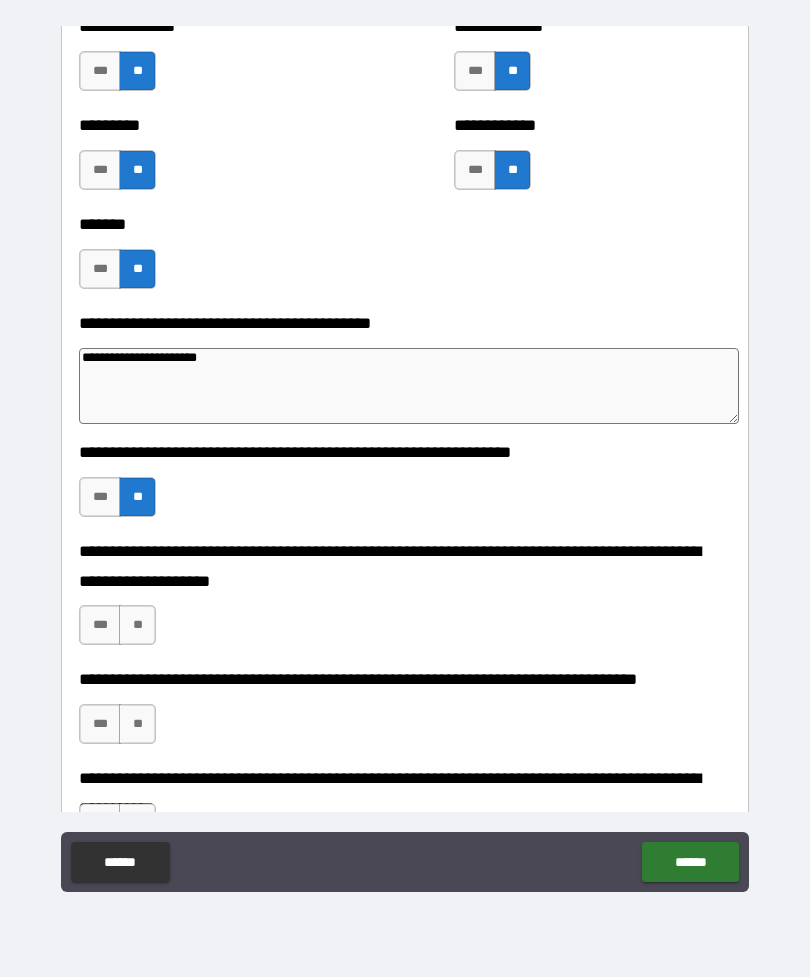click on "**" at bounding box center [137, 625] 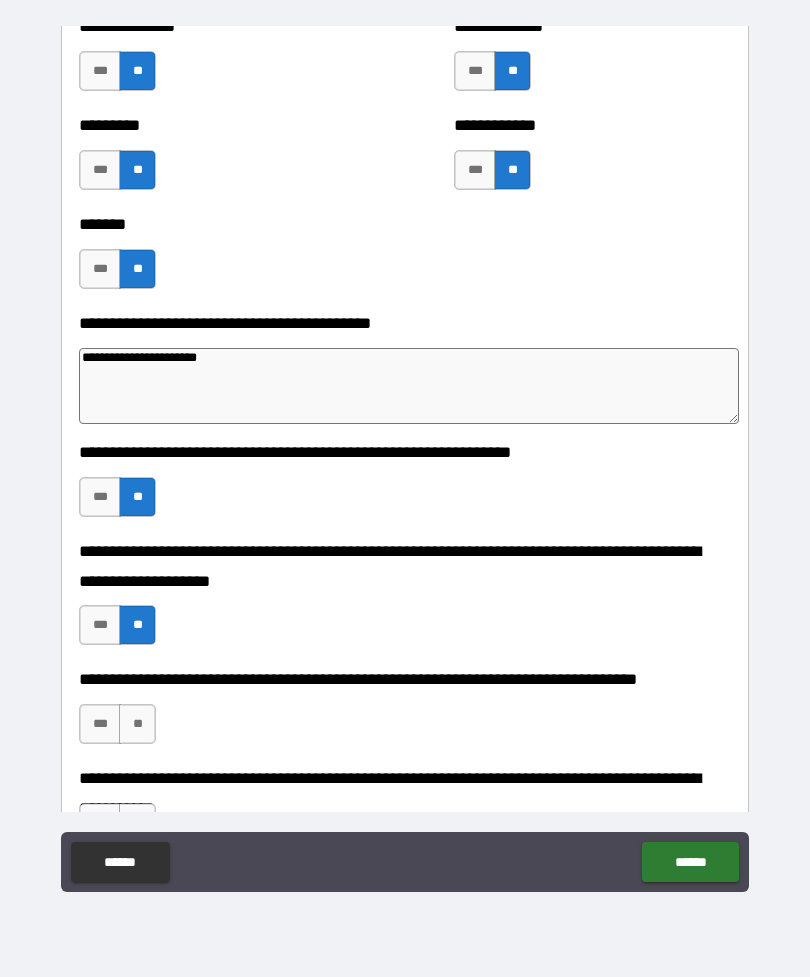 click on "**" at bounding box center (137, 724) 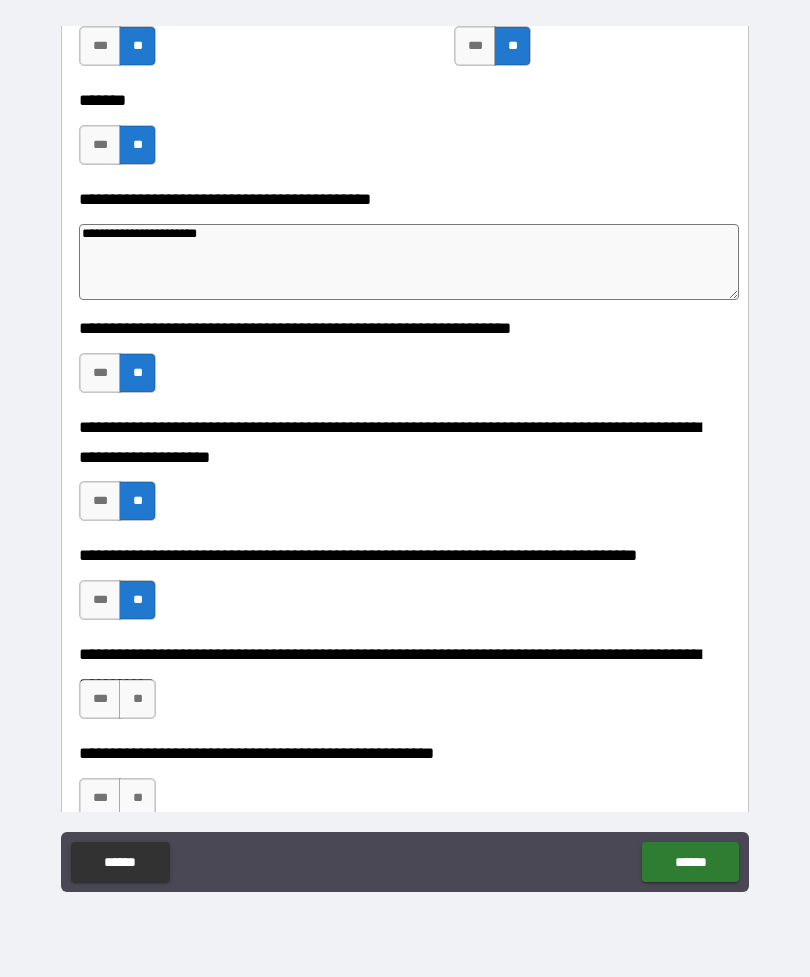 scroll, scrollTop: 5003, scrollLeft: 0, axis: vertical 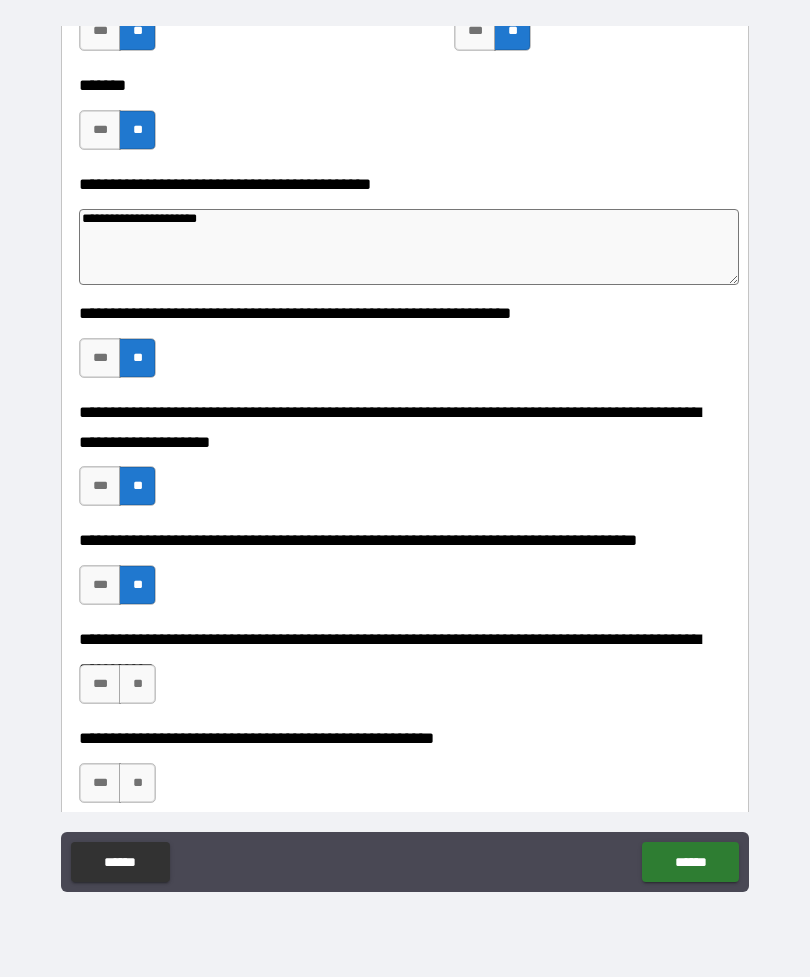 click on "**" at bounding box center [137, 684] 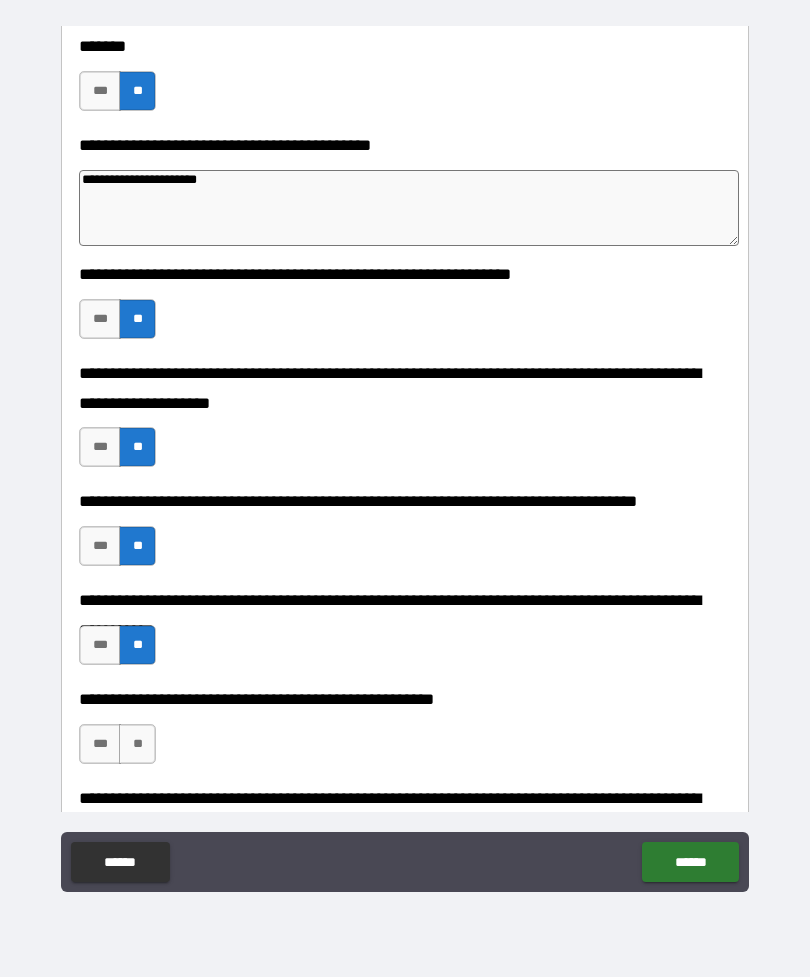 scroll, scrollTop: 5133, scrollLeft: 0, axis: vertical 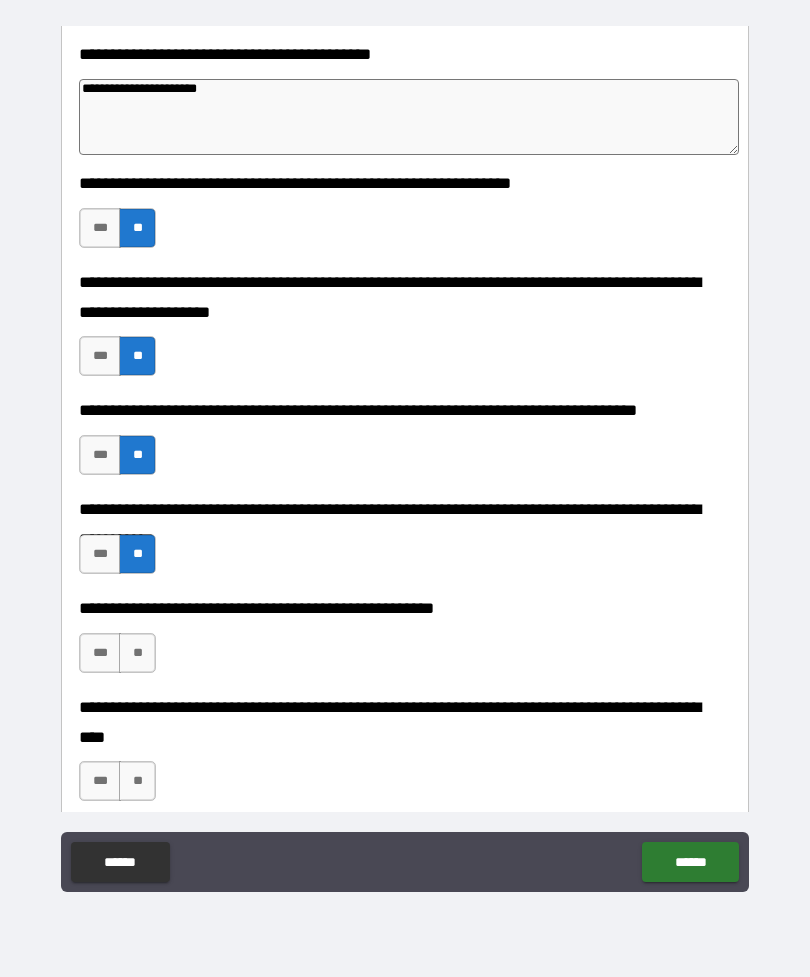 click on "**" at bounding box center (137, 653) 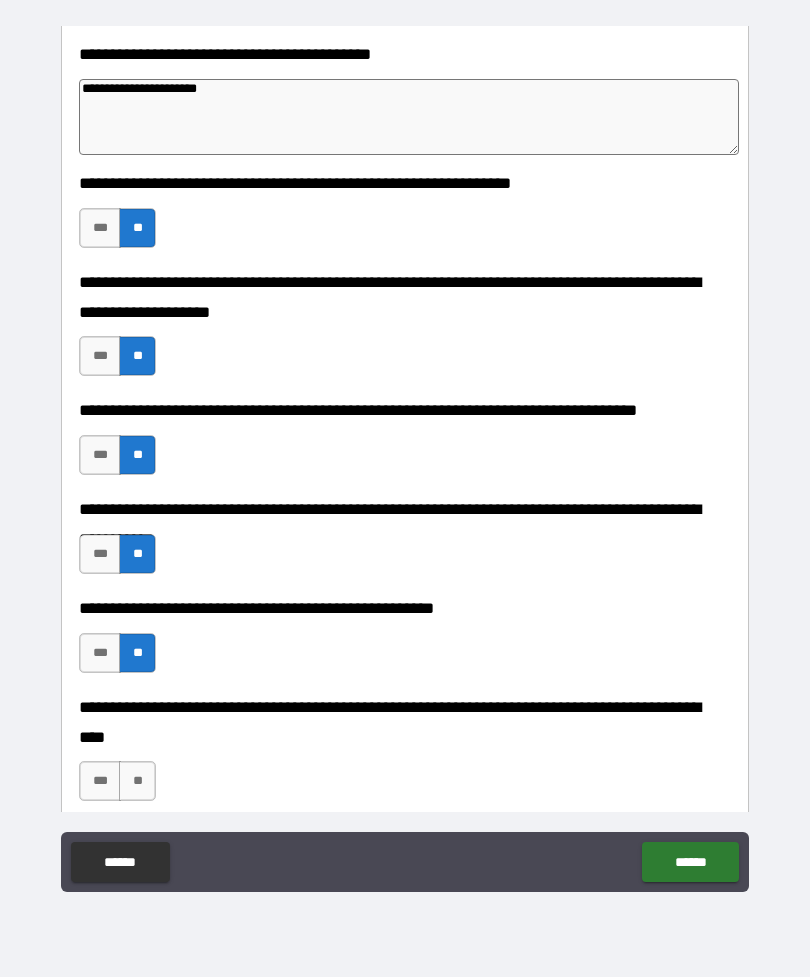 click on "**" at bounding box center [137, 781] 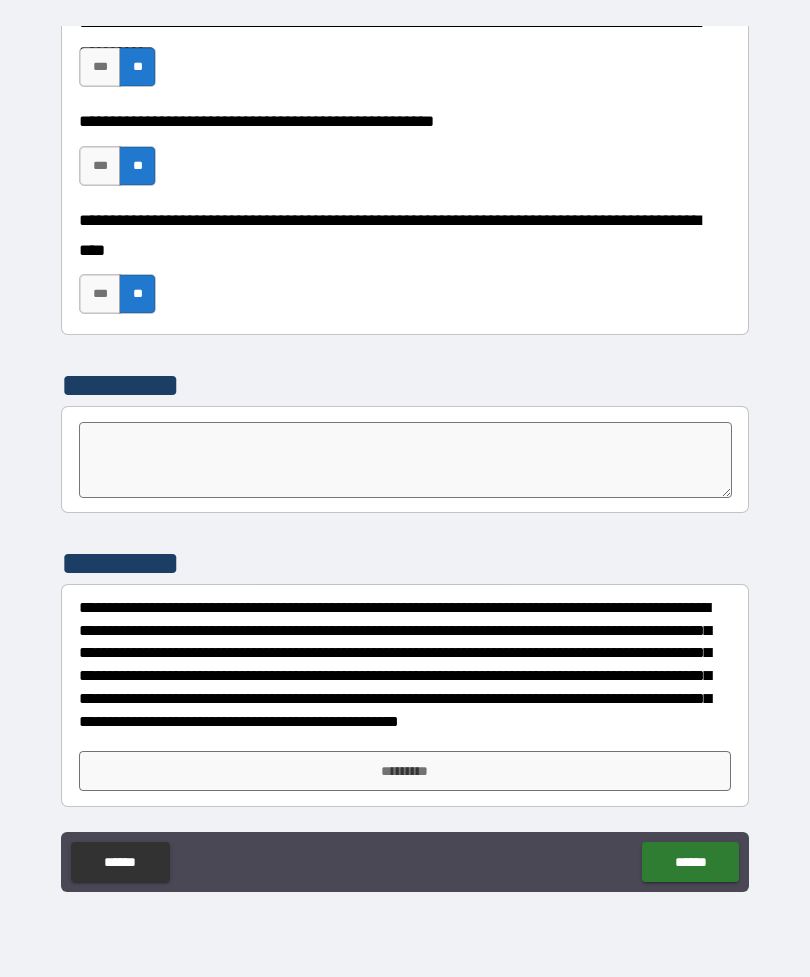 scroll, scrollTop: 5620, scrollLeft: 0, axis: vertical 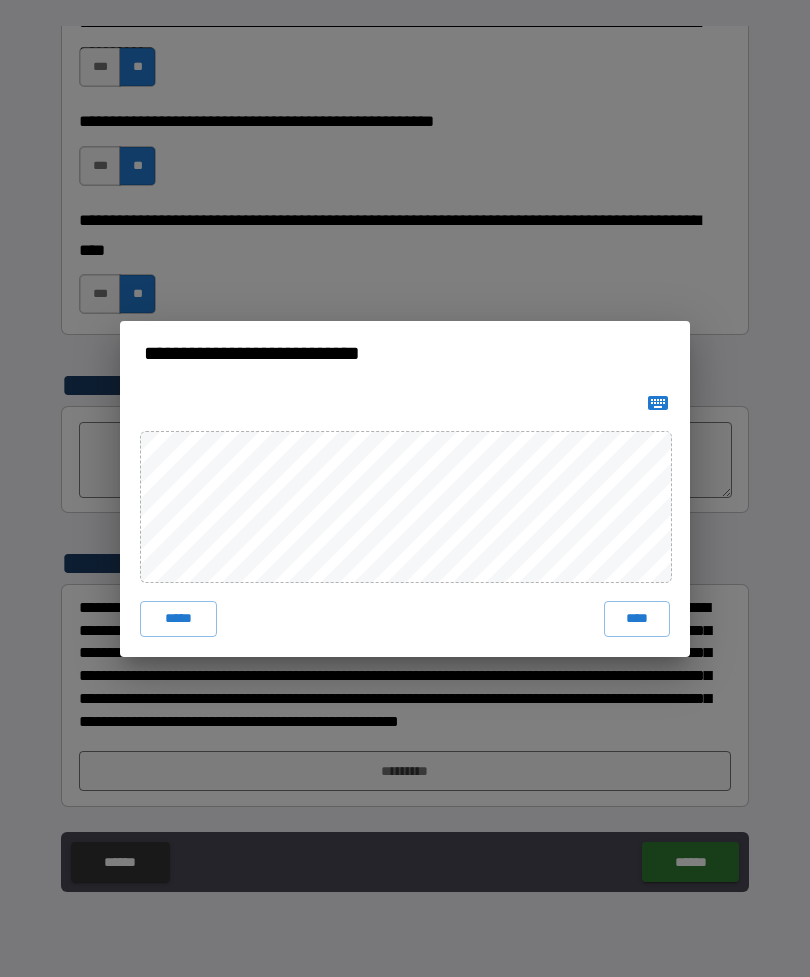 click on "****" at bounding box center (637, 619) 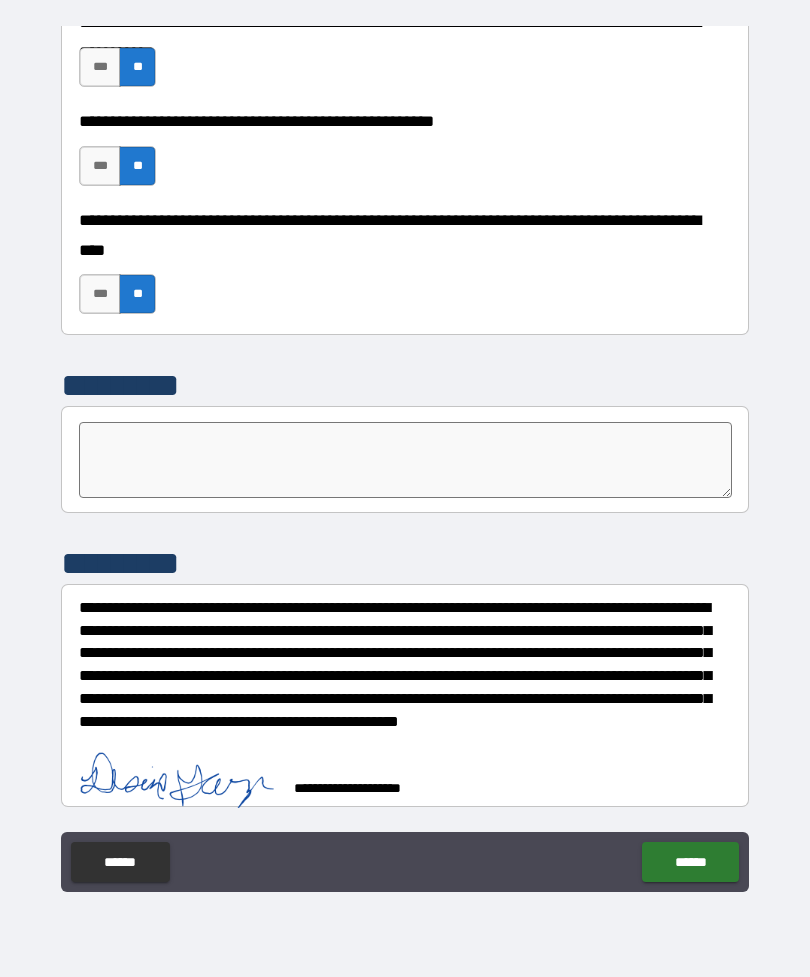 scroll, scrollTop: 5610, scrollLeft: 0, axis: vertical 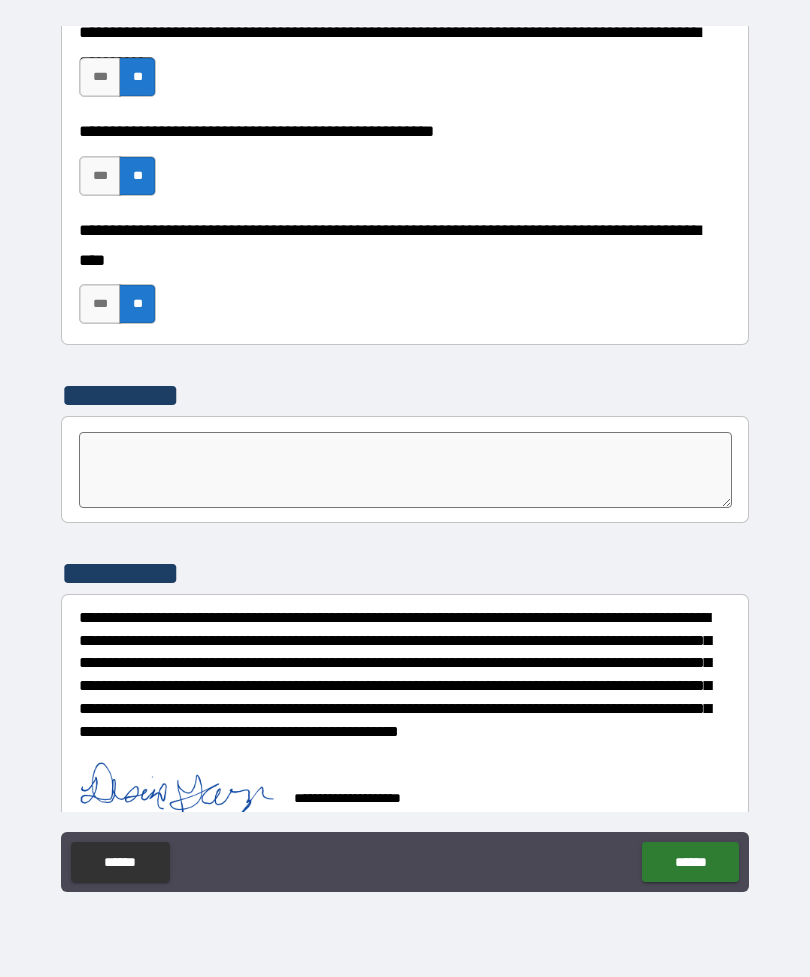 type on "*" 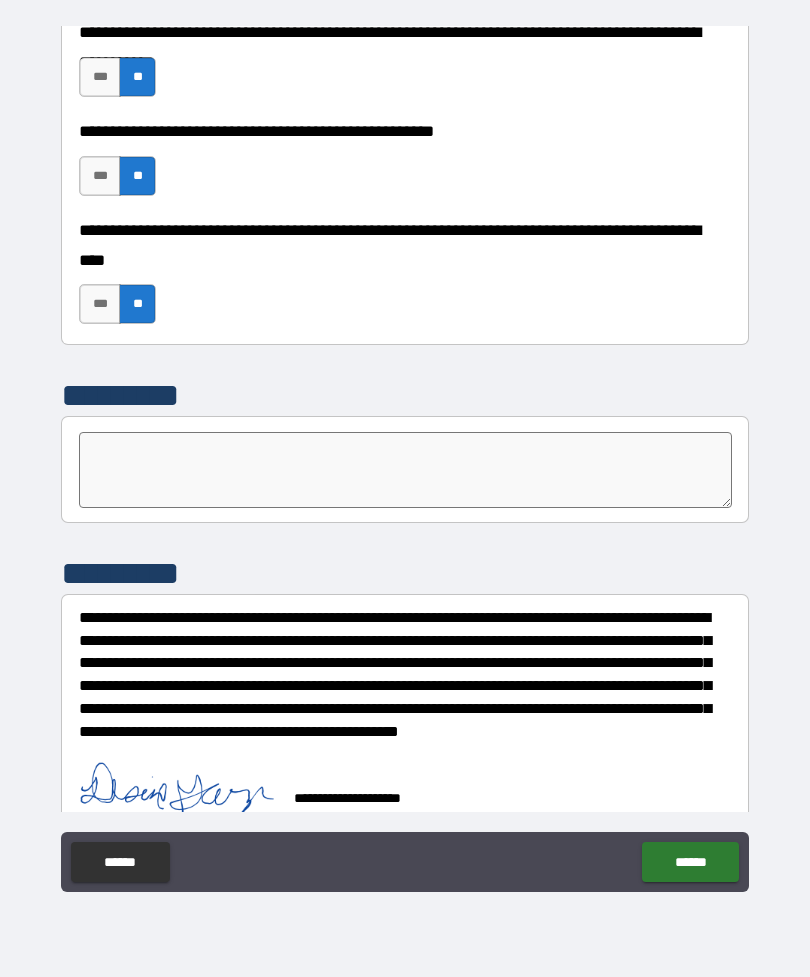 click on "******" at bounding box center [690, 862] 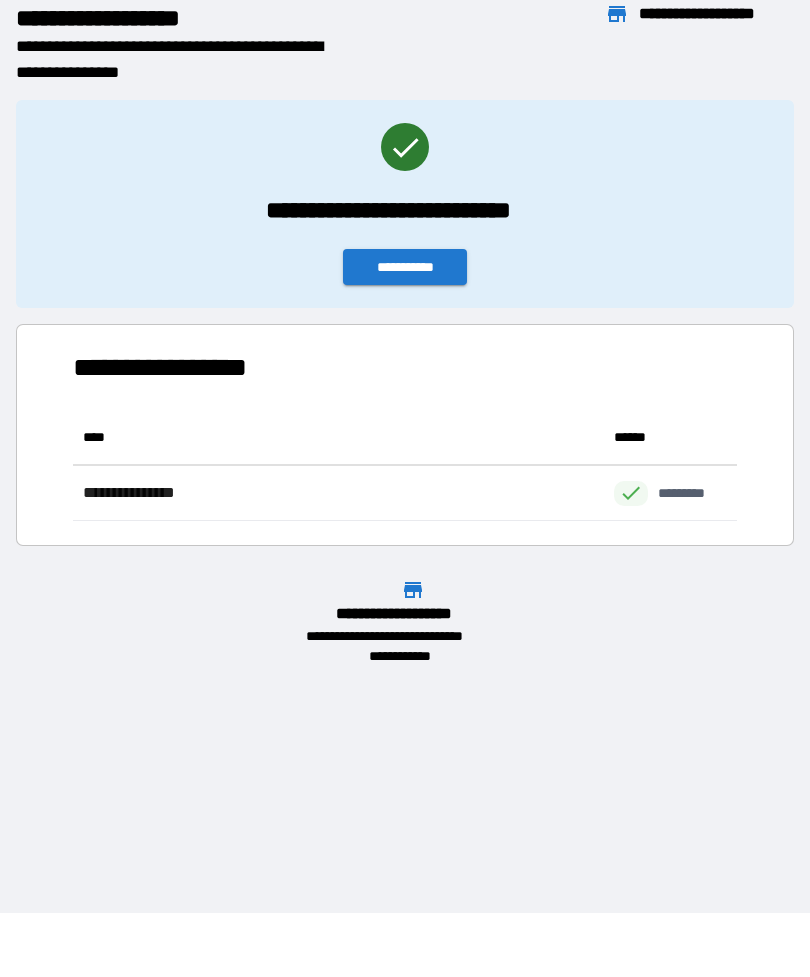 scroll, scrollTop: 1, scrollLeft: 1, axis: both 